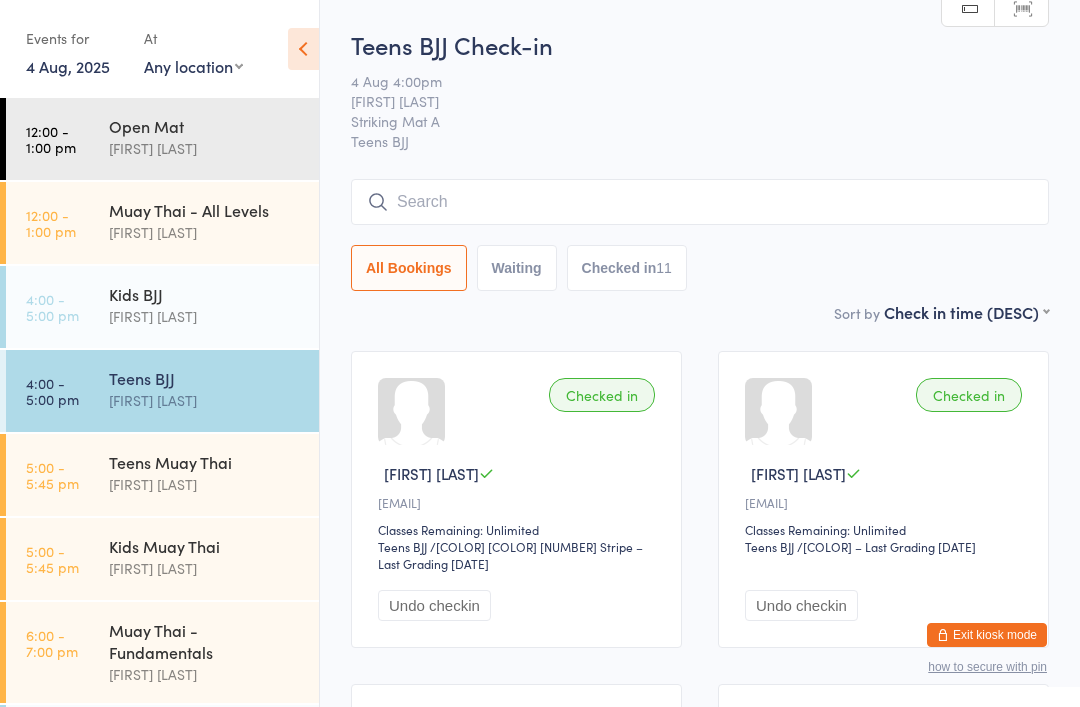 scroll, scrollTop: 181, scrollLeft: 0, axis: vertical 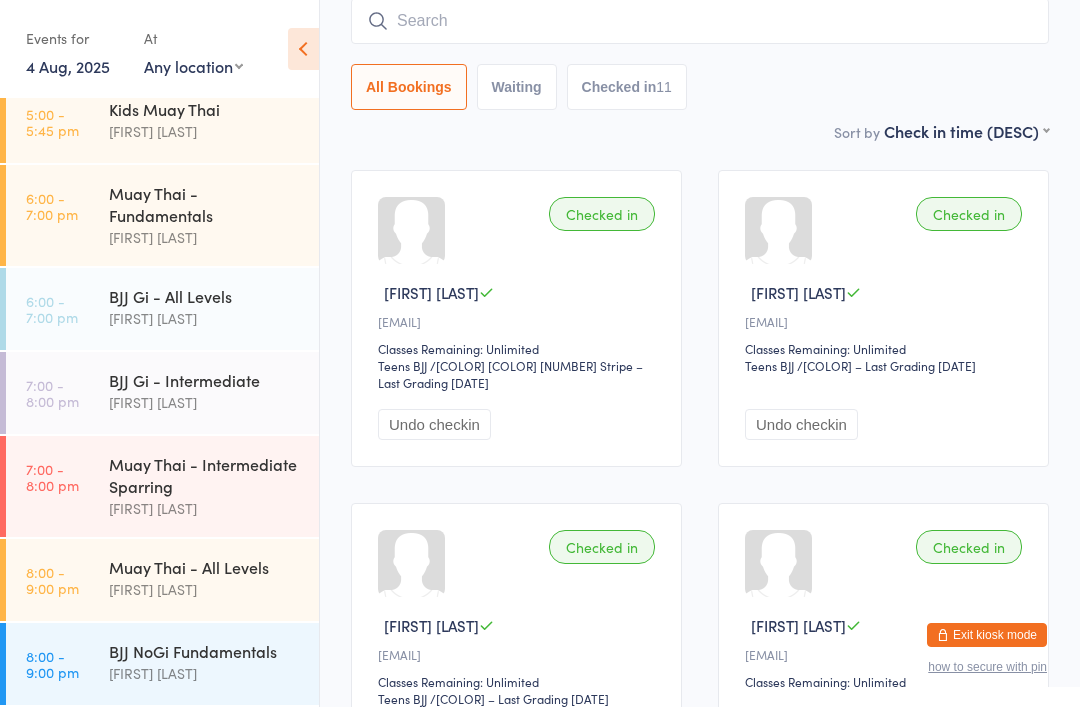 click on "Muay Thai - Fundamentals [FIRST] [LAST]" at bounding box center (214, 215) 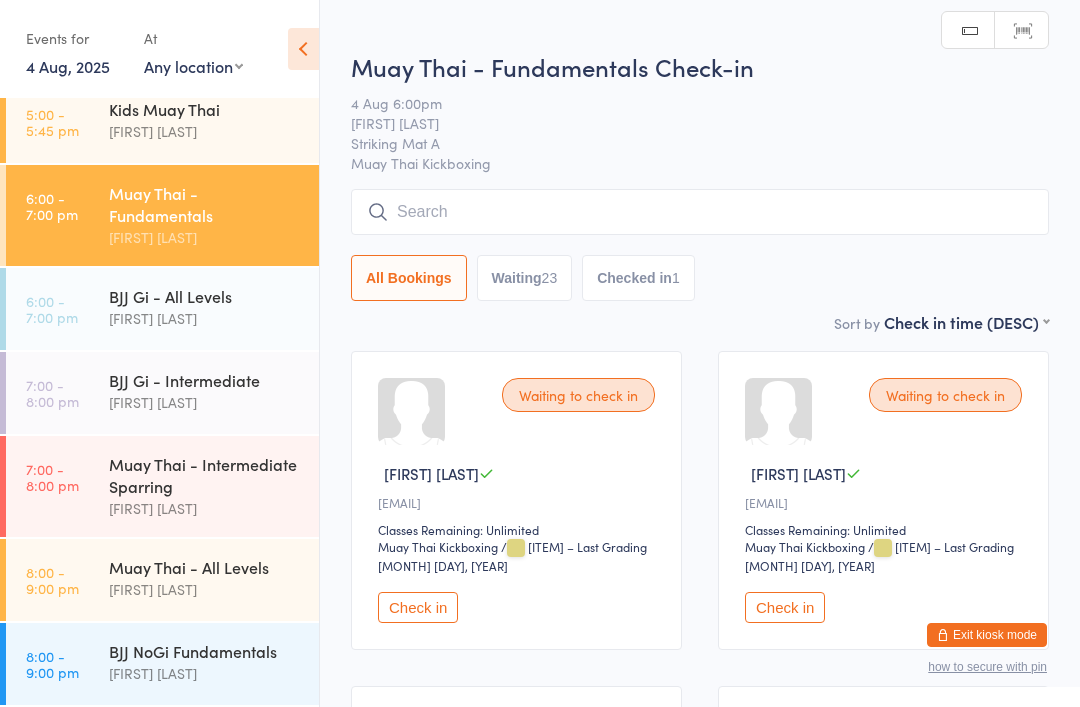 click at bounding box center (700, 212) 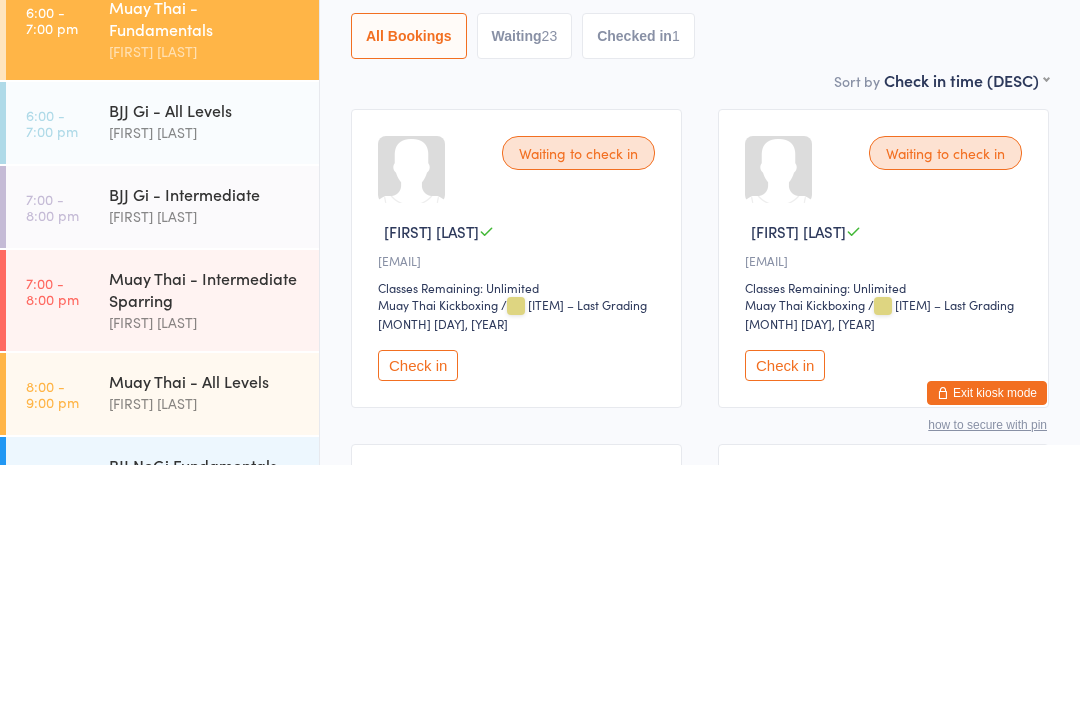 scroll, scrollTop: 381, scrollLeft: 0, axis: vertical 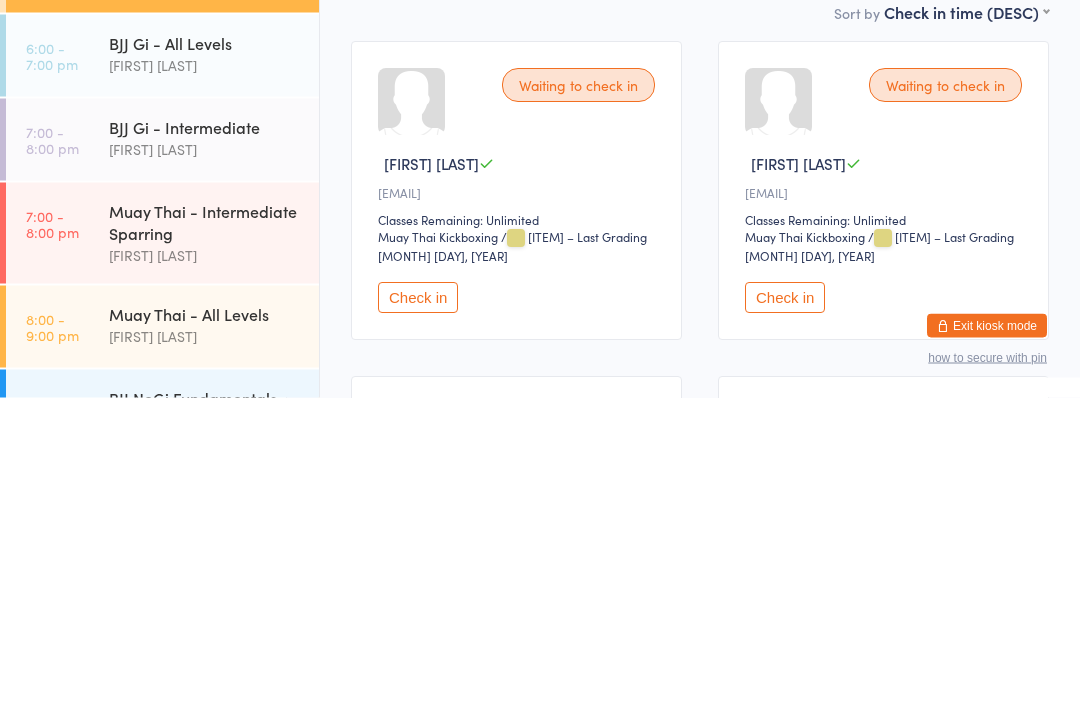 click on "Check in" at bounding box center (418, 607) 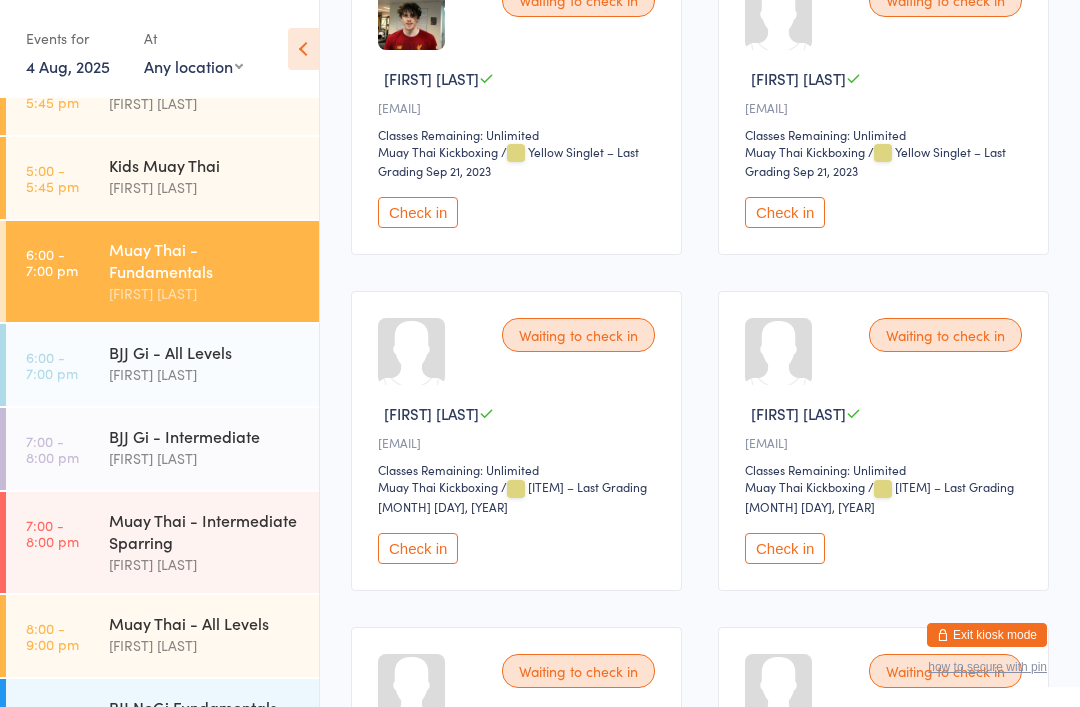 scroll, scrollTop: 767, scrollLeft: 0, axis: vertical 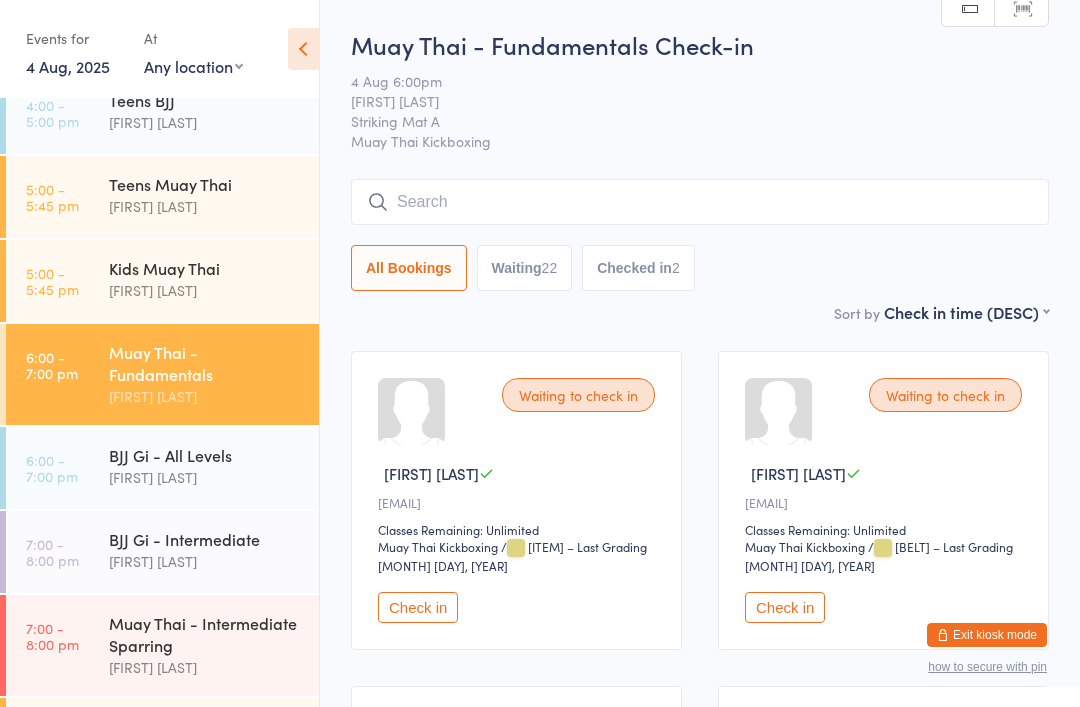 click at bounding box center [700, 202] 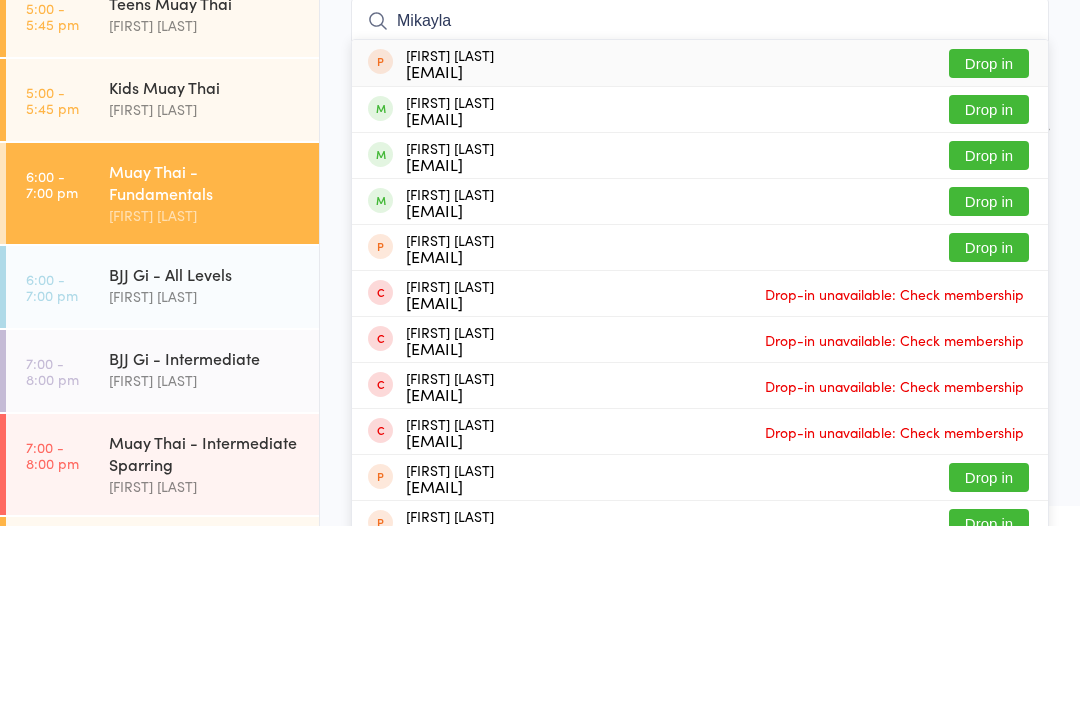 type on "Mikayla" 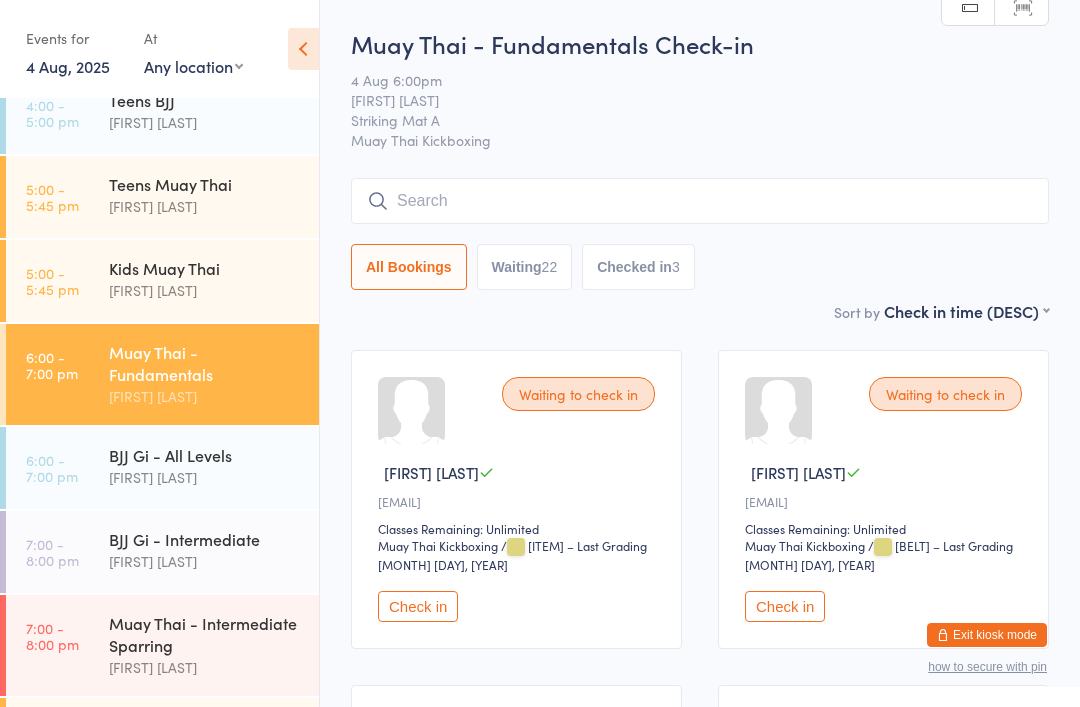 scroll, scrollTop: 0, scrollLeft: 0, axis: both 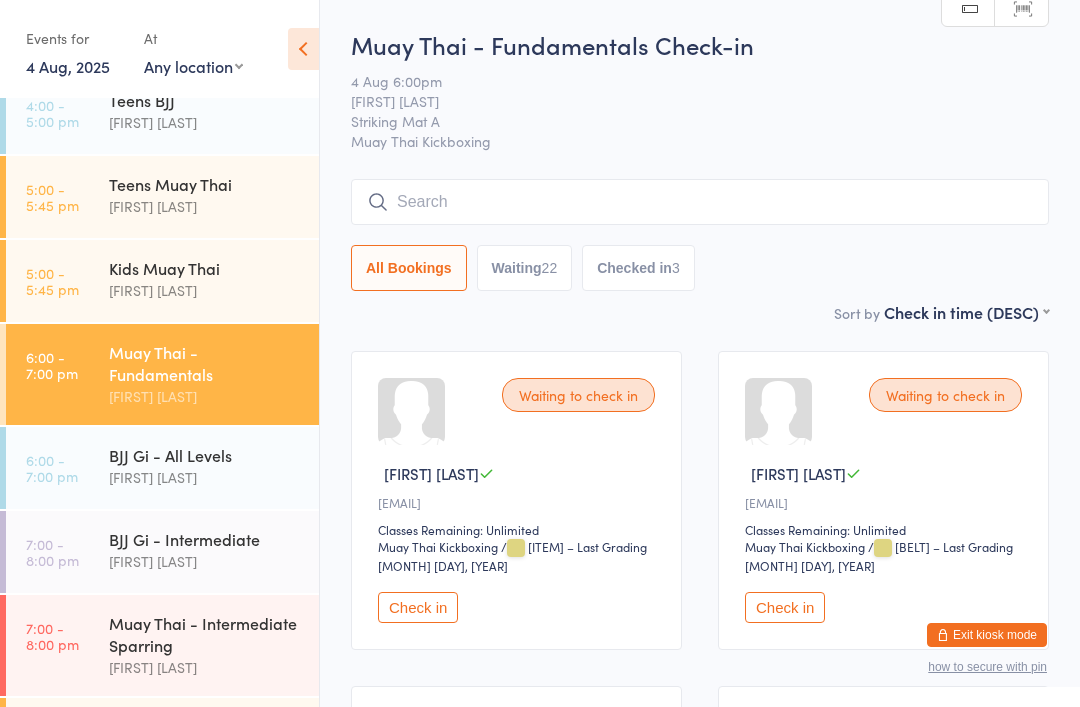 click at bounding box center (700, 202) 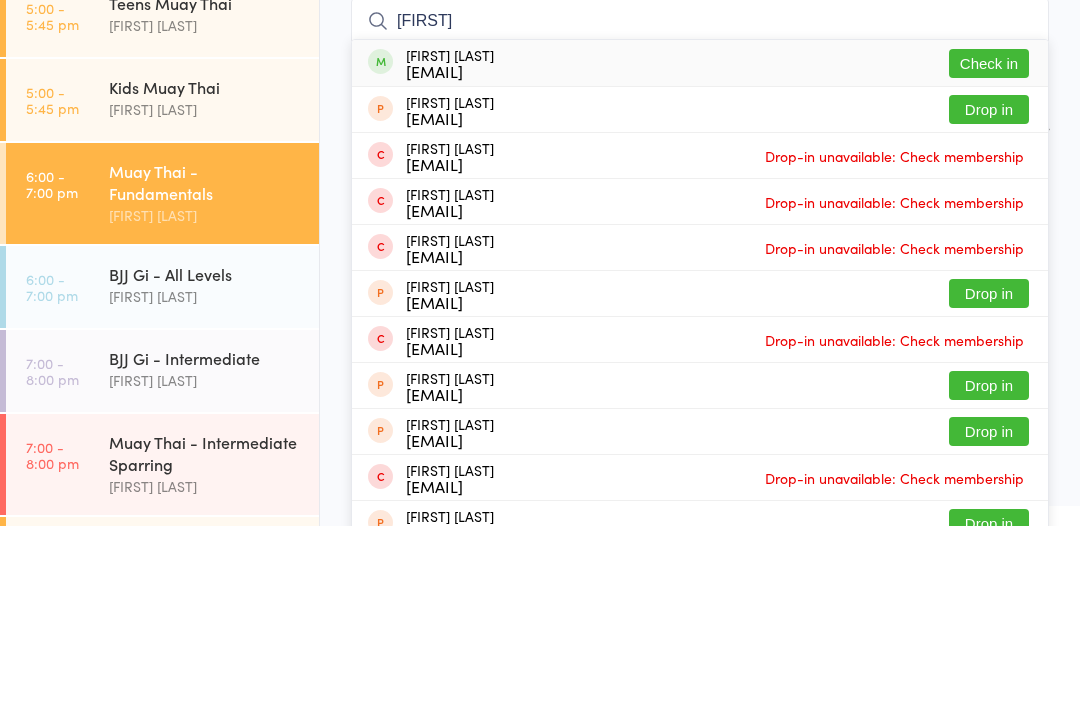 type on "[FIRST]" 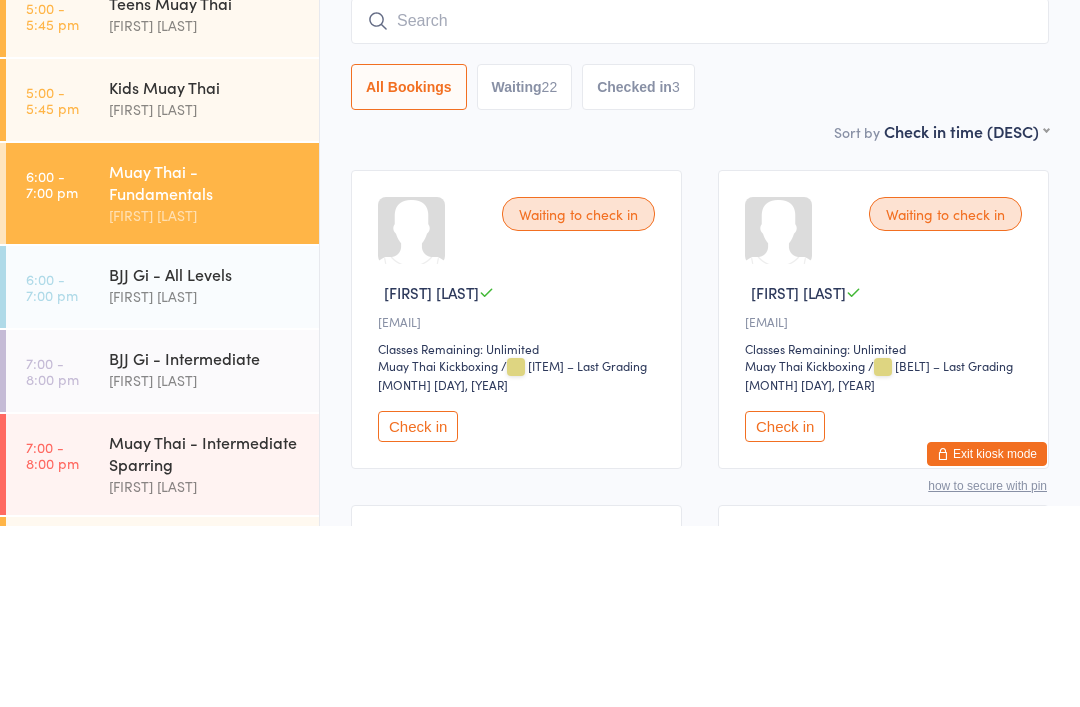 scroll, scrollTop: 181, scrollLeft: 0, axis: vertical 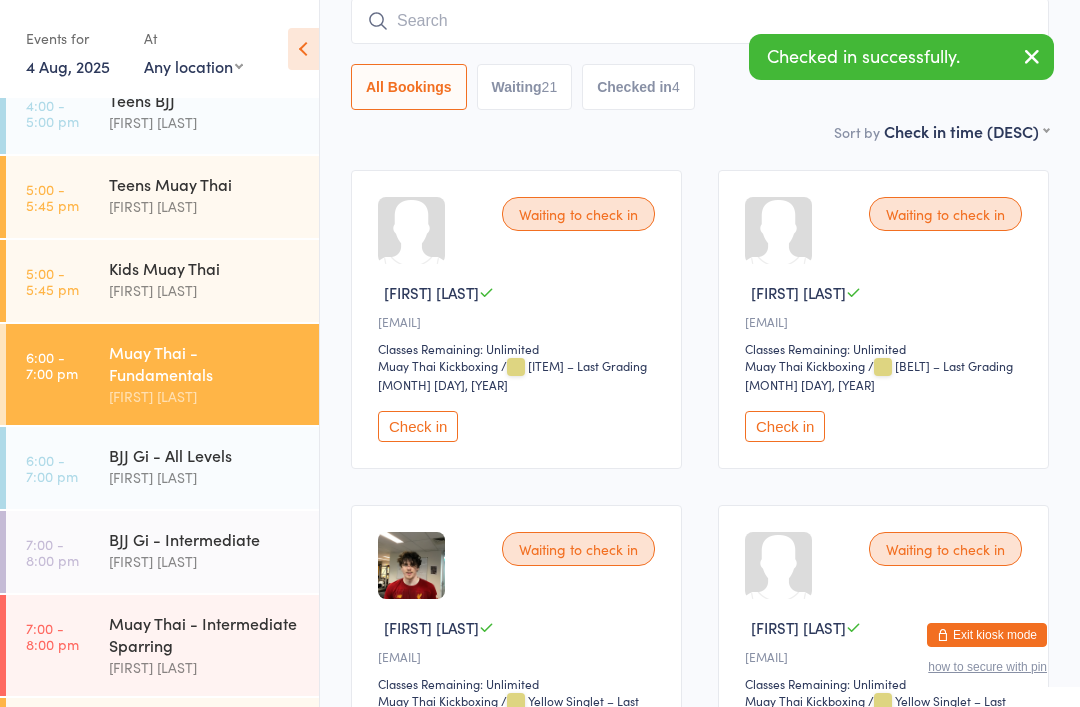 click on "Muay Thai - Intermediate Sparring" at bounding box center (205, 634) 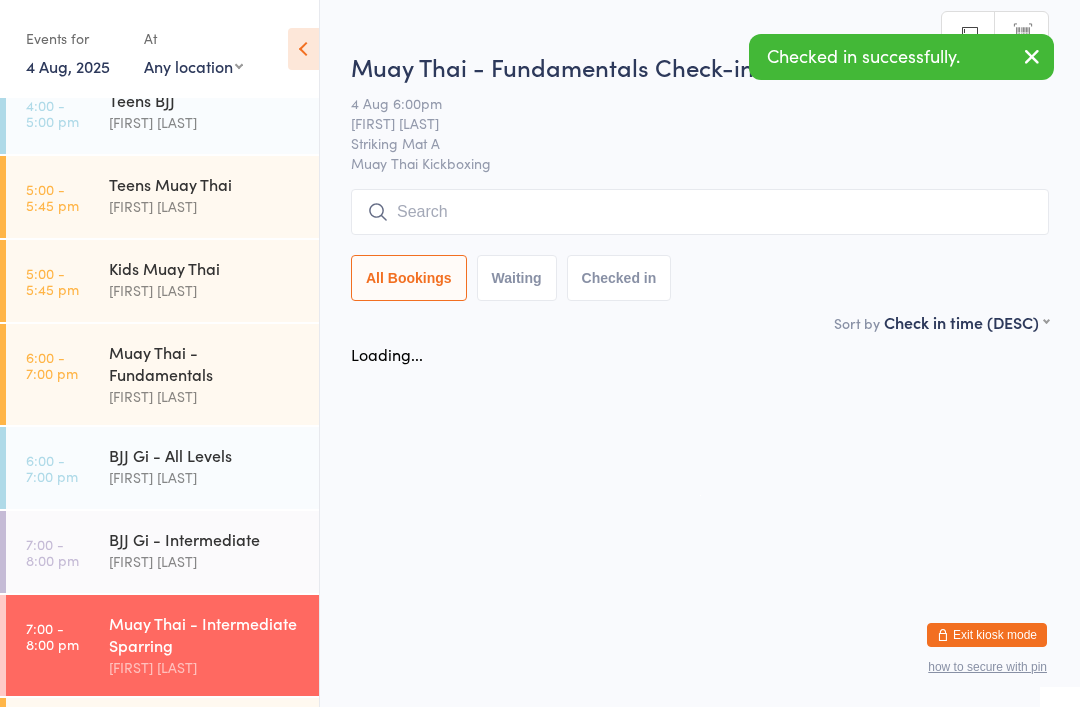 scroll, scrollTop: 0, scrollLeft: 0, axis: both 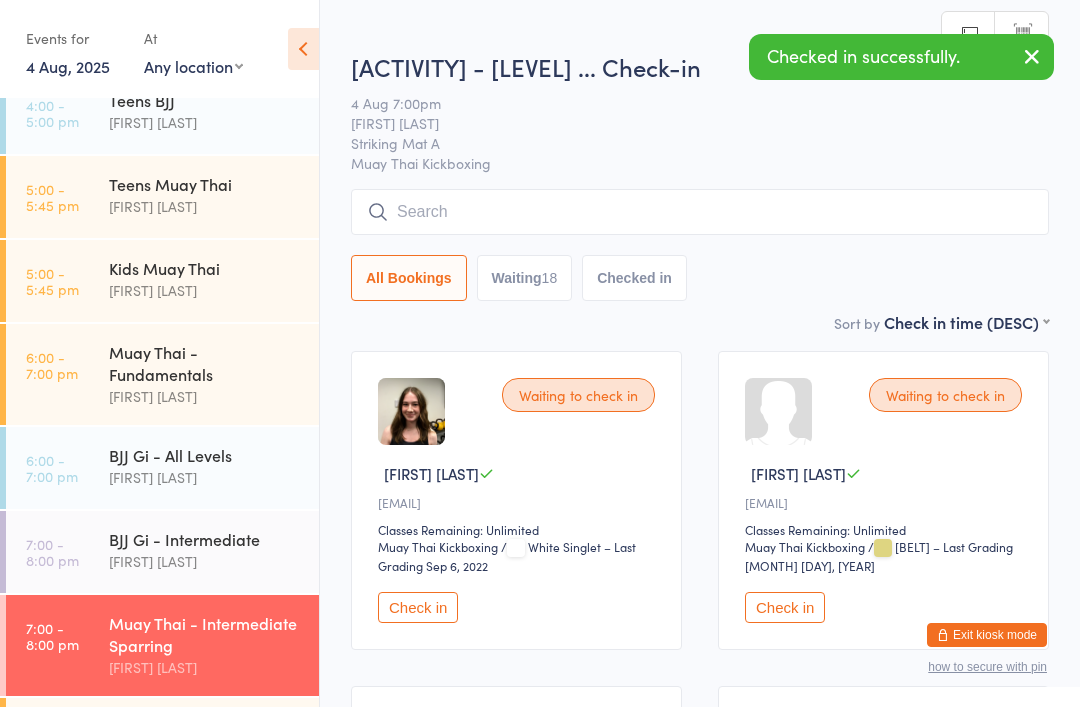 click at bounding box center (700, 212) 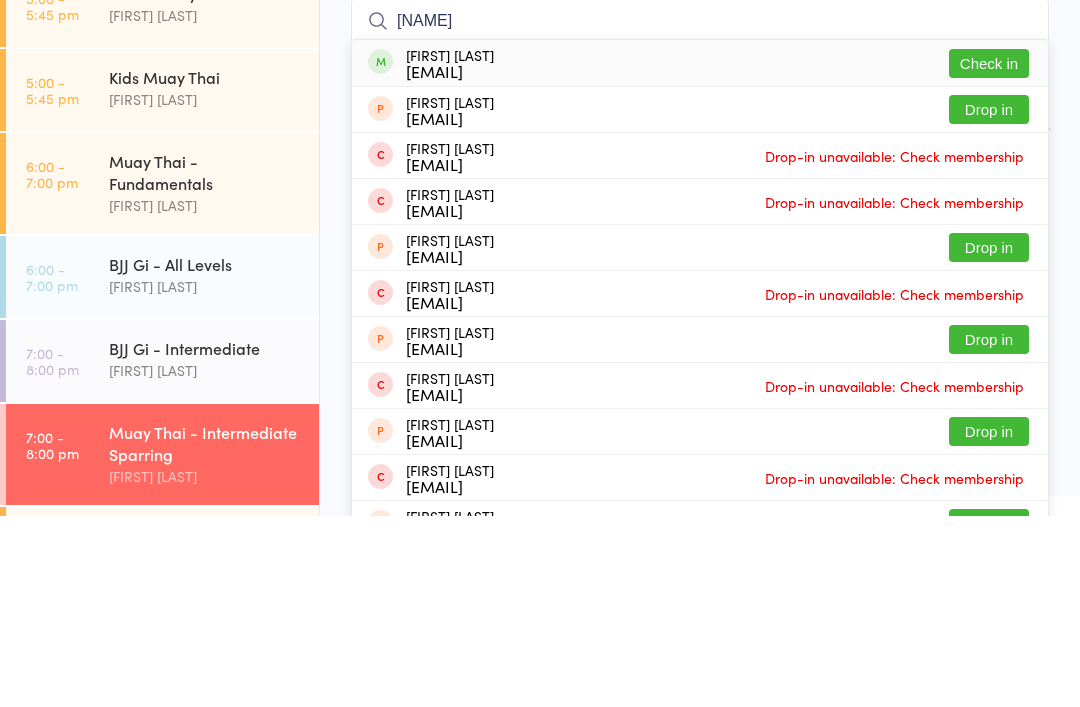 type on "[NAME]" 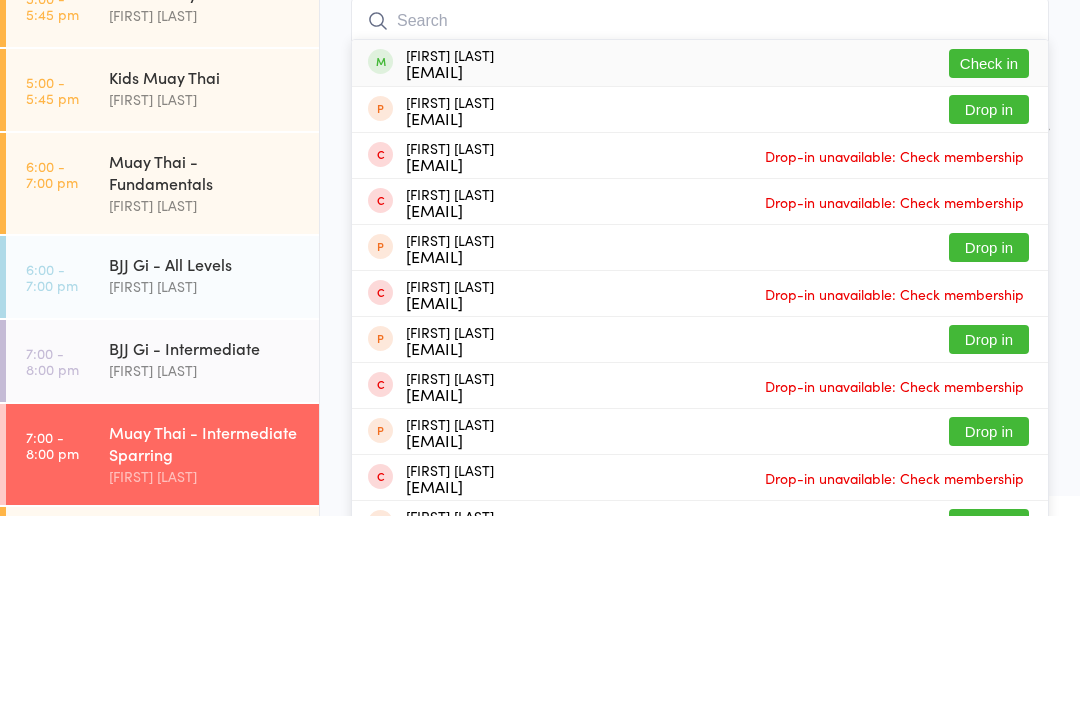 scroll, scrollTop: 191, scrollLeft: 0, axis: vertical 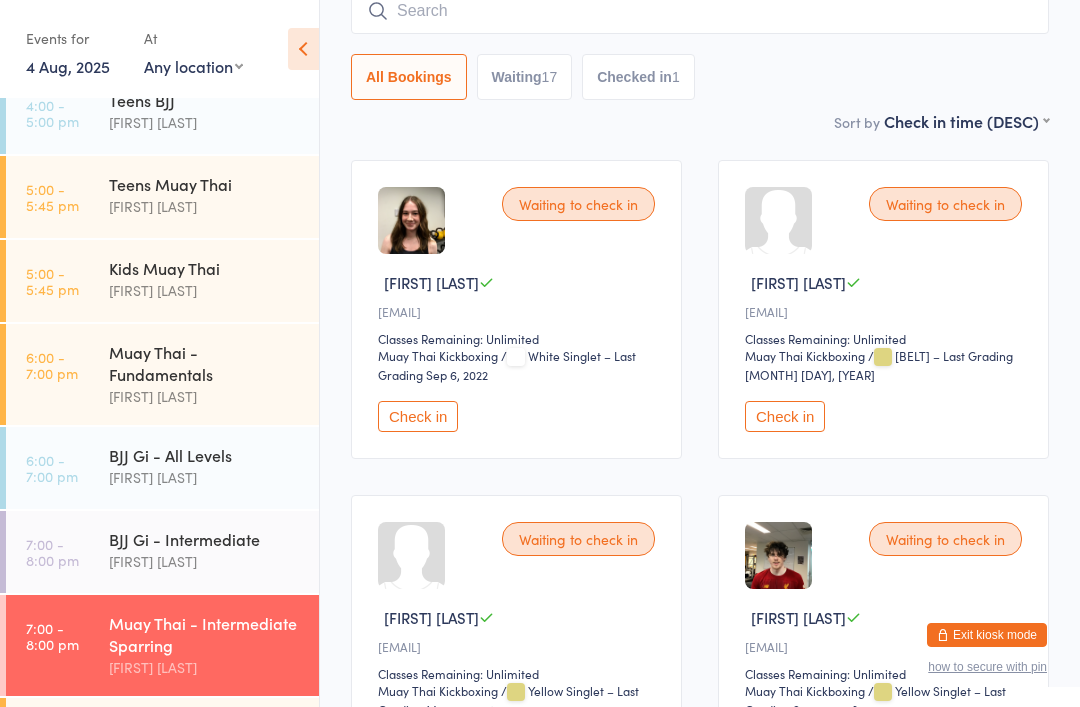 click on "BJJ Gi - All Levels" at bounding box center (205, 455) 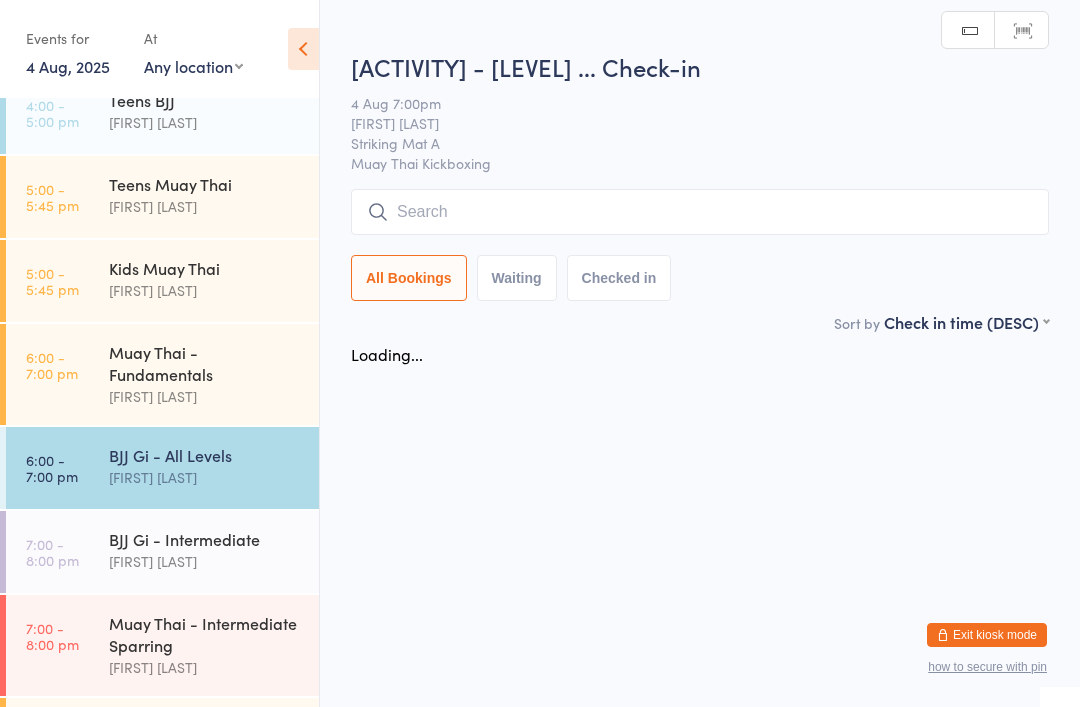 scroll, scrollTop: 0, scrollLeft: 0, axis: both 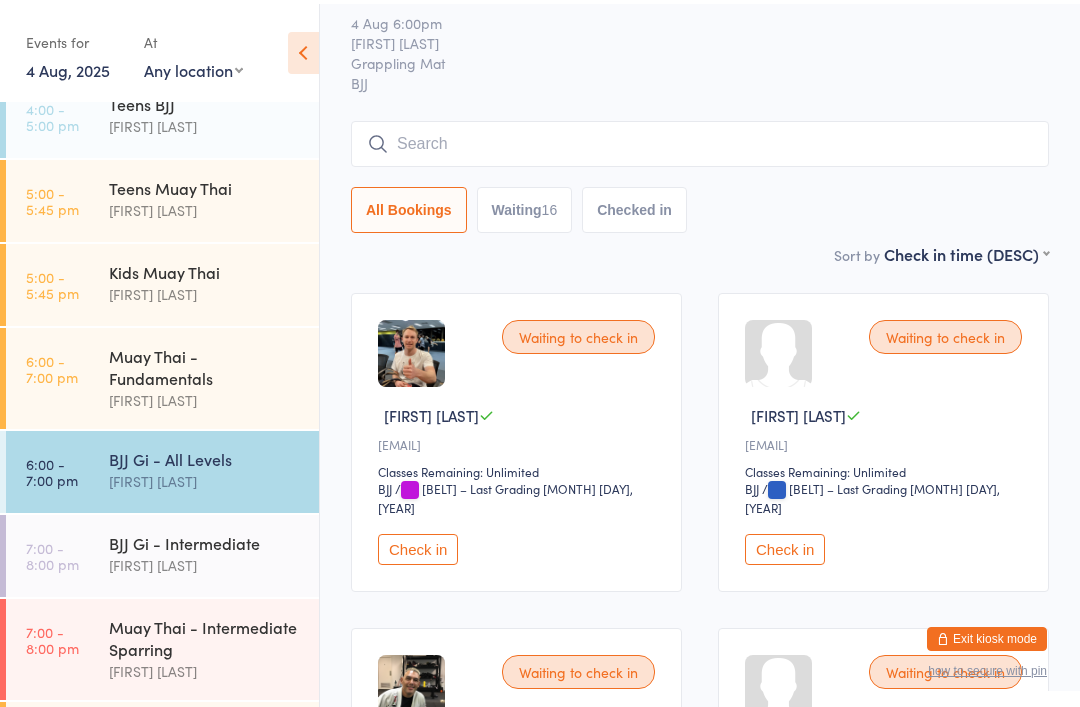 click at bounding box center (700, 140) 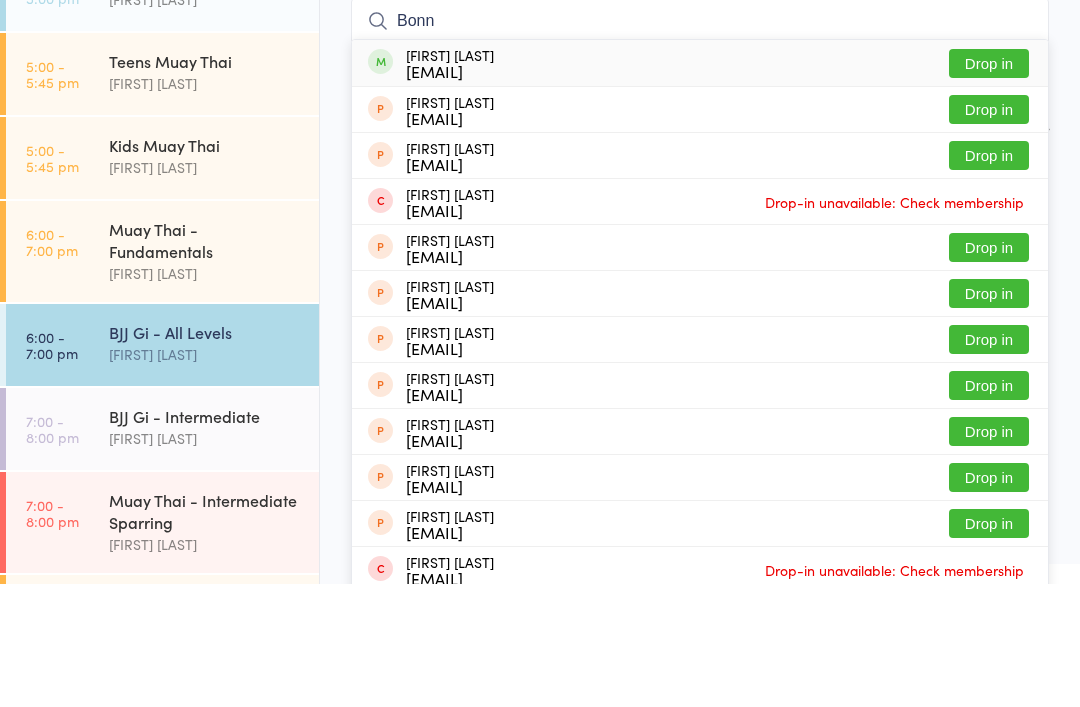 type on "Bonn" 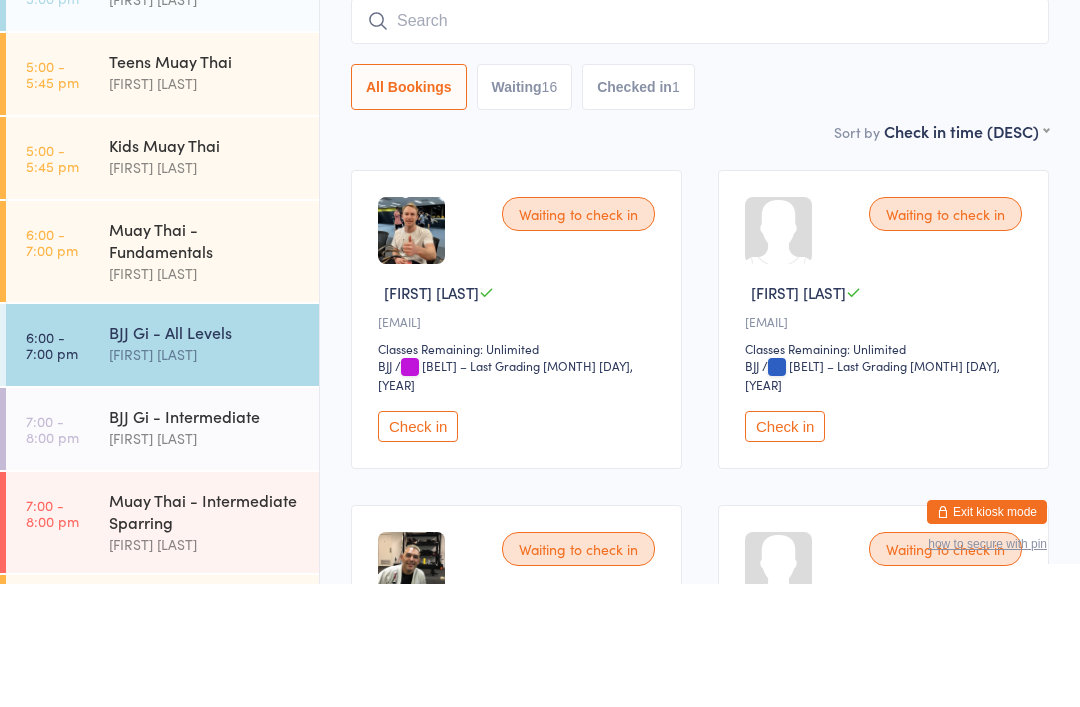 click on "Muay Thai - Fundamentals" at bounding box center (205, 363) 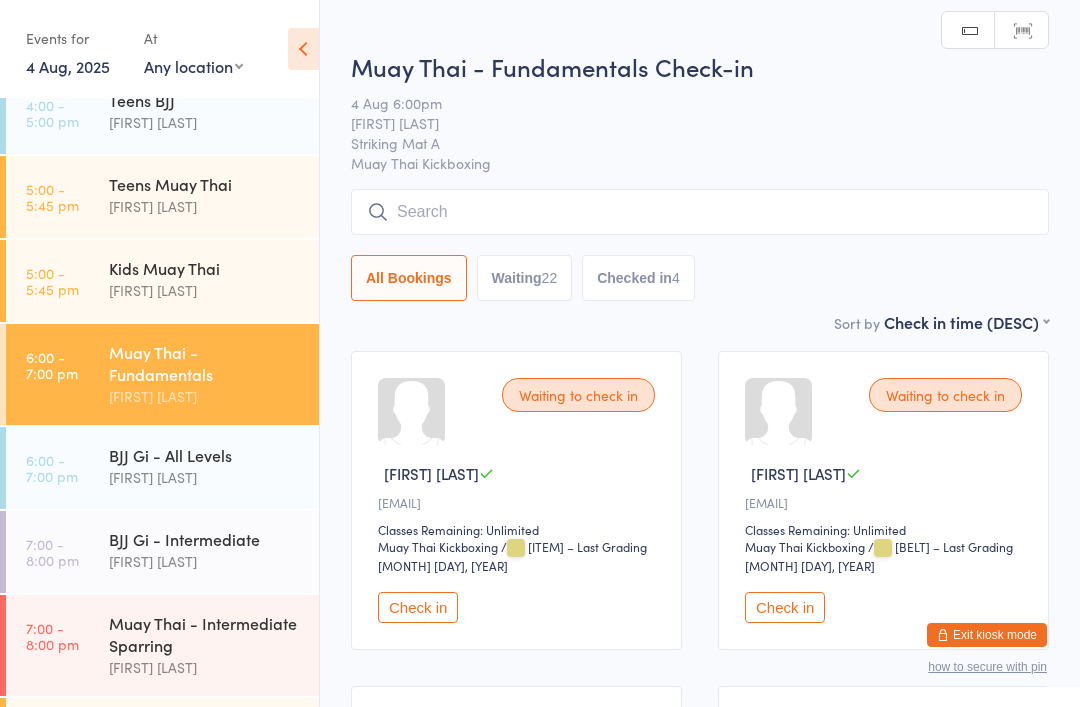 click at bounding box center [700, 212] 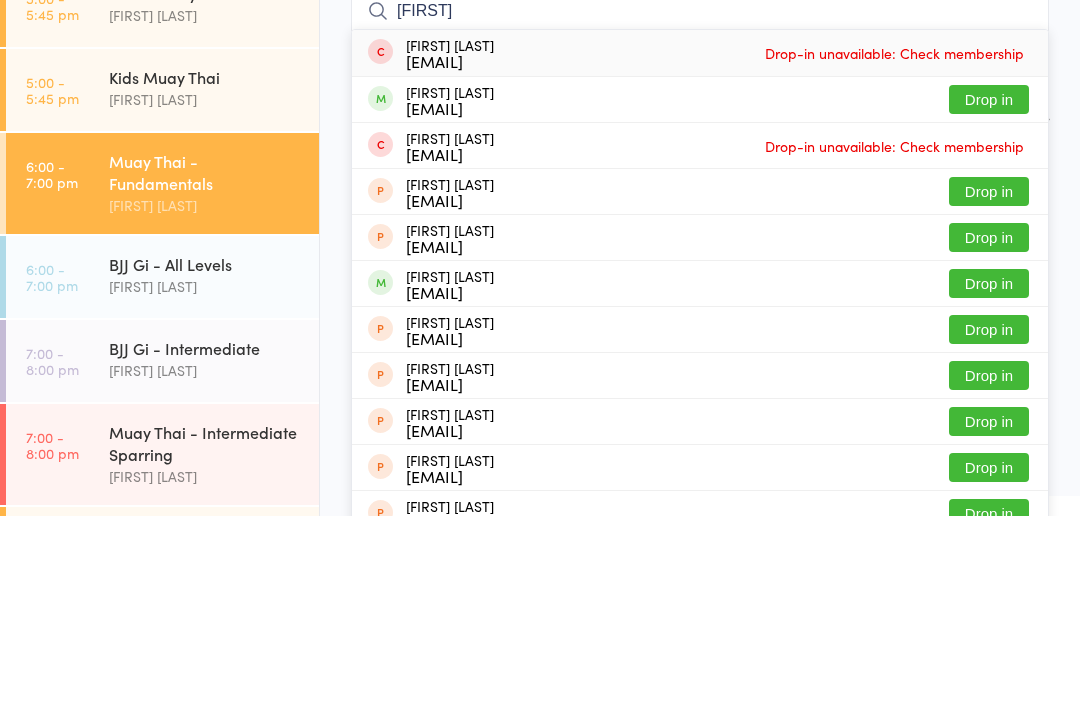 type on "[FIRST]" 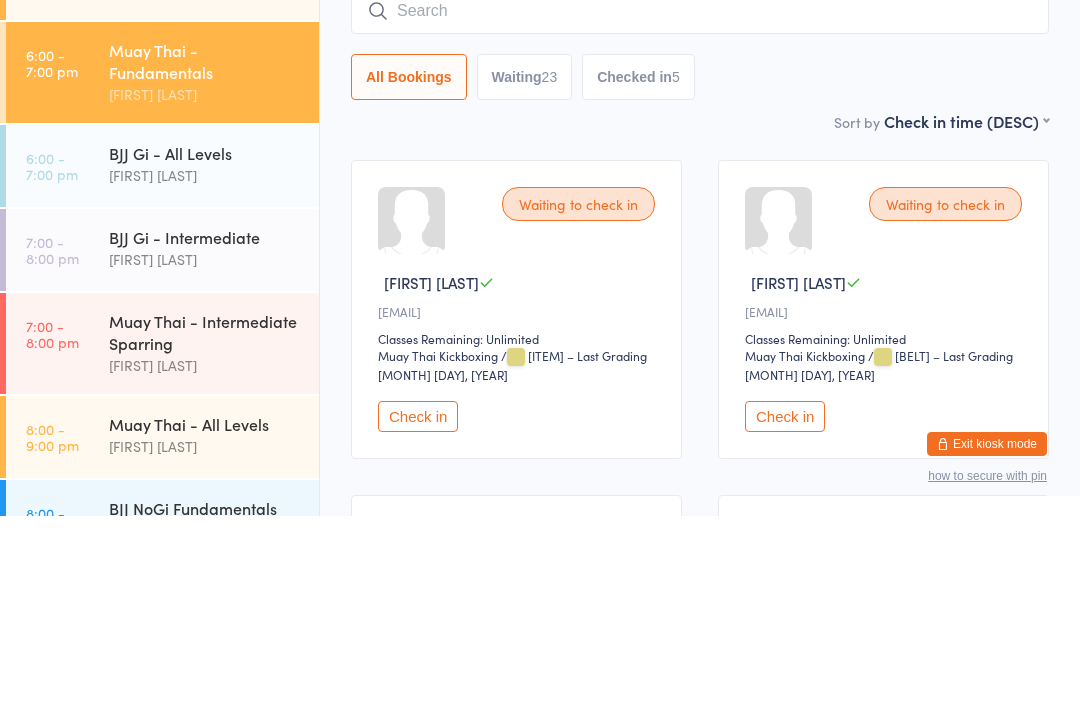 scroll, scrollTop: 381, scrollLeft: 0, axis: vertical 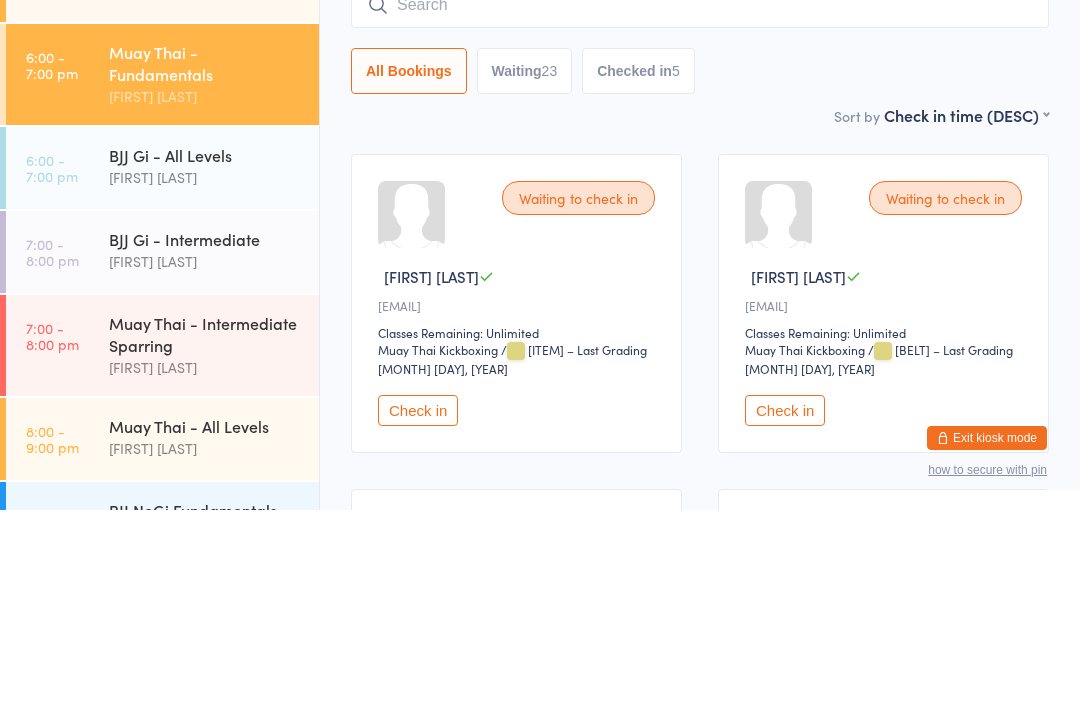 click on "Muay Thai - Intermediate Sparring" at bounding box center [205, 531] 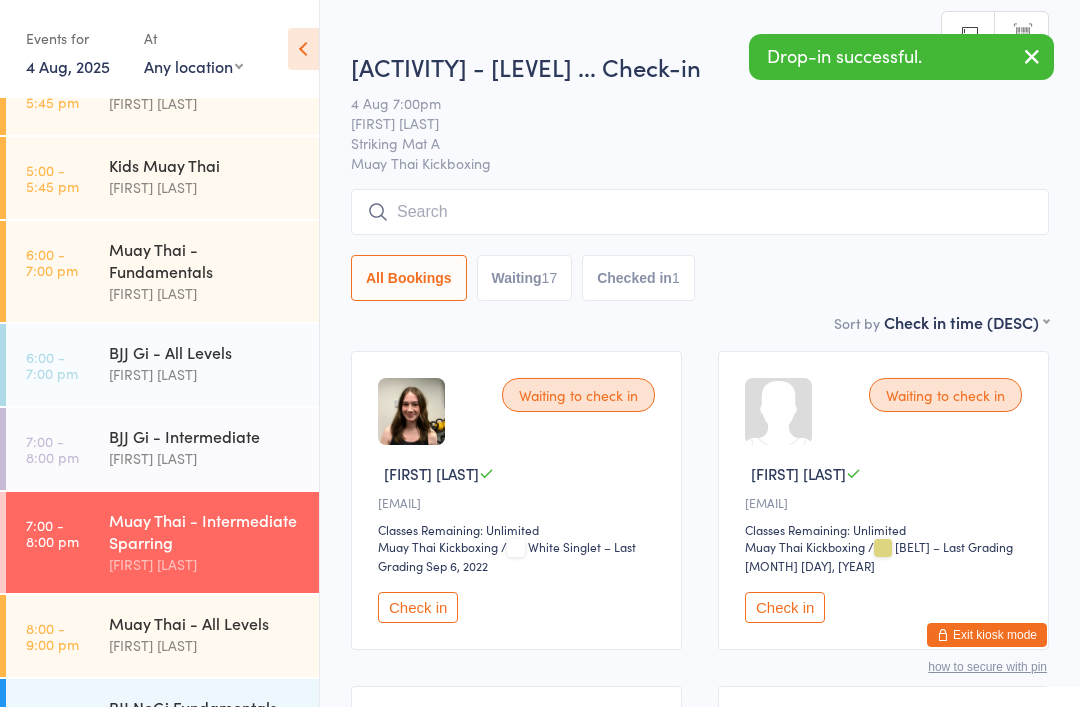 click at bounding box center (700, 212) 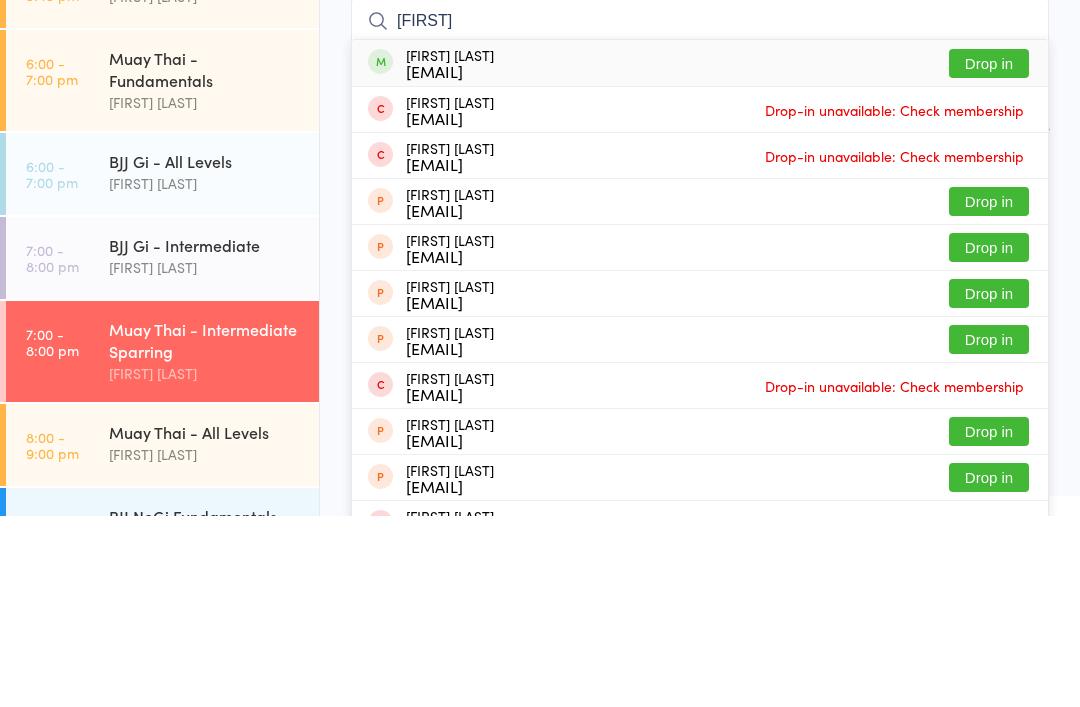 type on "[FIRST]" 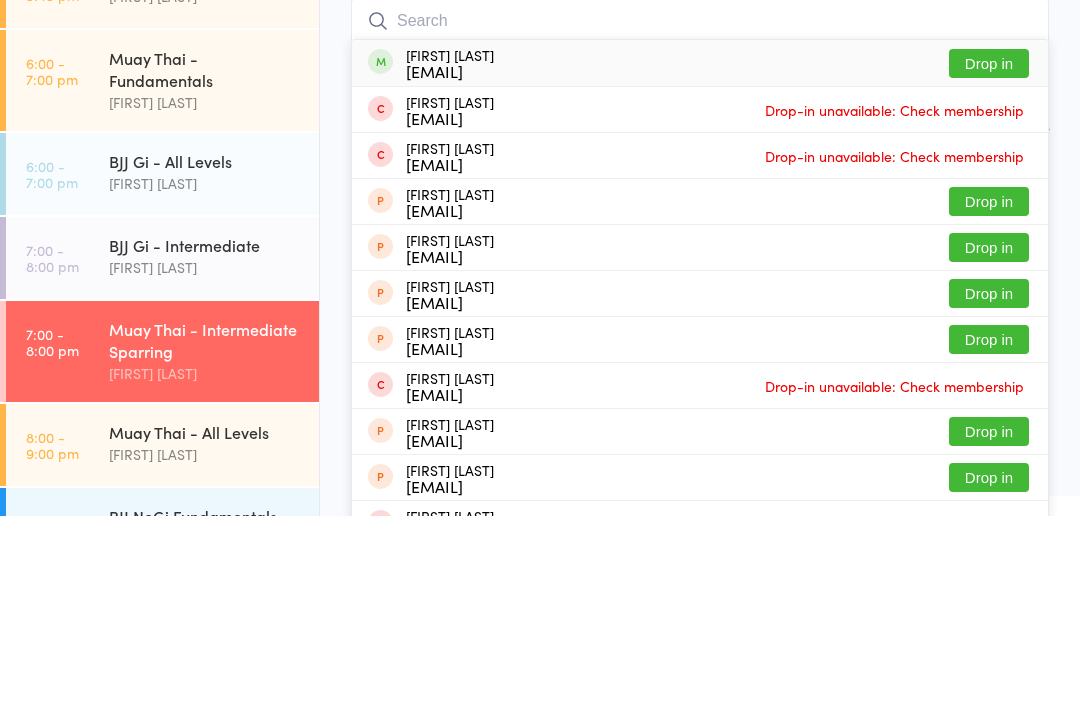 scroll, scrollTop: 191, scrollLeft: 0, axis: vertical 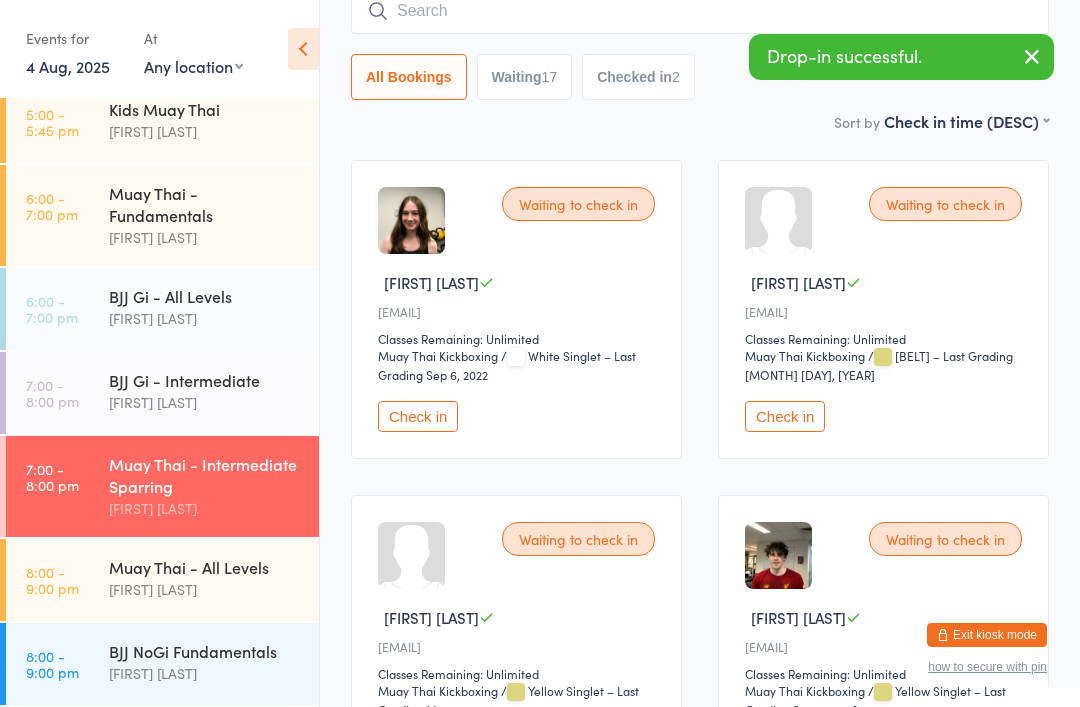 click on "BJJ NoGi Fundamentals" at bounding box center (205, 651) 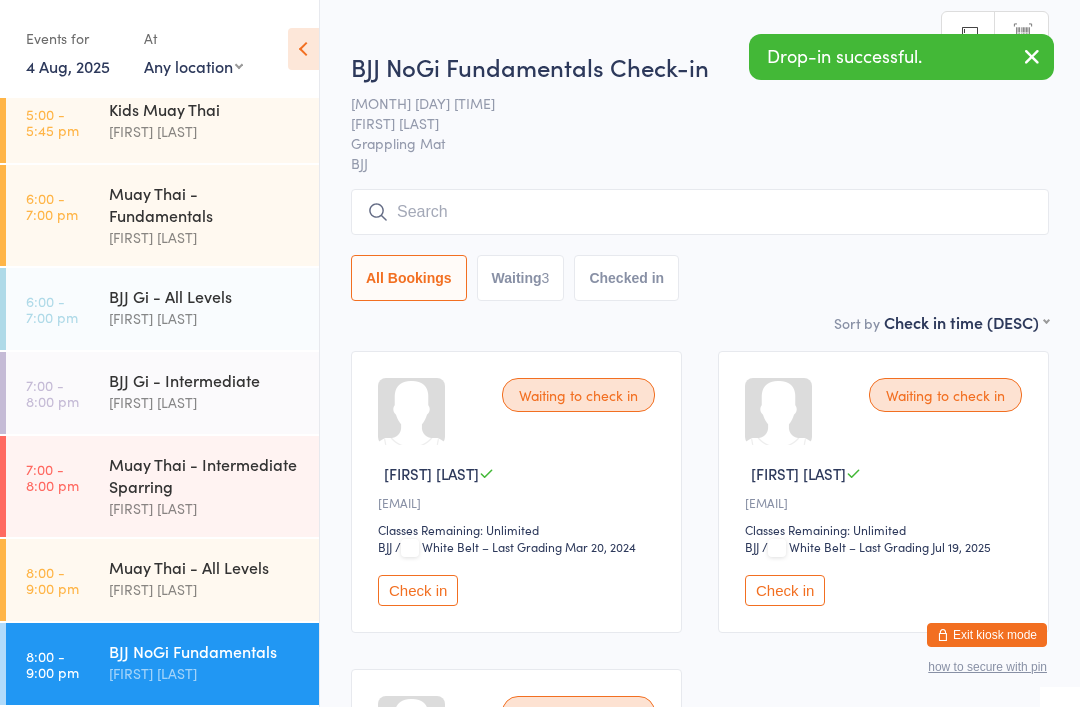 click at bounding box center [700, 212] 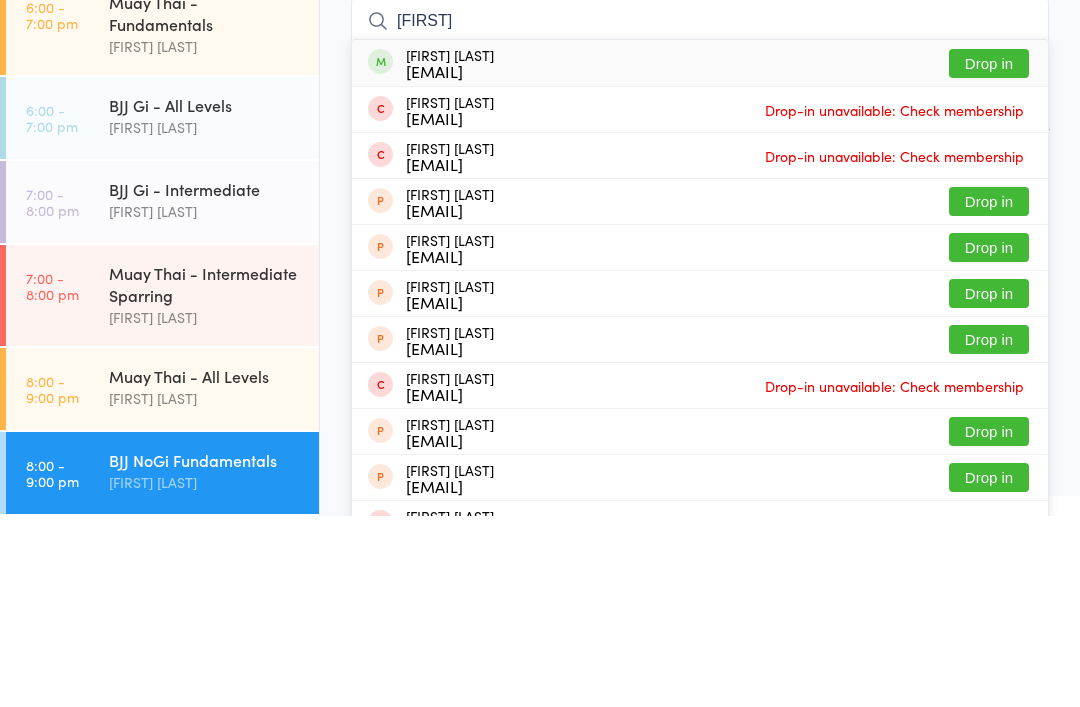 type on "[FIRST]" 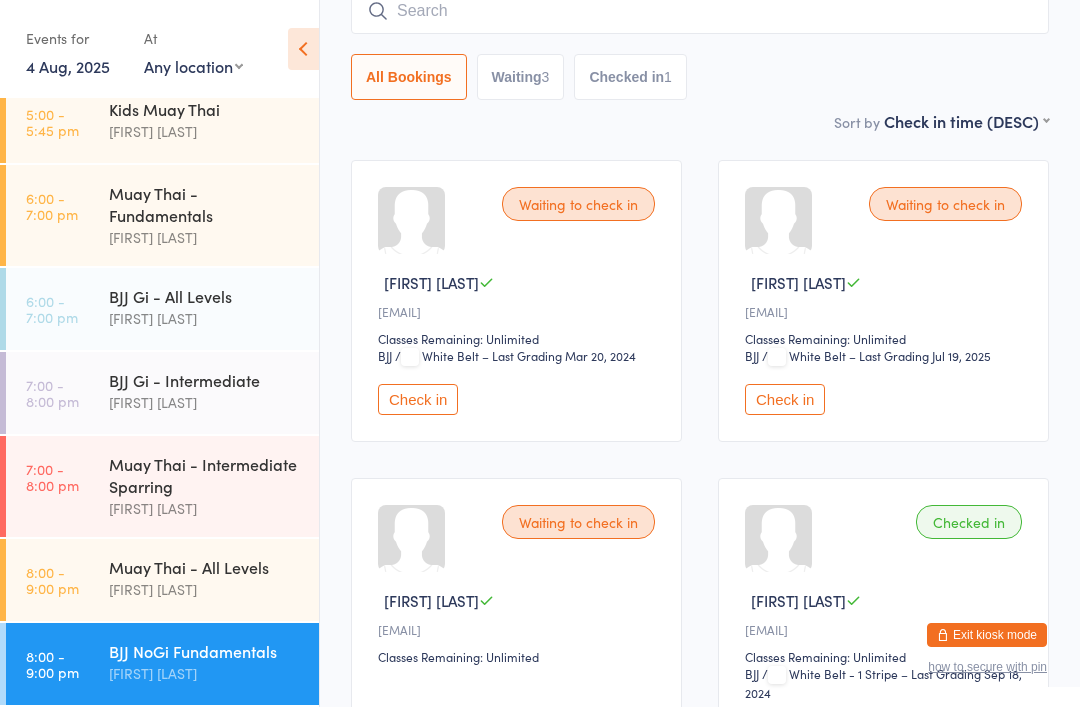 scroll, scrollTop: 223, scrollLeft: 0, axis: vertical 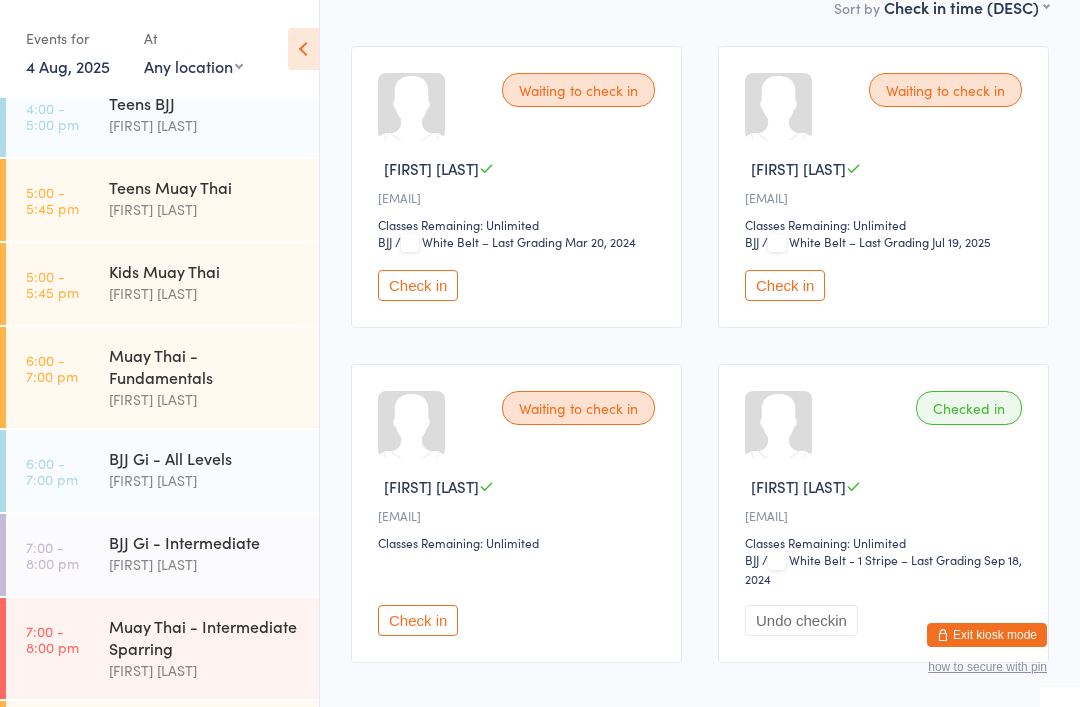 click on "[FIRST] [LAST]" at bounding box center (205, 480) 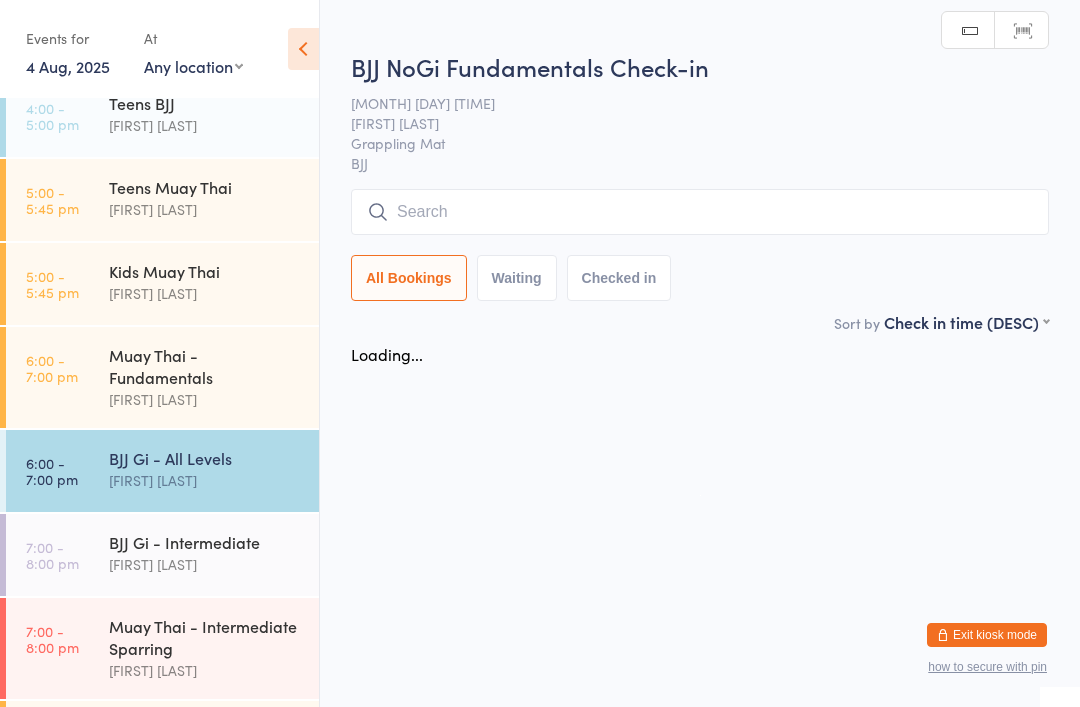 scroll, scrollTop: 0, scrollLeft: 0, axis: both 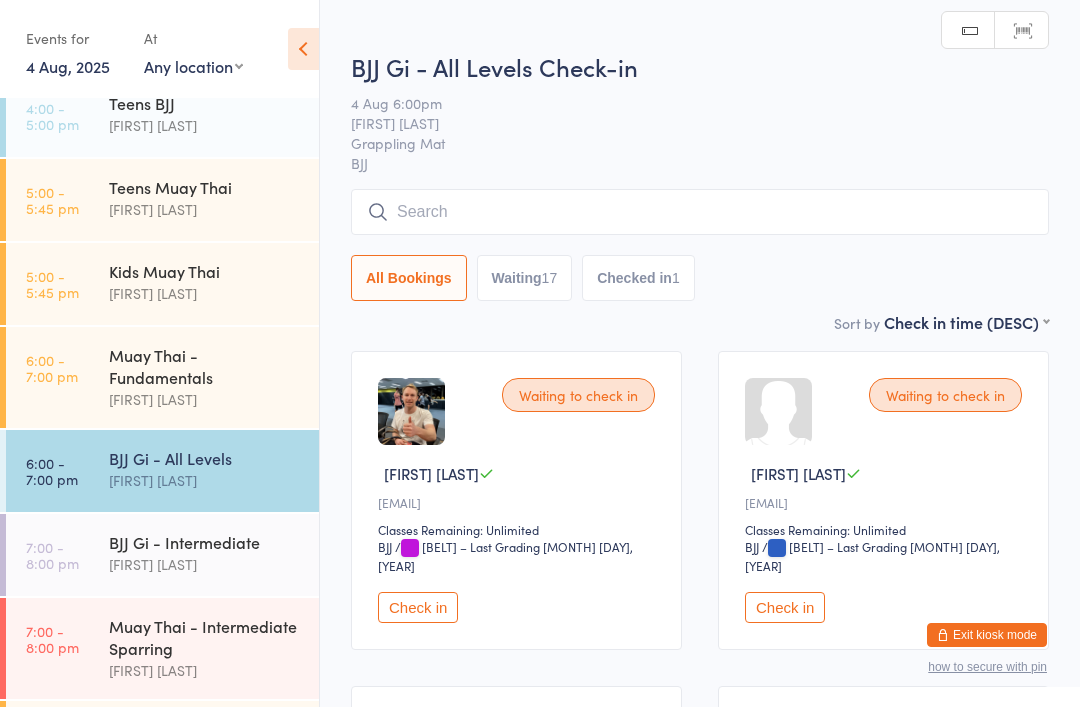 click on "Muay Thai - Fundamentals" at bounding box center (205, 366) 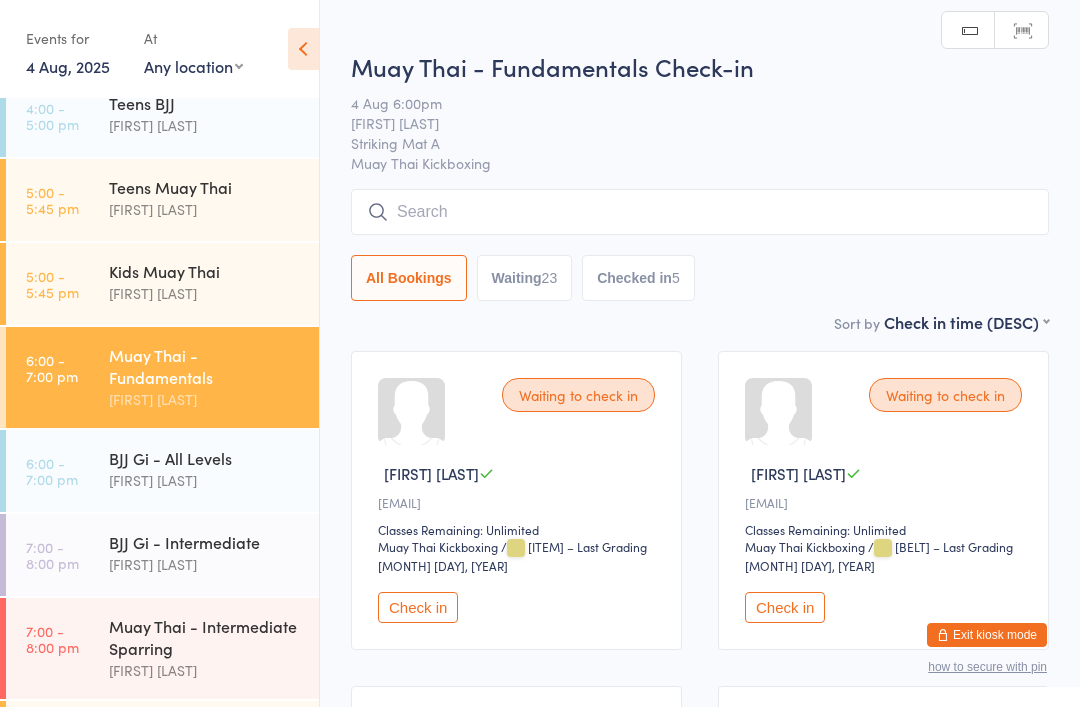 click at bounding box center (700, 212) 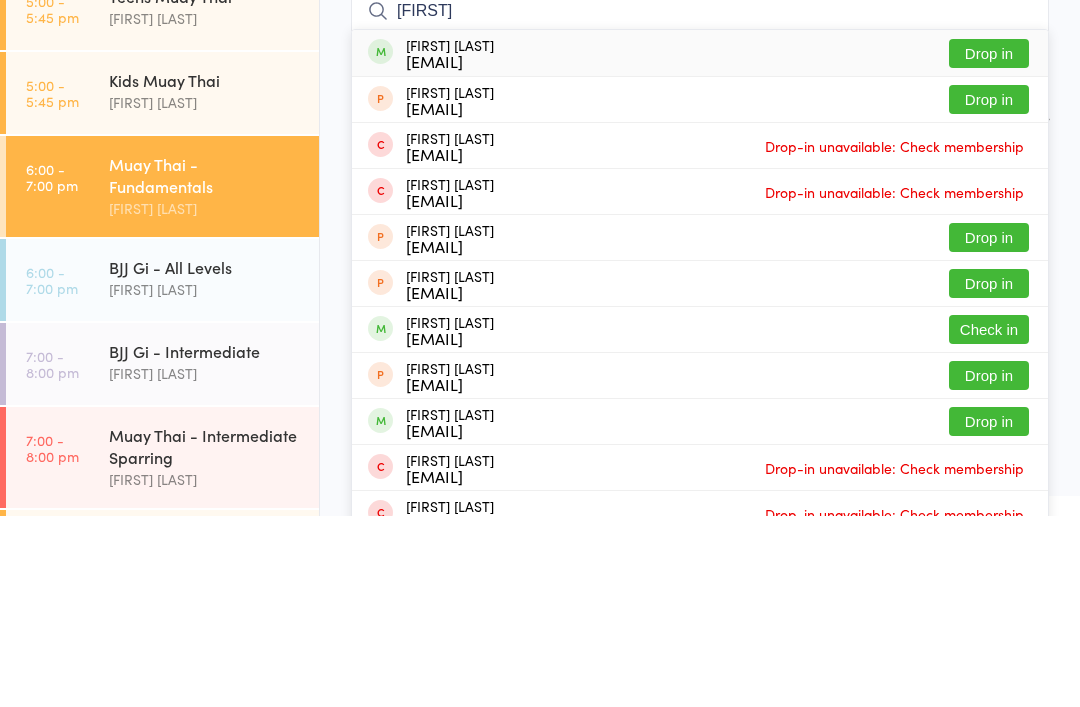 type on "[FIRST]" 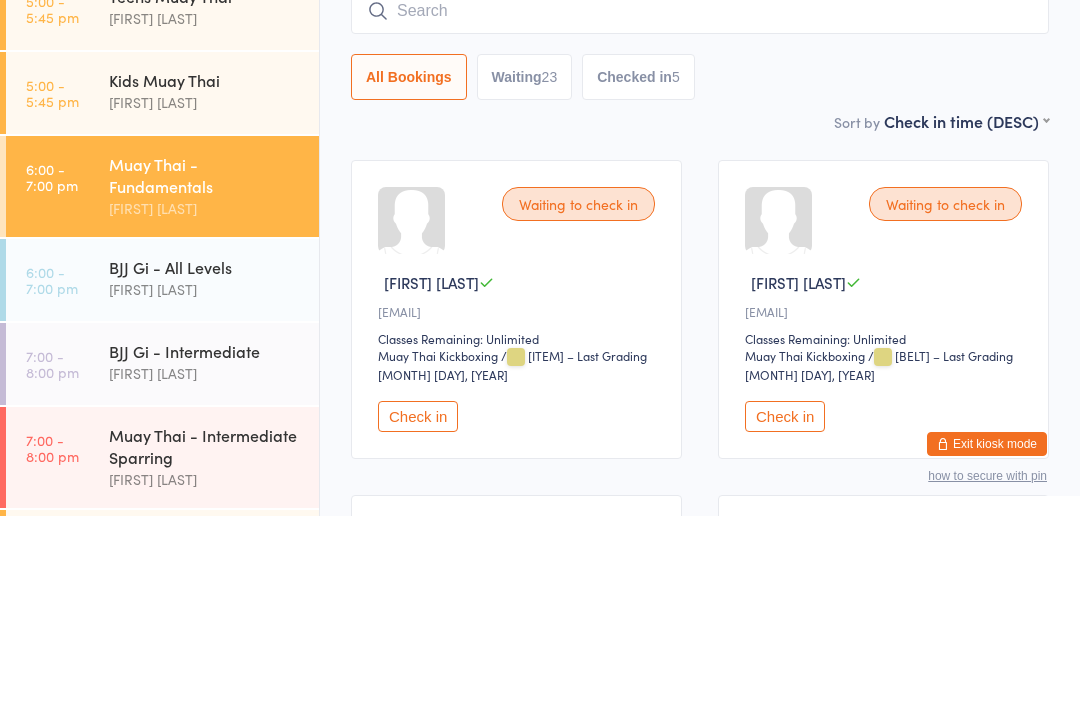 scroll, scrollTop: 191, scrollLeft: 0, axis: vertical 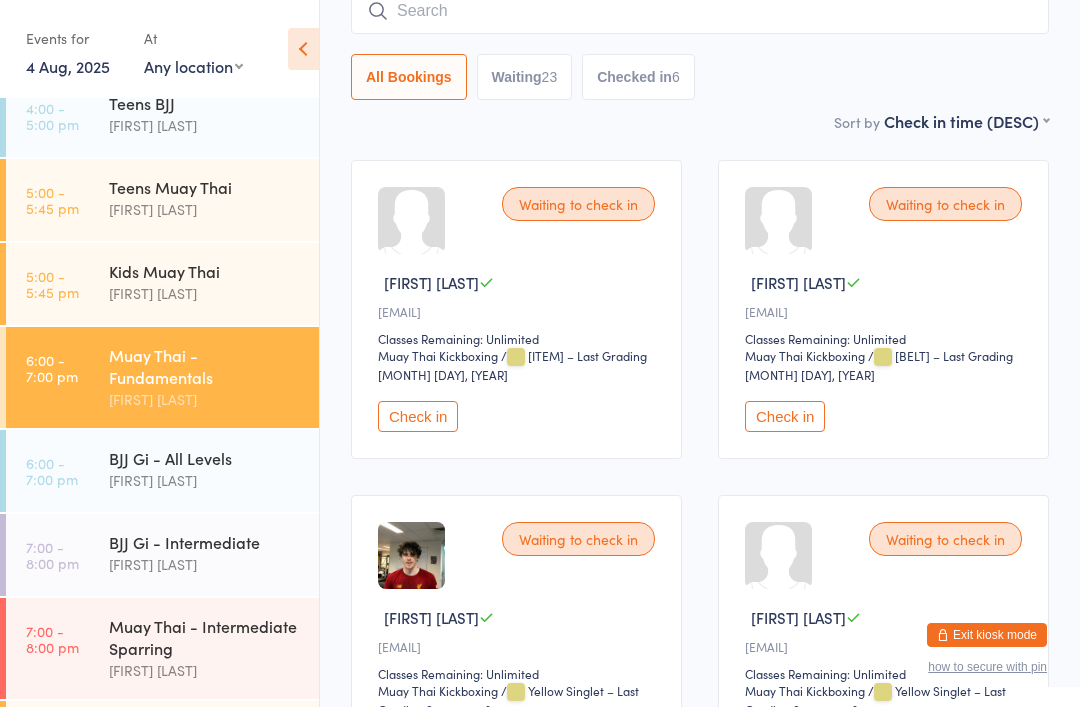 click on "BJJ Gi - All Levels" at bounding box center (205, 458) 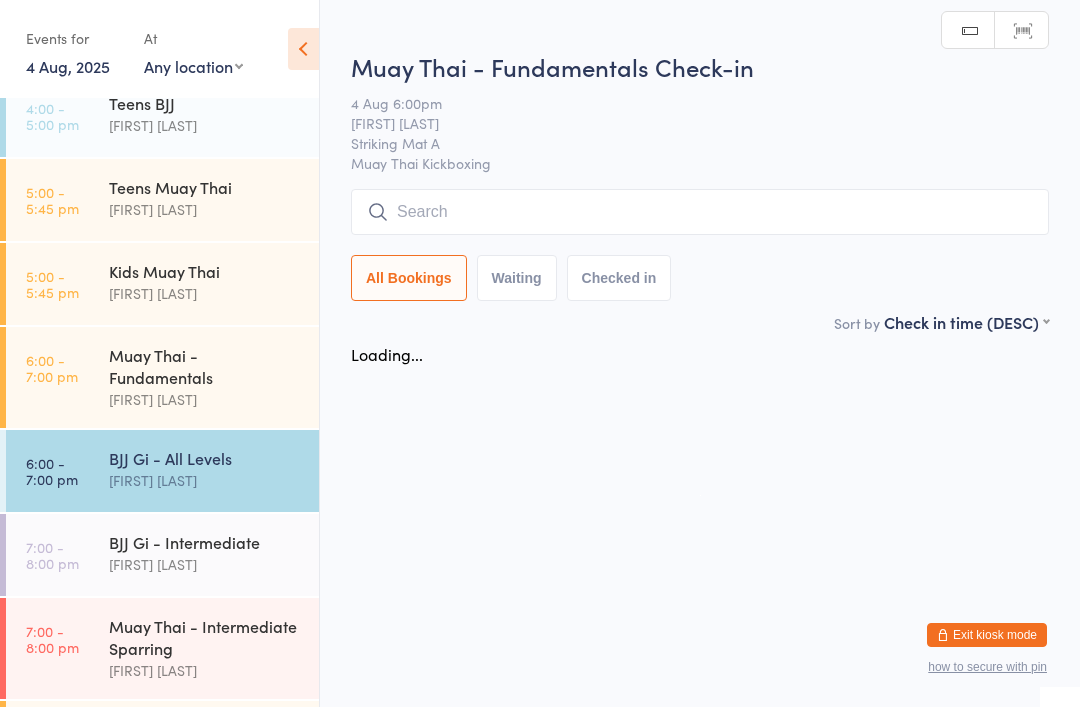 scroll, scrollTop: 0, scrollLeft: 0, axis: both 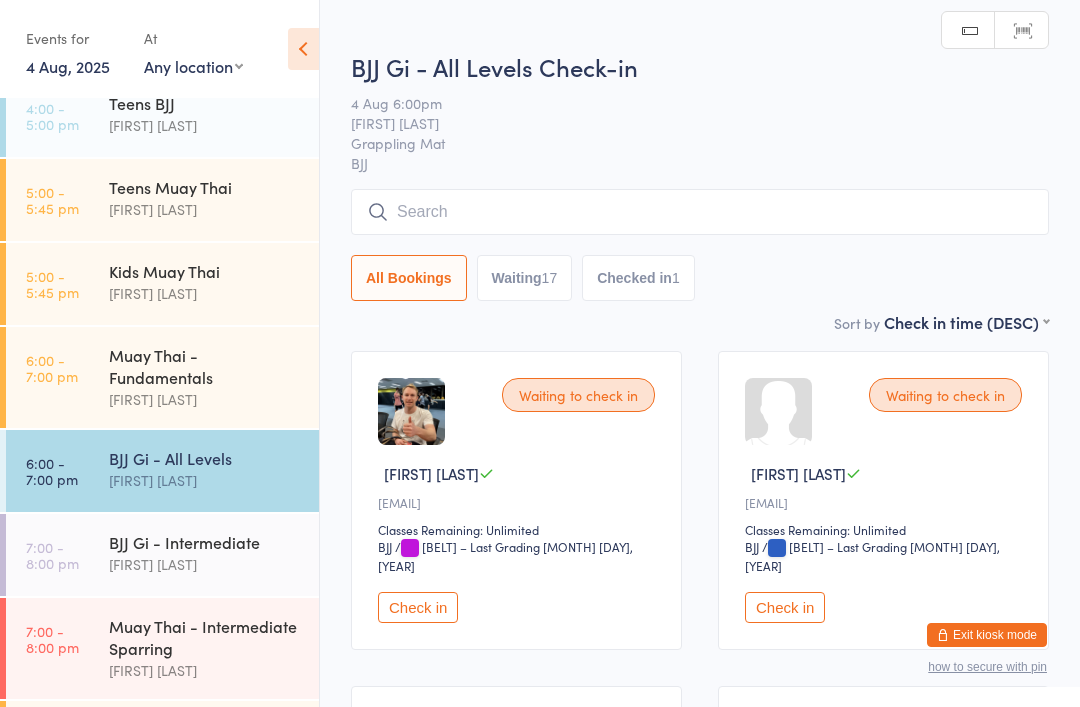click at bounding box center (700, 212) 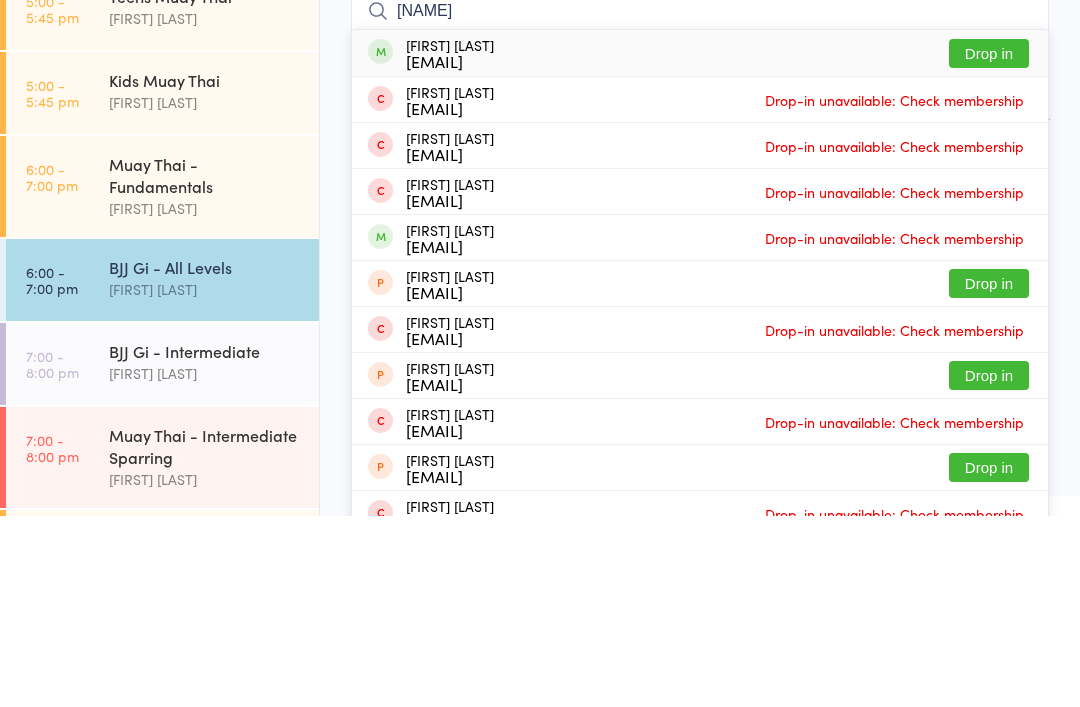 type on "[NAME]" 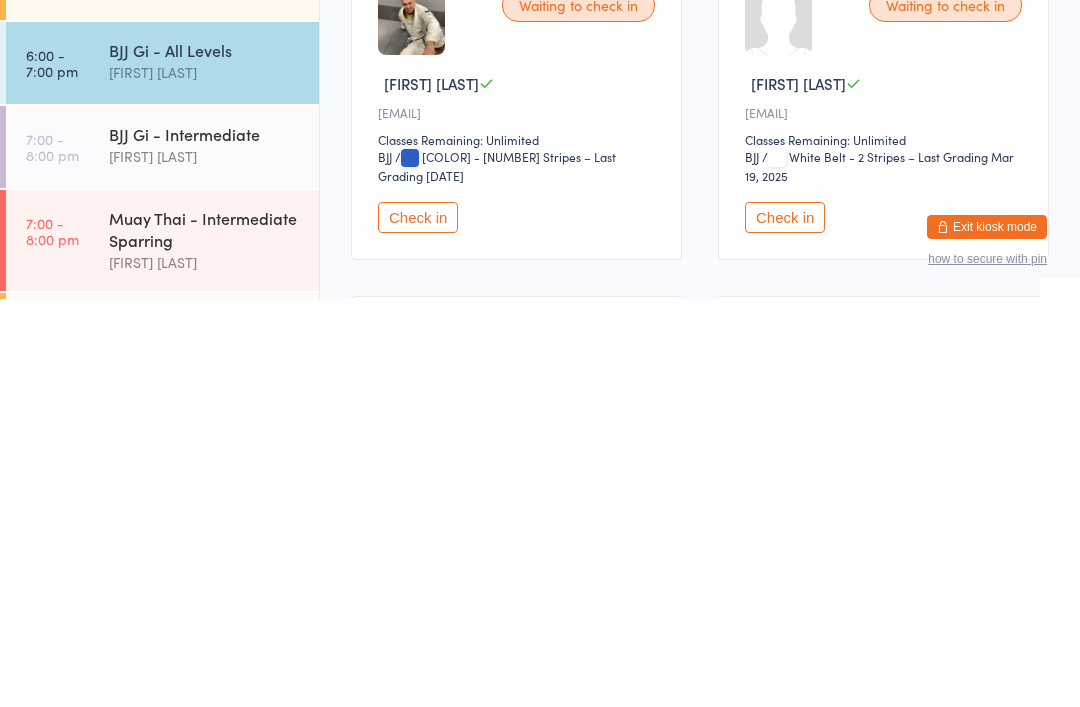 click on "Check in" at bounding box center [418, 625] 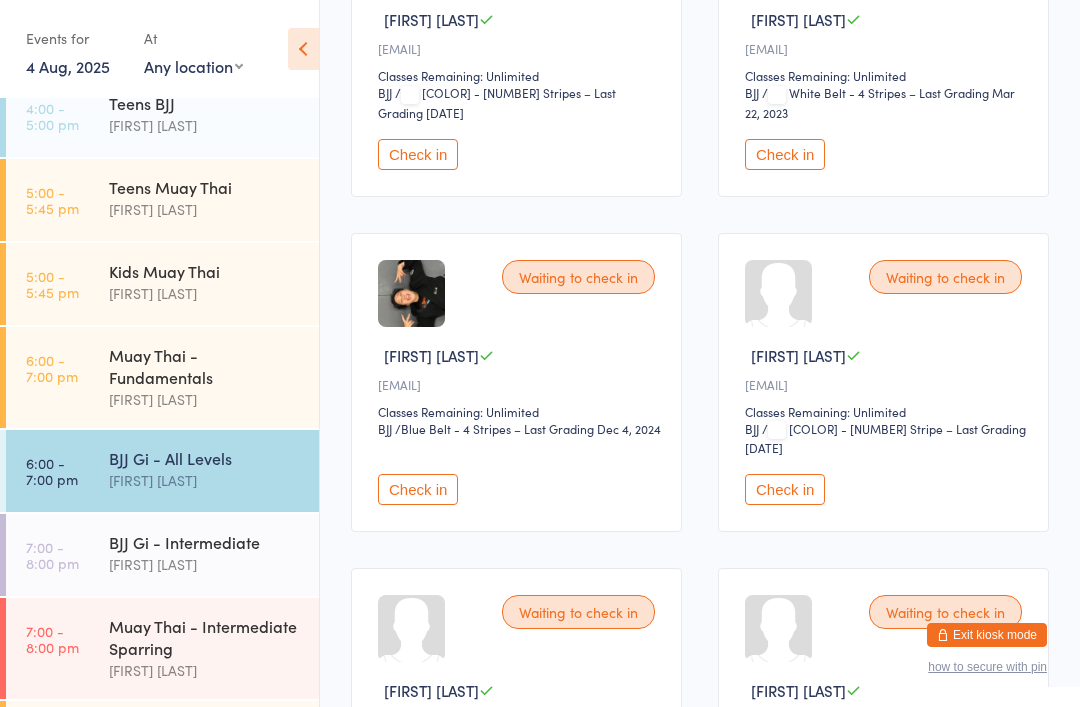 scroll, scrollTop: 1122, scrollLeft: 0, axis: vertical 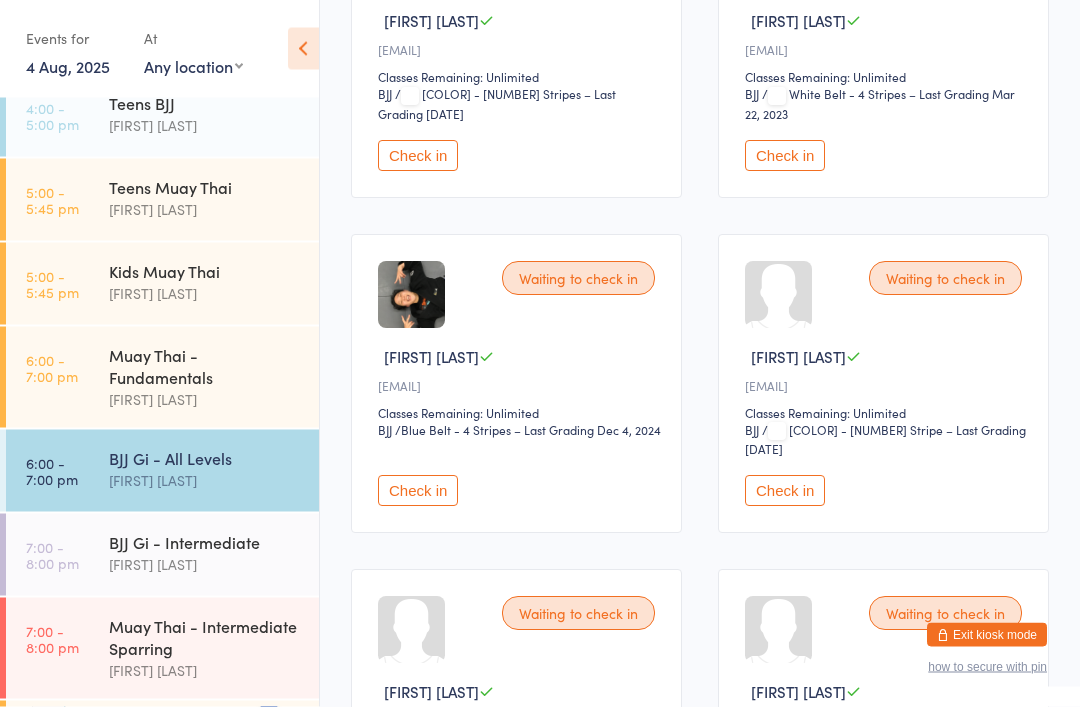 click on "Muay Thai - Fundamentals" at bounding box center (205, 366) 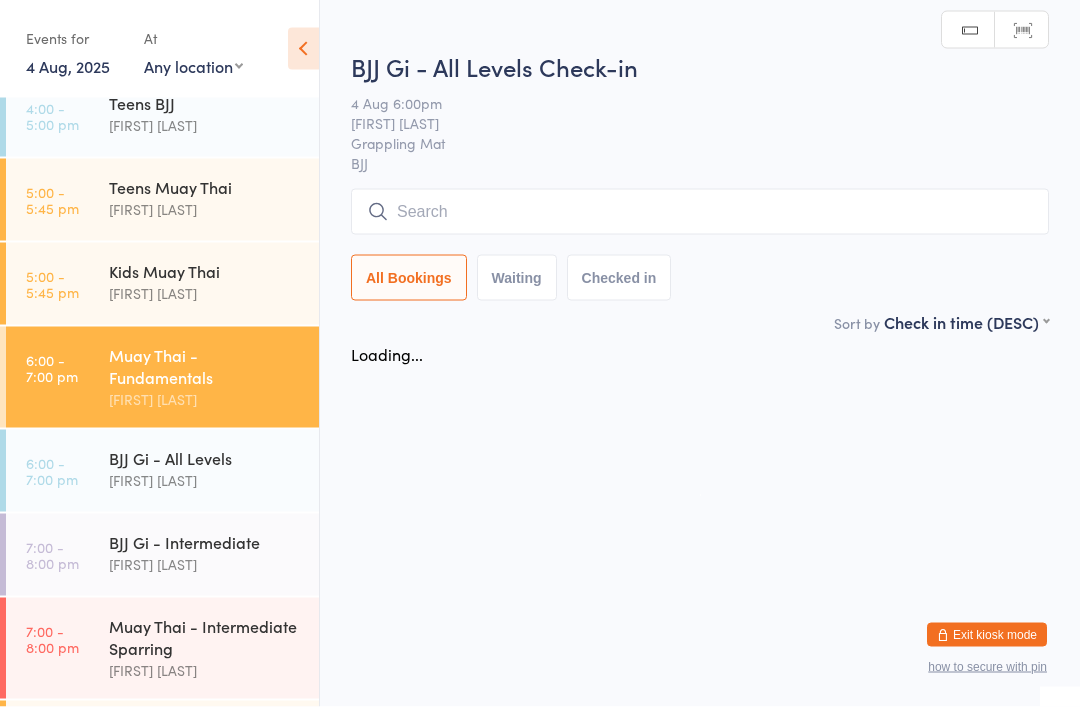 scroll, scrollTop: 0, scrollLeft: 0, axis: both 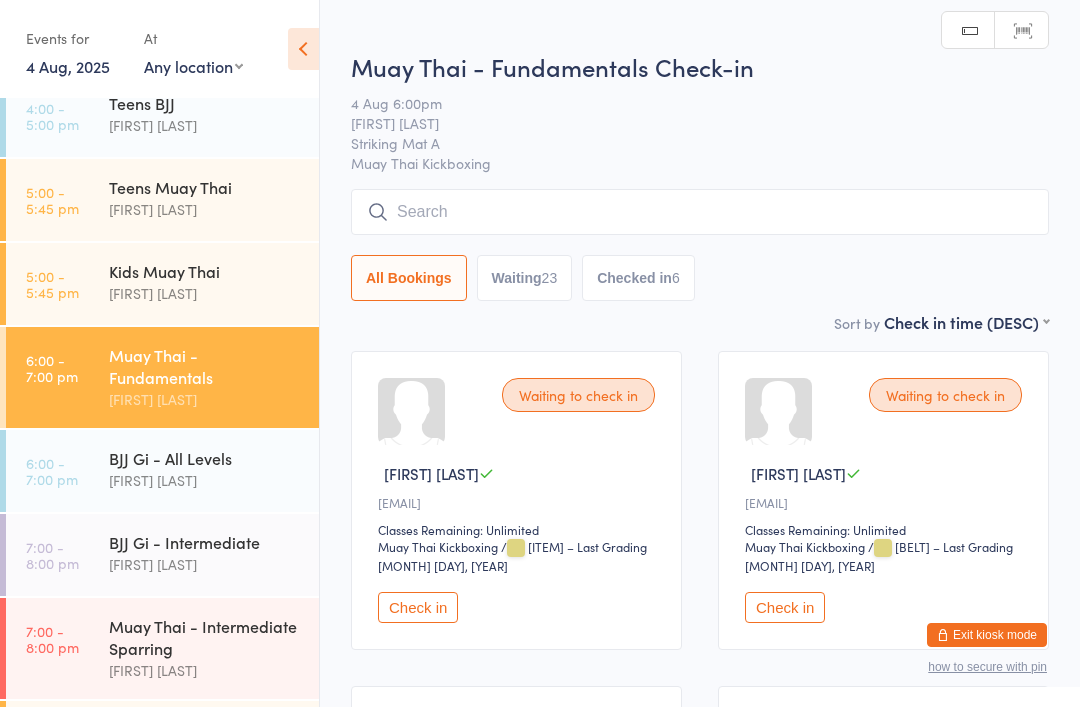 click at bounding box center (700, 212) 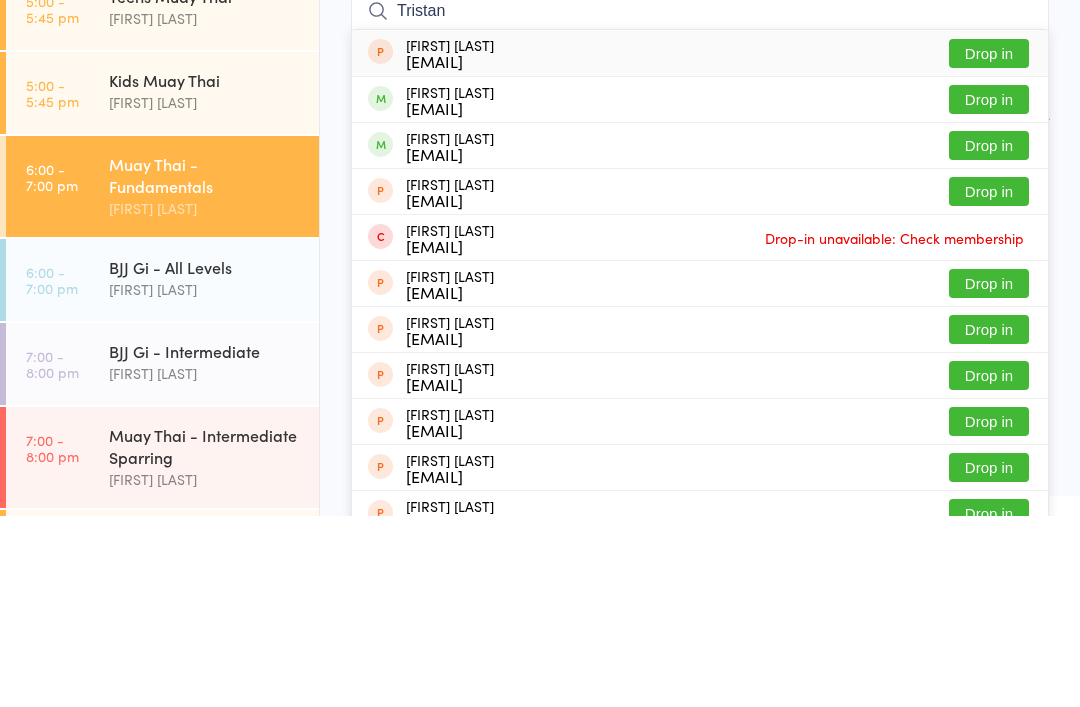 type on "Tristan" 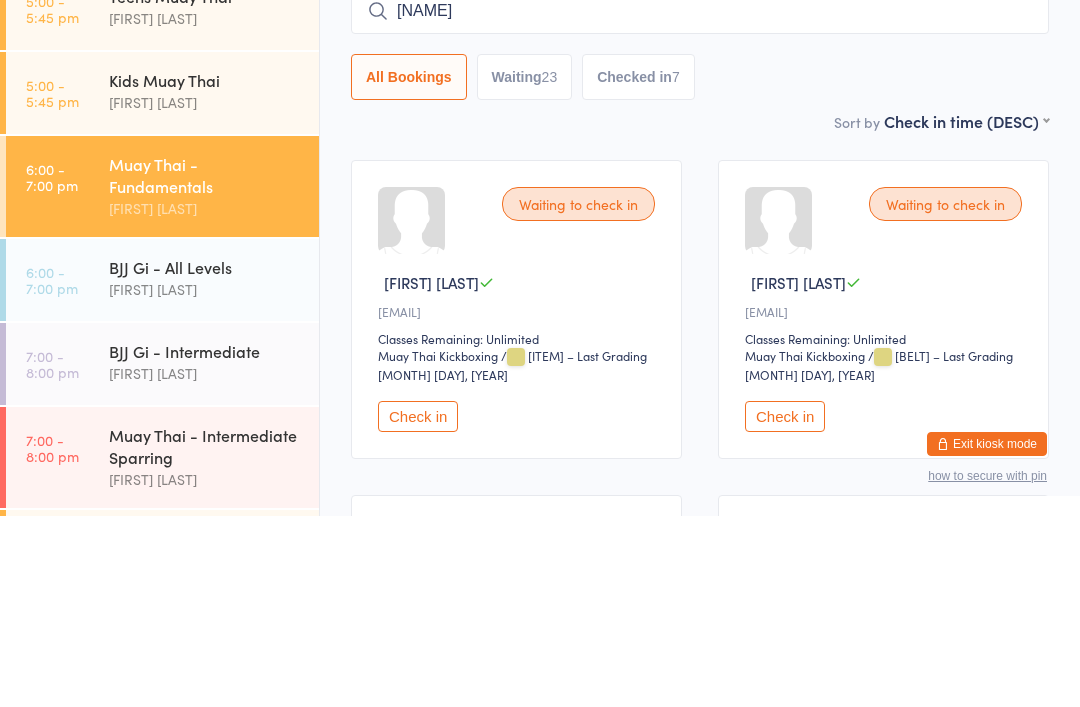 type on "[NAME]" 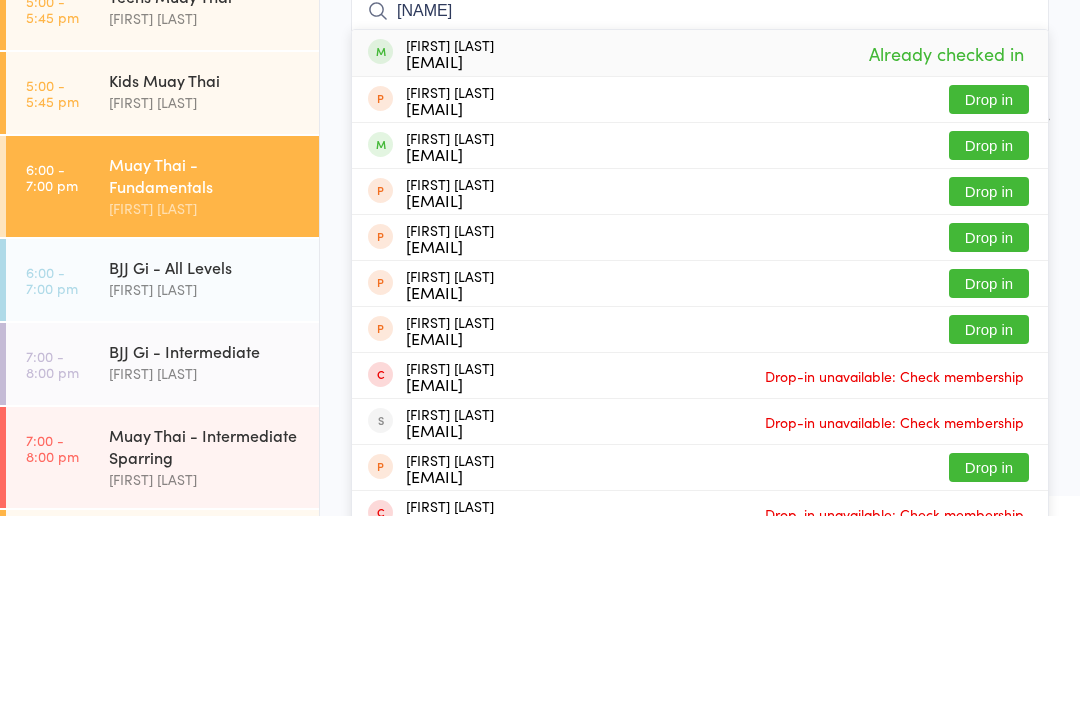 click on "Muay Thai - Fundamentals [FIRST] [LAST]" at bounding box center [214, 377] 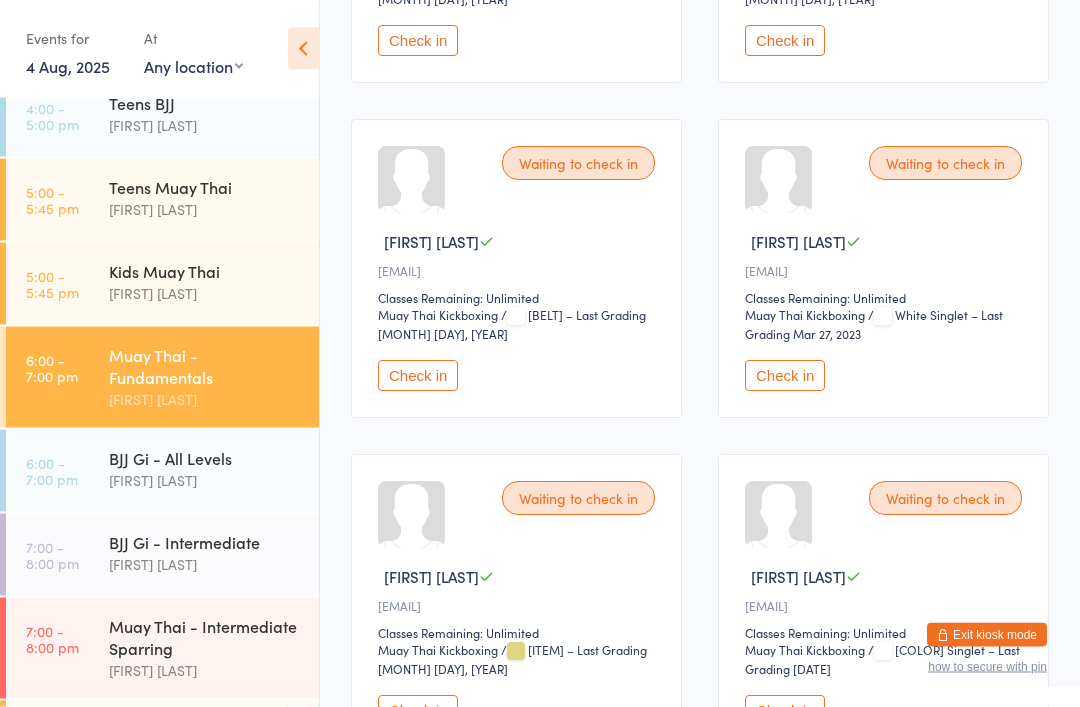 scroll, scrollTop: 2914, scrollLeft: 0, axis: vertical 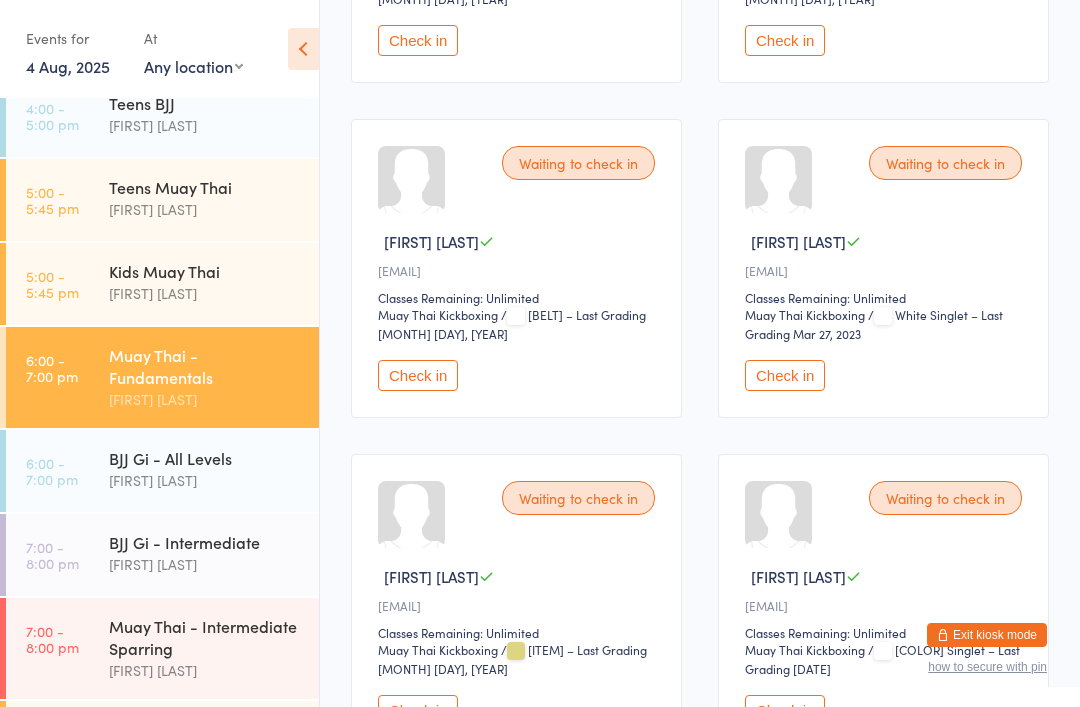 click on "Check in" at bounding box center [418, 375] 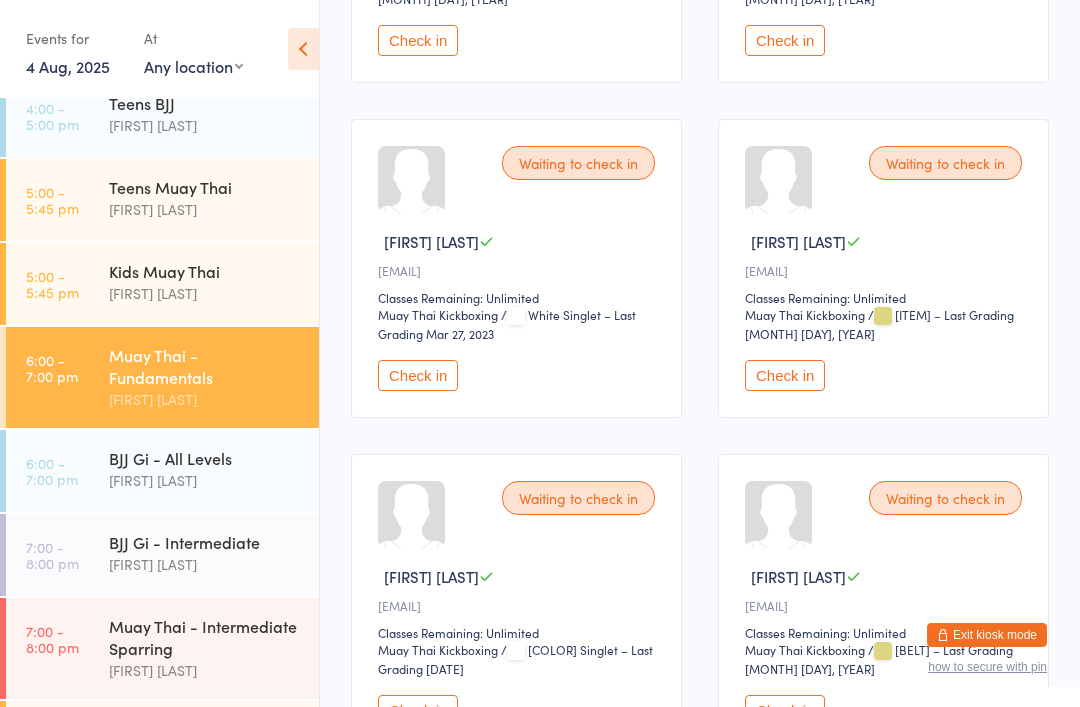 click on "BJJ Gi - All Levels" at bounding box center (205, 458) 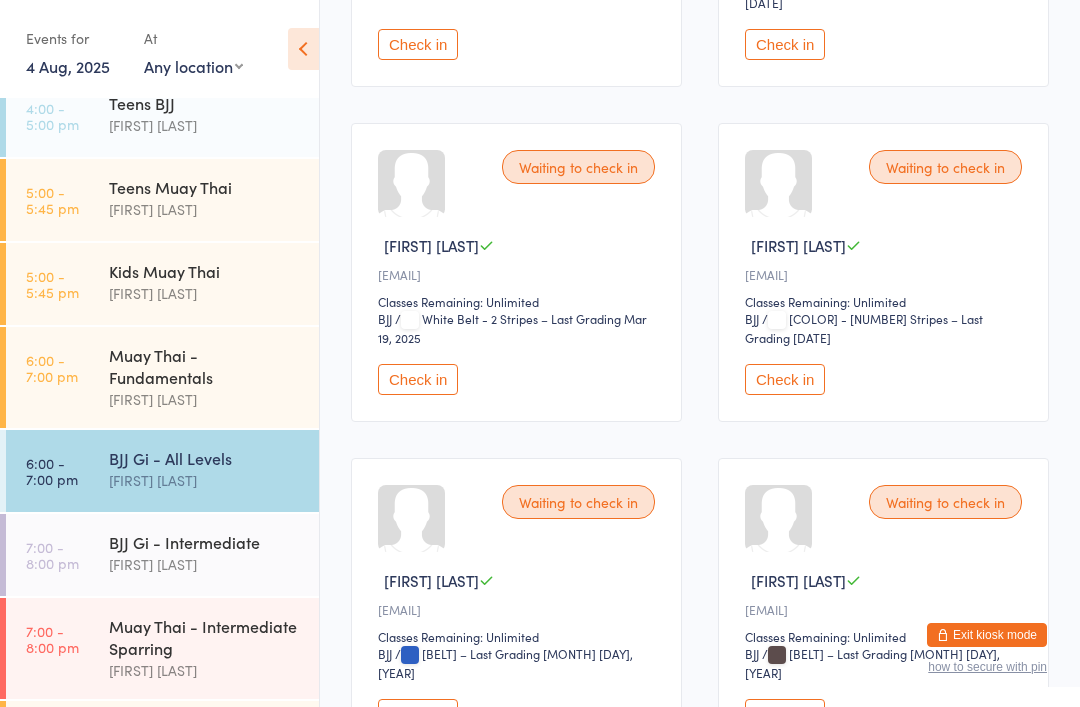 scroll, scrollTop: 1558, scrollLeft: 0, axis: vertical 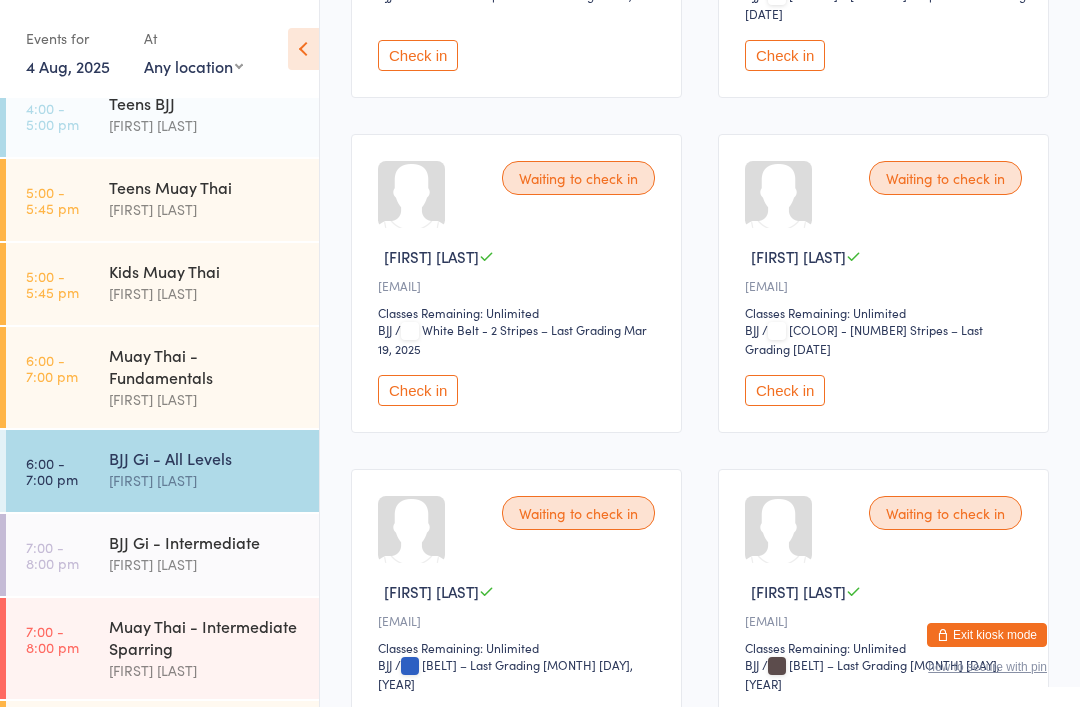 click on "Check in" at bounding box center (785, 390) 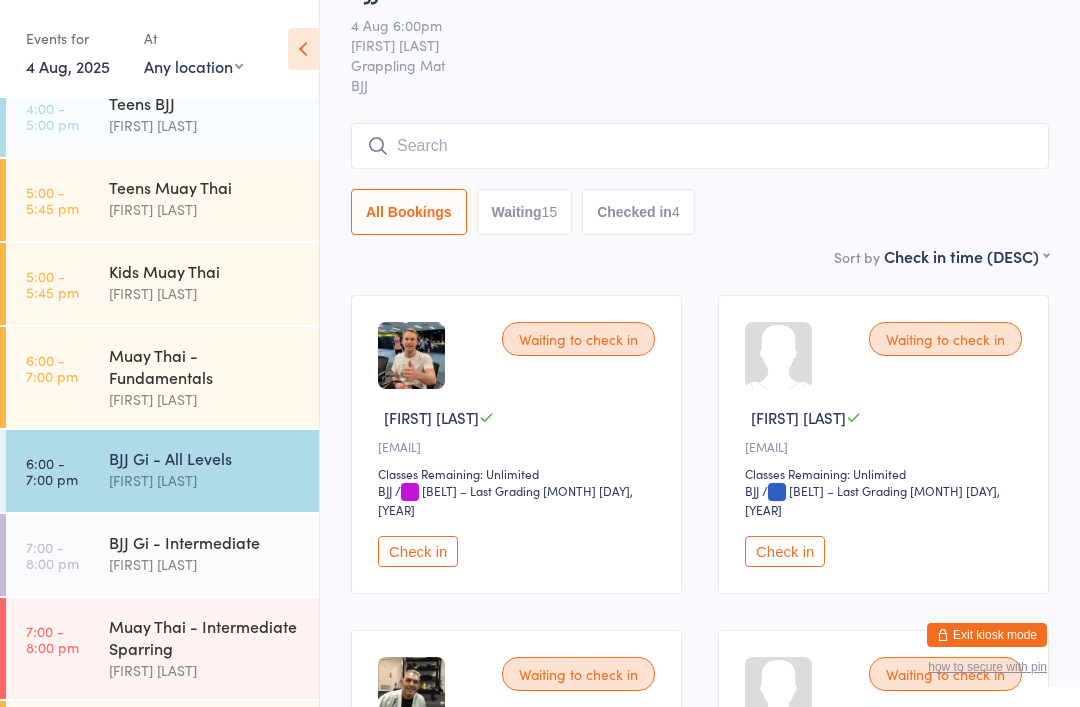 scroll, scrollTop: 0, scrollLeft: 0, axis: both 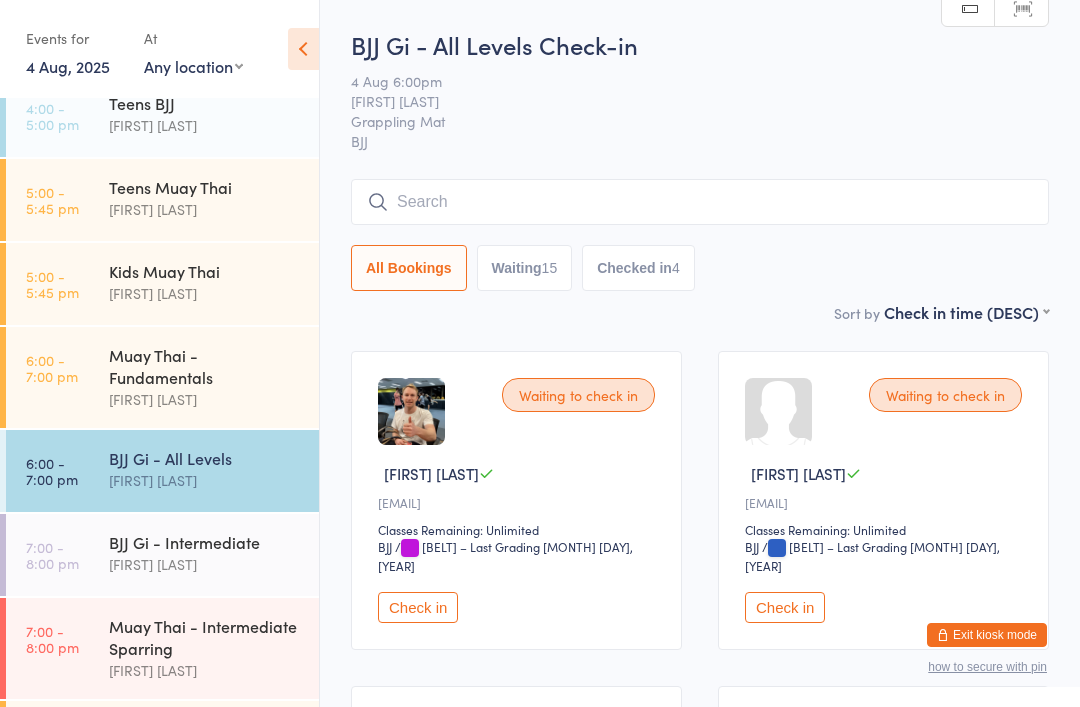 click at bounding box center (700, 202) 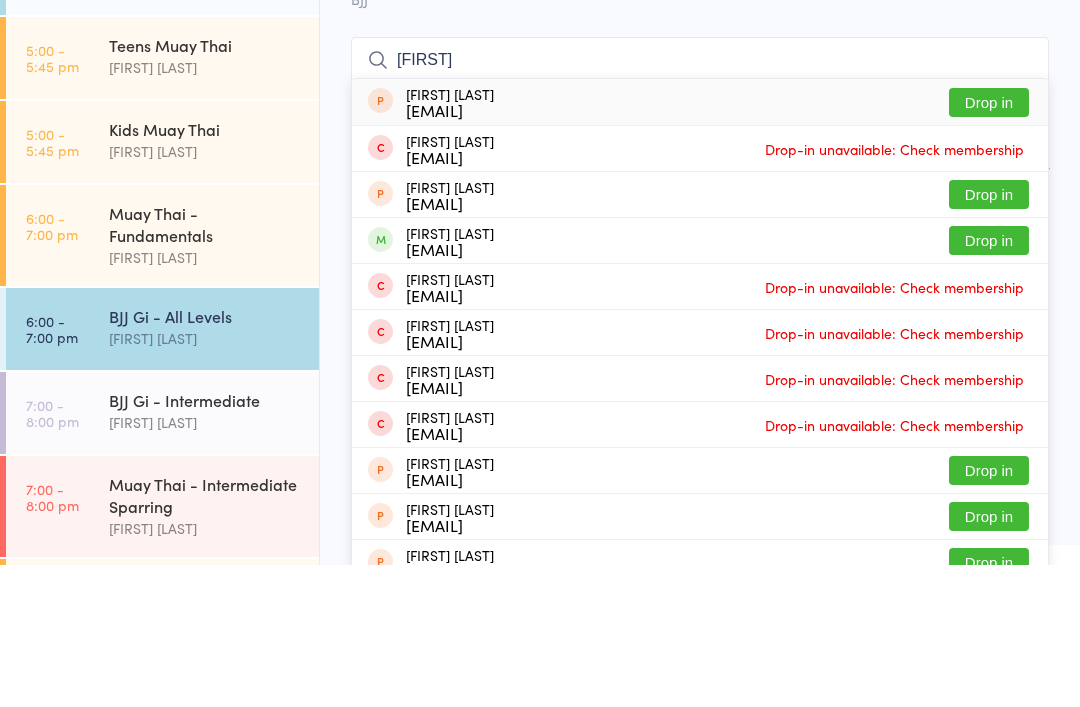 type on "[FIRST]" 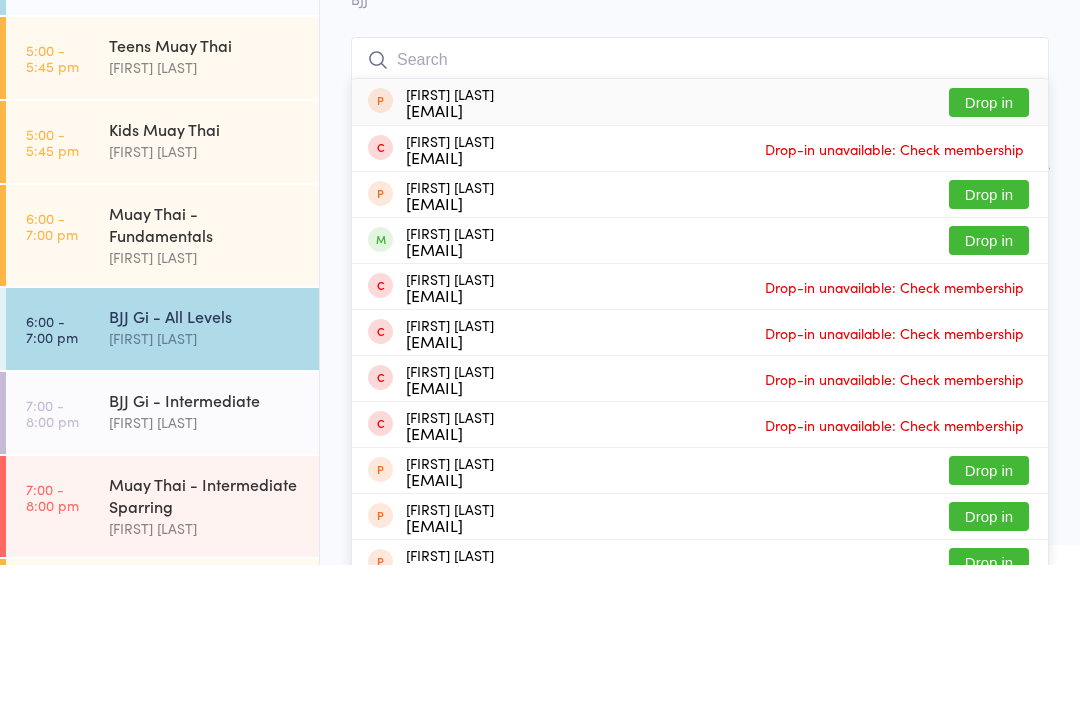 scroll, scrollTop: 142, scrollLeft: 0, axis: vertical 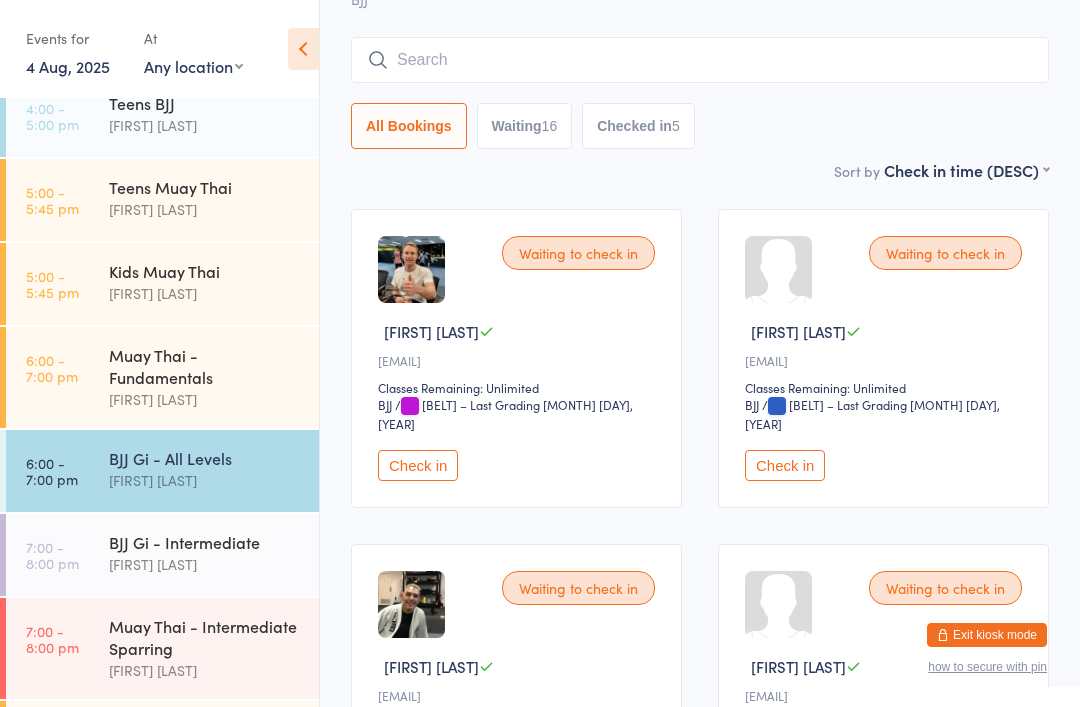 click on "Muay Thai - Fundamentals" at bounding box center [205, 366] 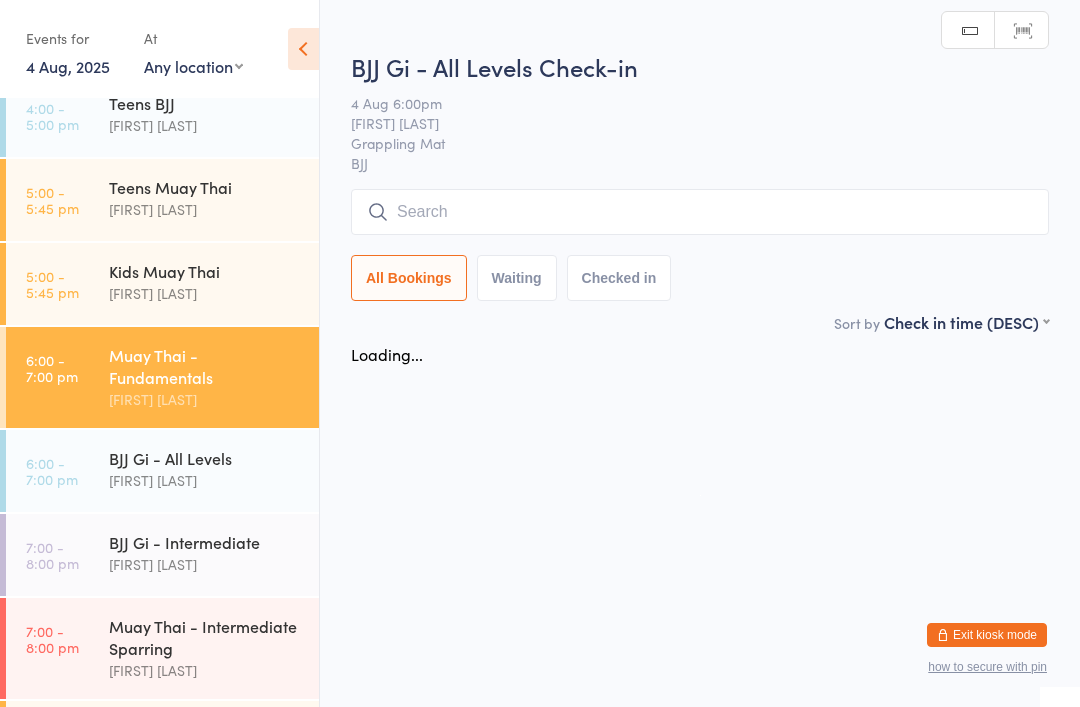 scroll, scrollTop: 0, scrollLeft: 0, axis: both 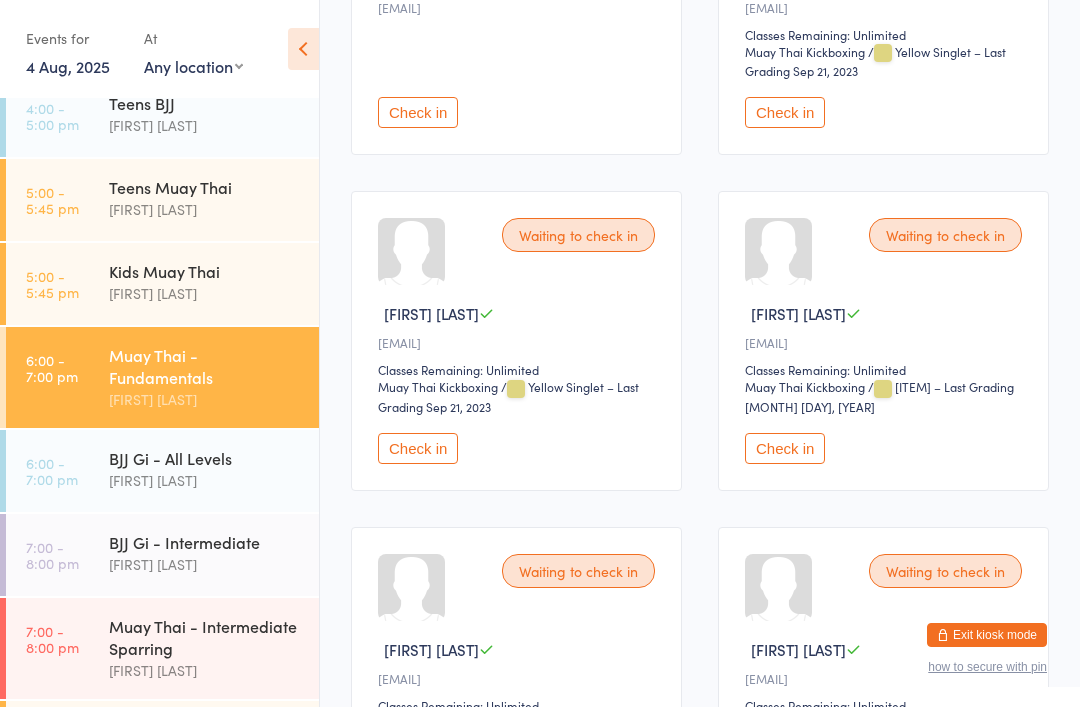click on "Check in" at bounding box center [785, 448] 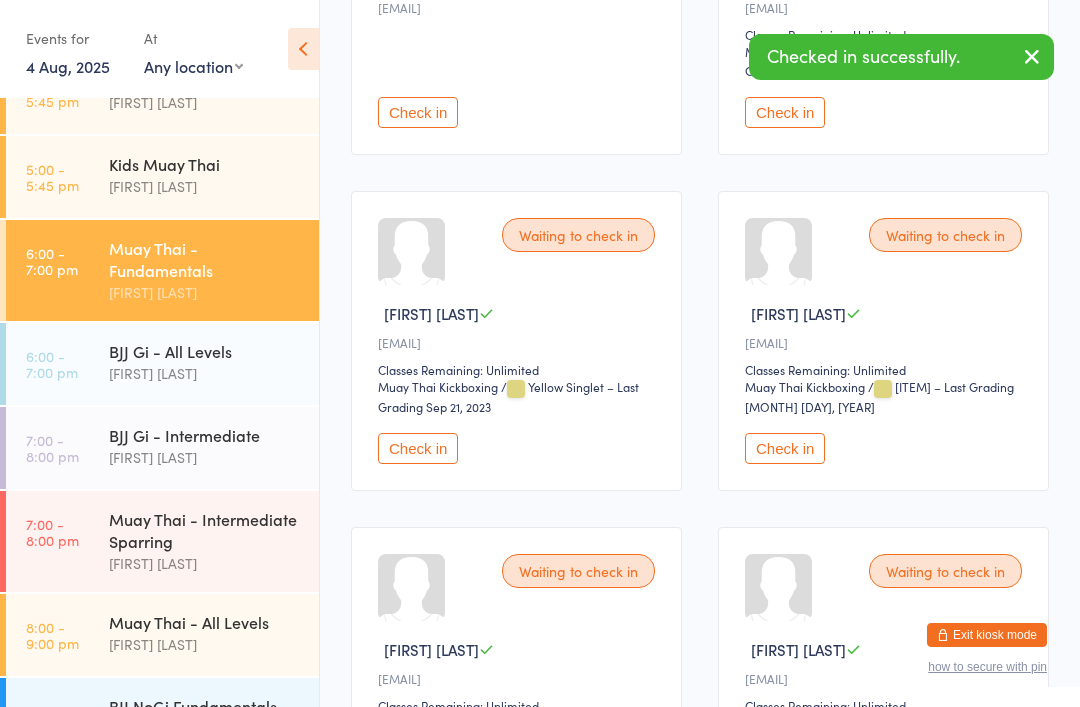 scroll, scrollTop: 381, scrollLeft: 0, axis: vertical 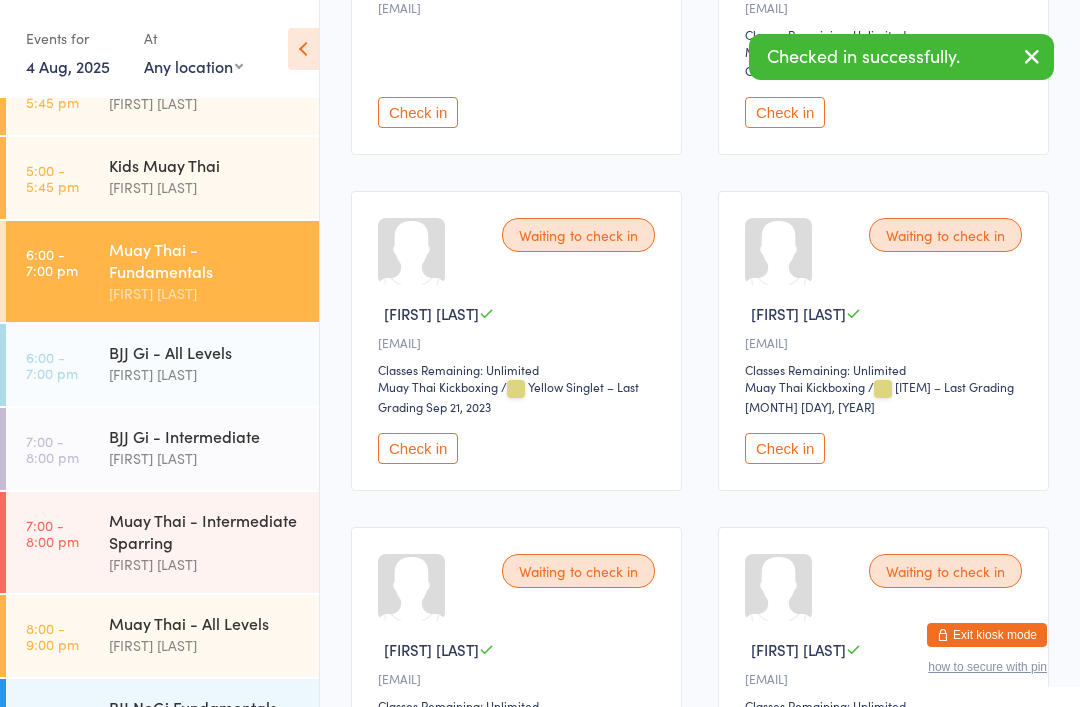 click on "Muay Thai - Intermediate Sparring" at bounding box center [205, 531] 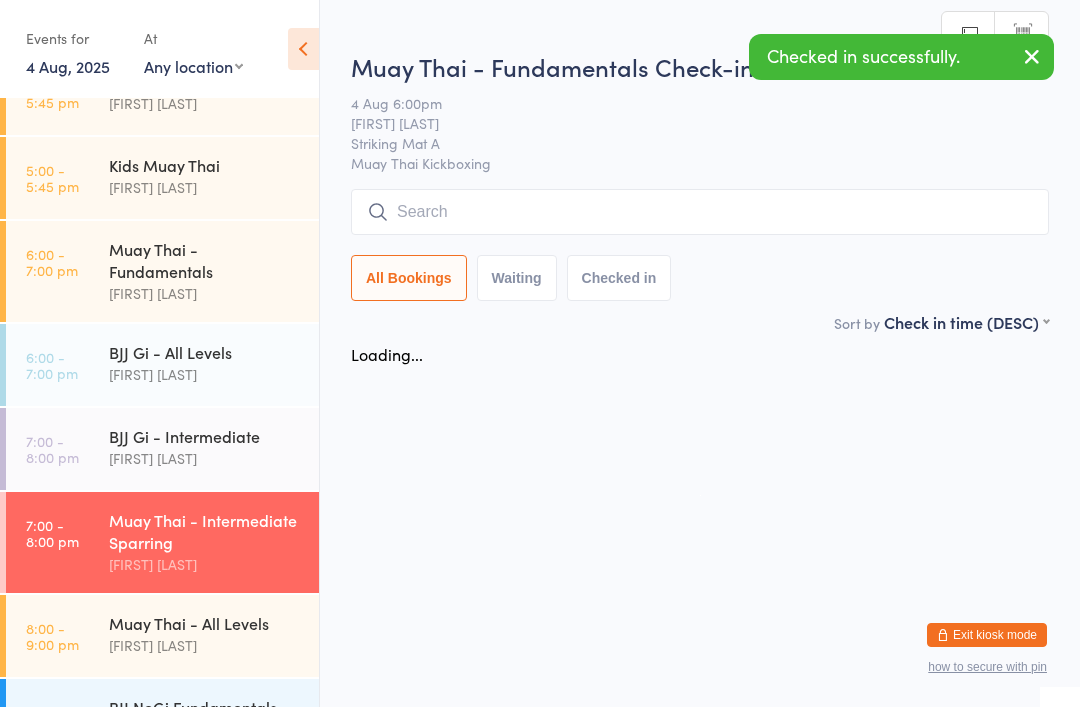 scroll, scrollTop: 0, scrollLeft: 0, axis: both 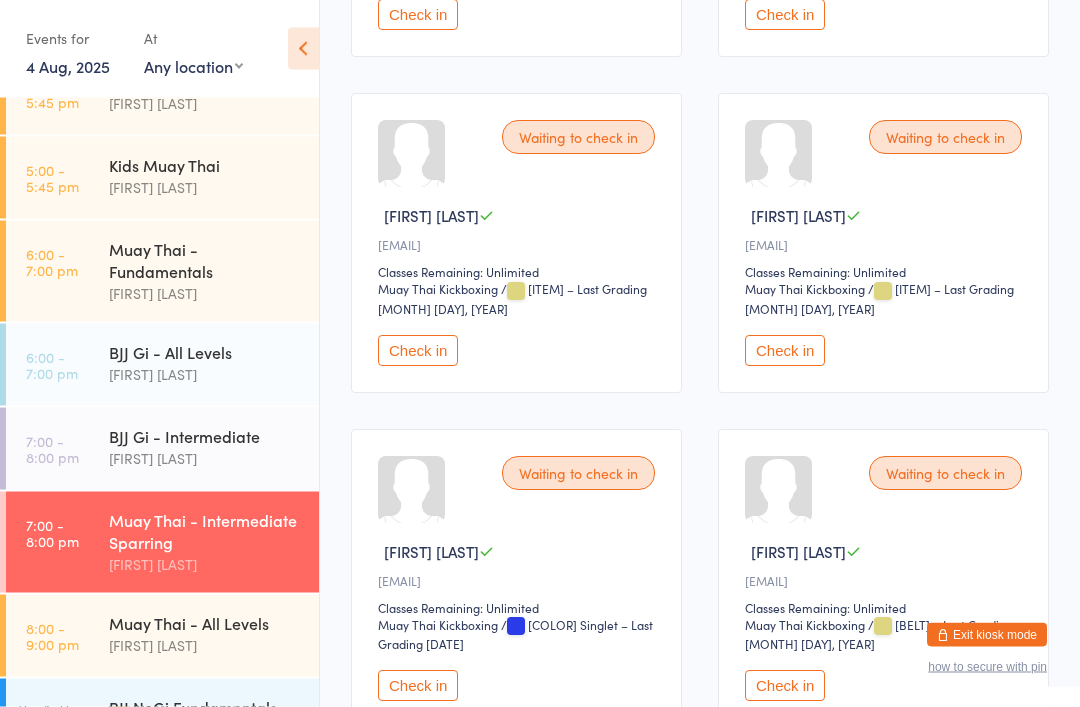 click on "Waiting to check in [FIRST] [LAST] [EMAIL] Classes Remaining: Unlimited Muay Thai Kickboxing Muay Thai Kickboxing / Yellow Singlet – Last Grading Sep 19, 2024 Check in" at bounding box center [516, 243] 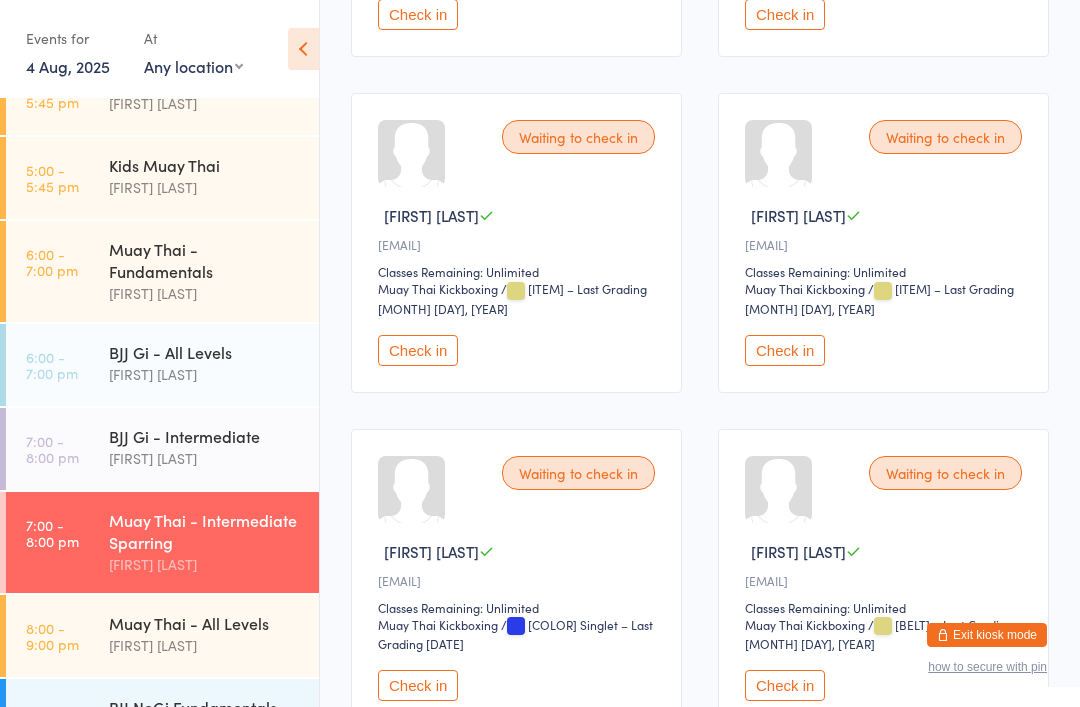 click on "Check in" at bounding box center (418, 350) 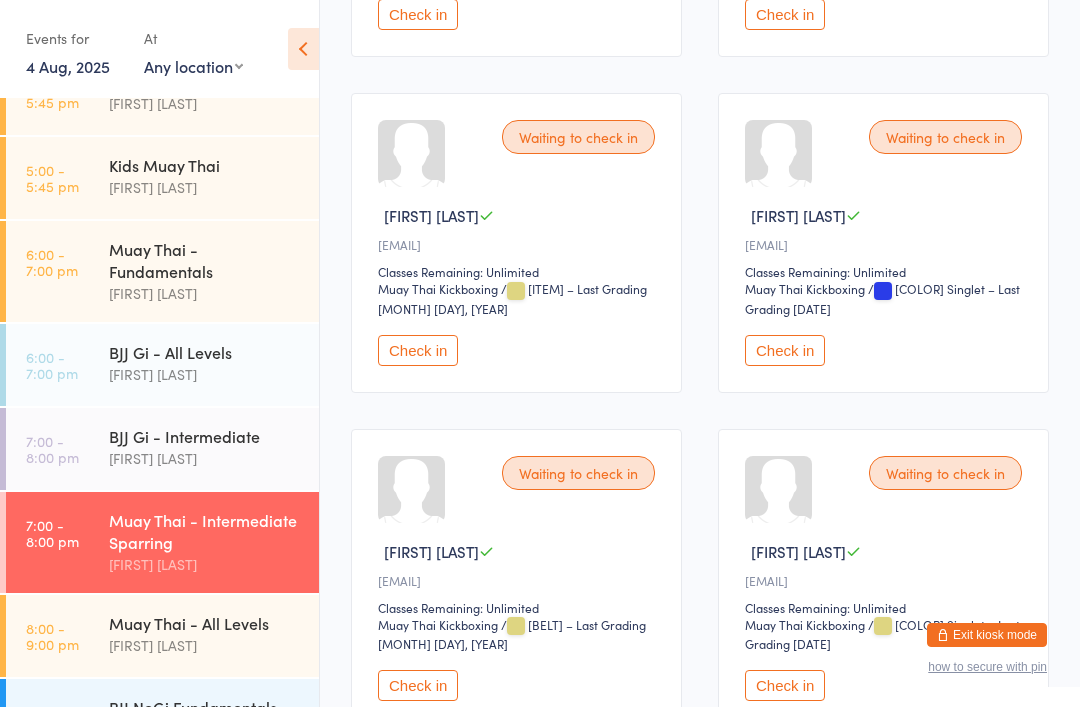 scroll, scrollTop: 381, scrollLeft: 0, axis: vertical 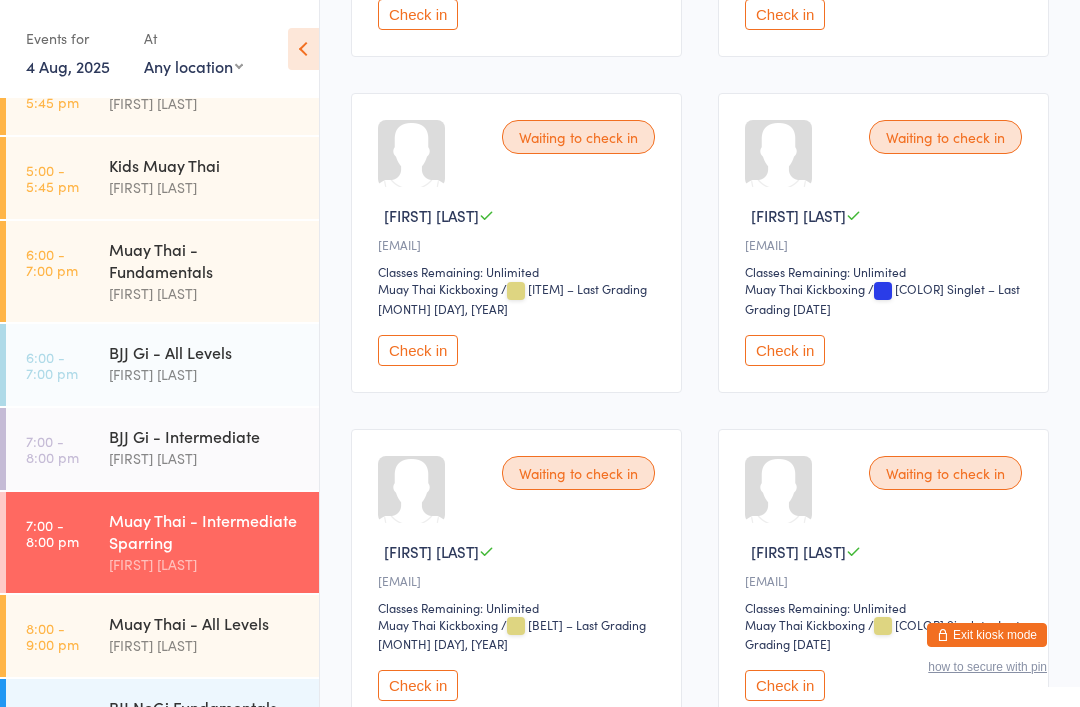 click on "Muay Thai - Fundamentals" at bounding box center [205, 260] 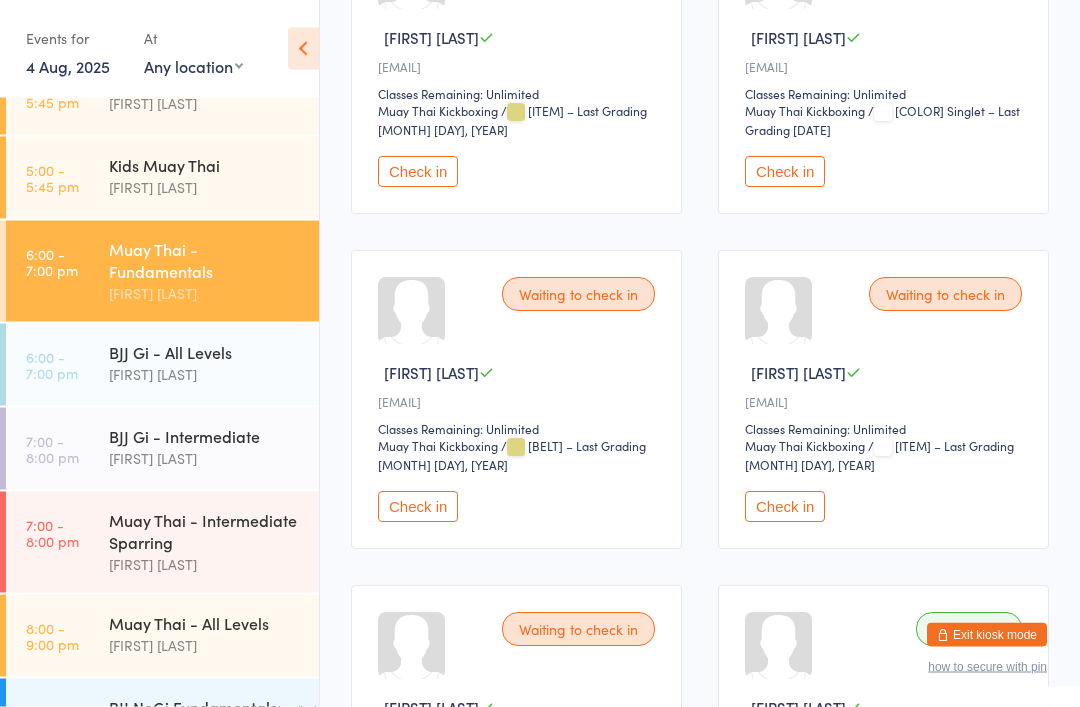 click on "Check in" at bounding box center [418, 172] 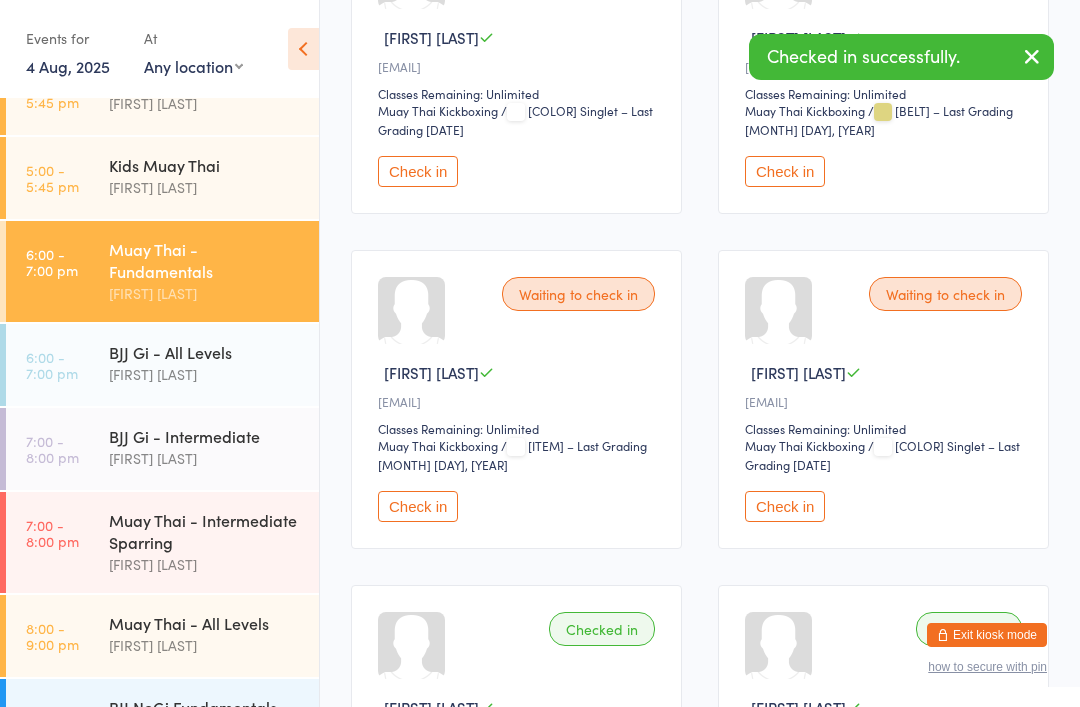 click on "Muay Thai - Intermediate Sparring" at bounding box center (205, 531) 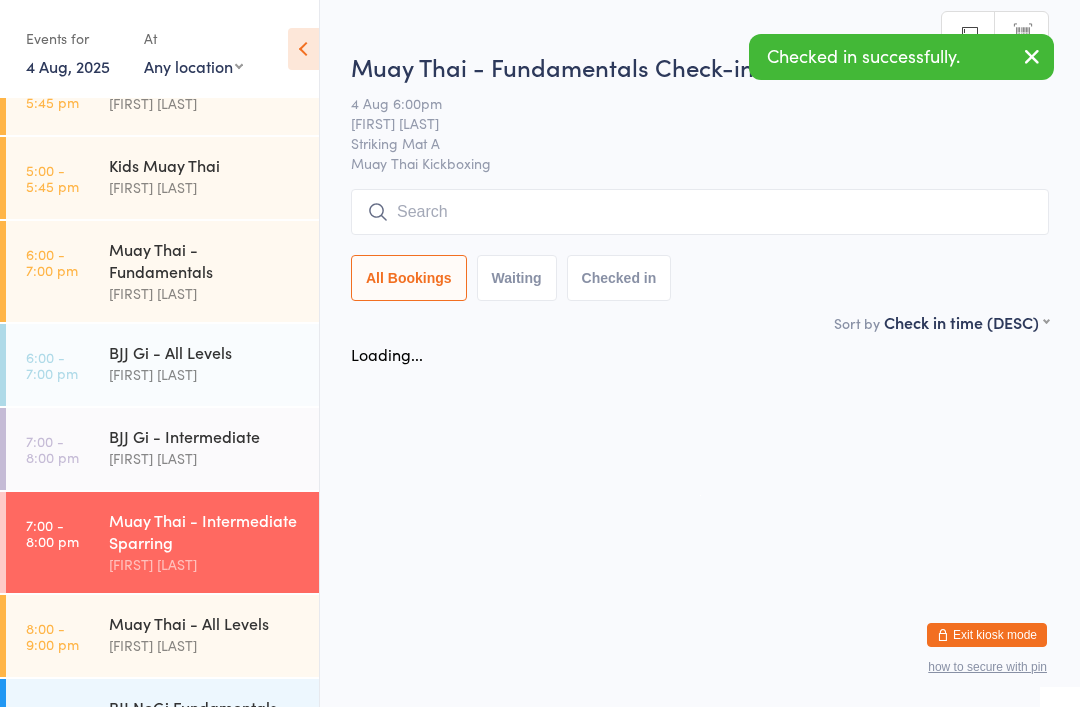 scroll, scrollTop: 0, scrollLeft: 0, axis: both 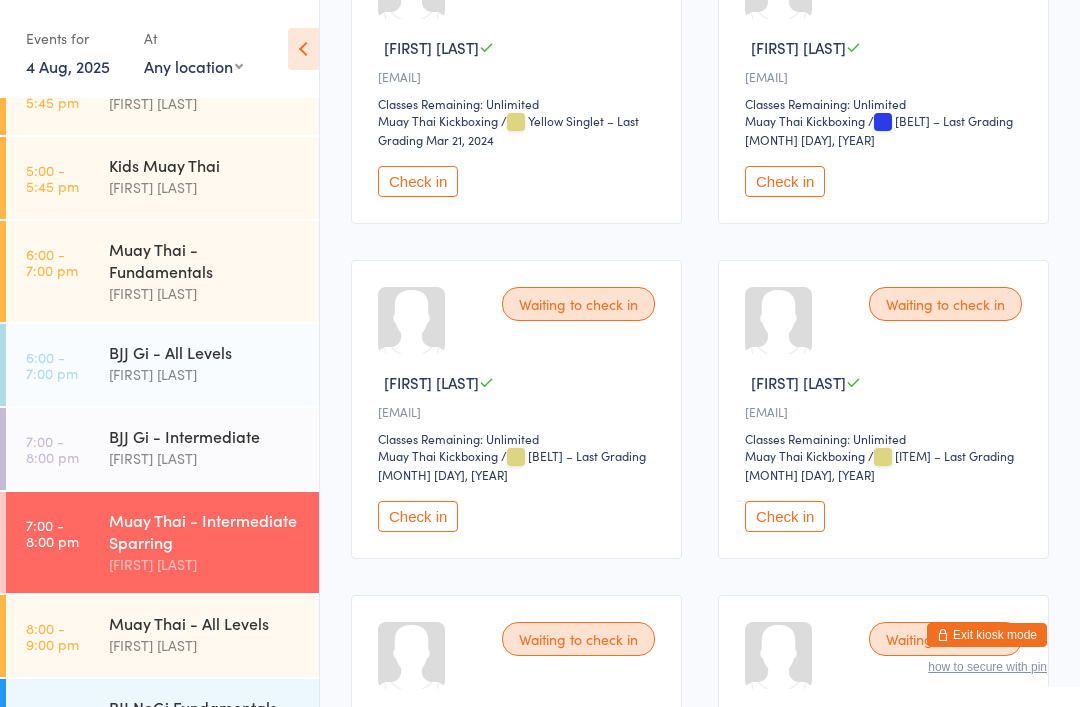 click on "Check in" at bounding box center [785, 516] 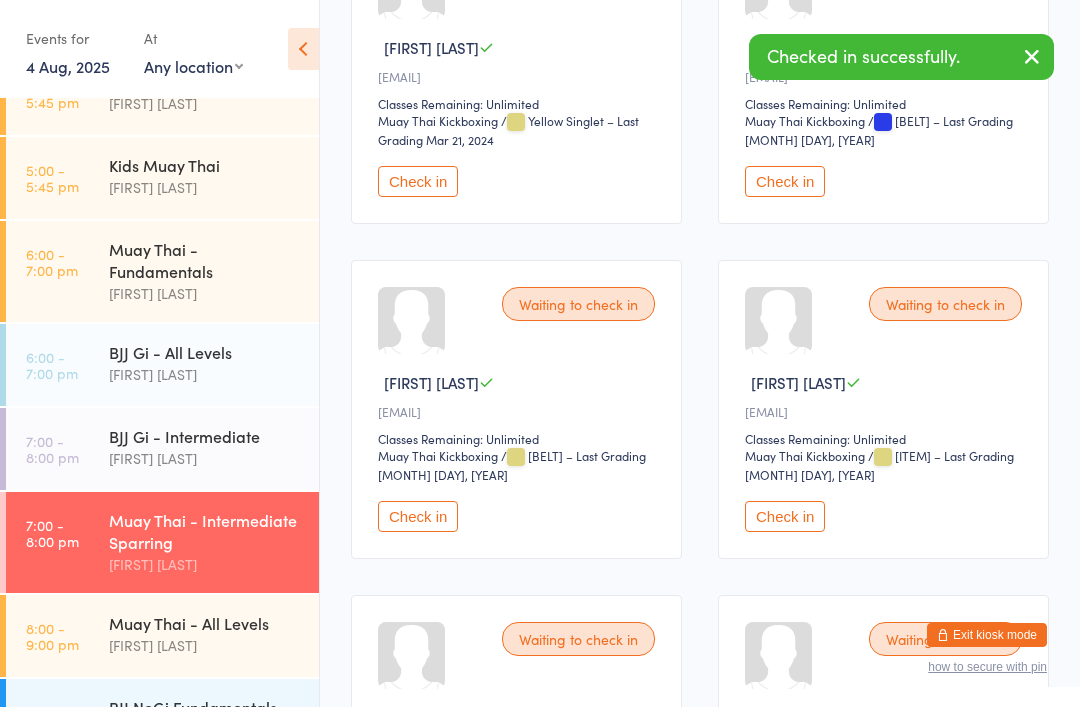 click on "Check in" at bounding box center [418, 516] 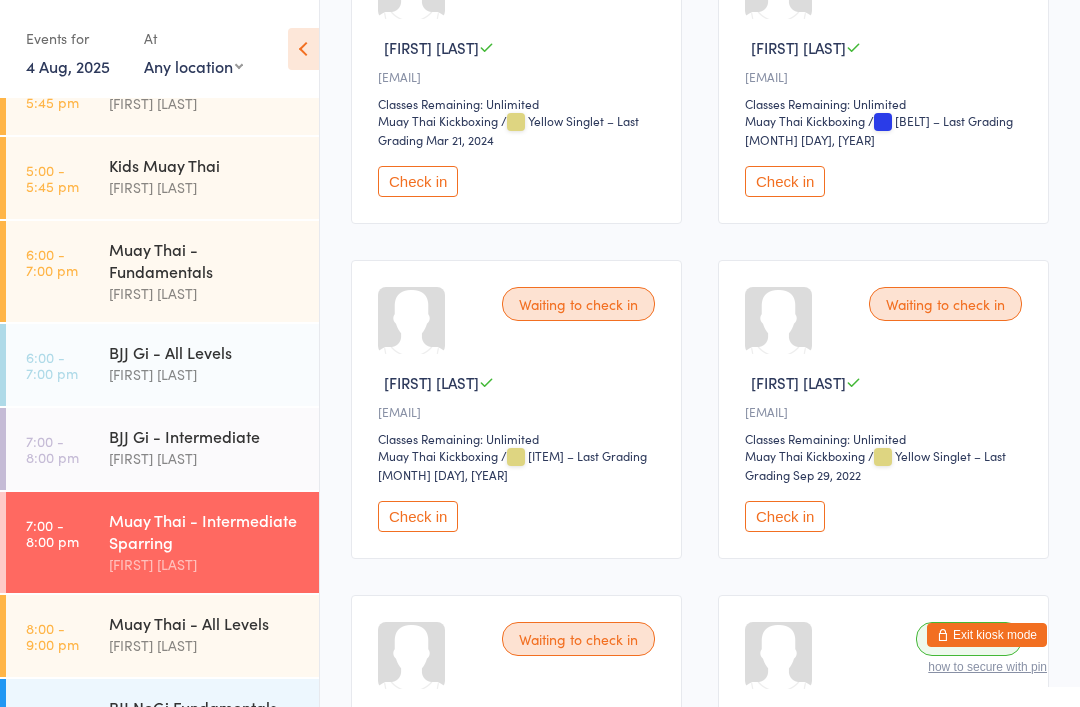 click on "[FIRST] [LAST]" at bounding box center (205, 293) 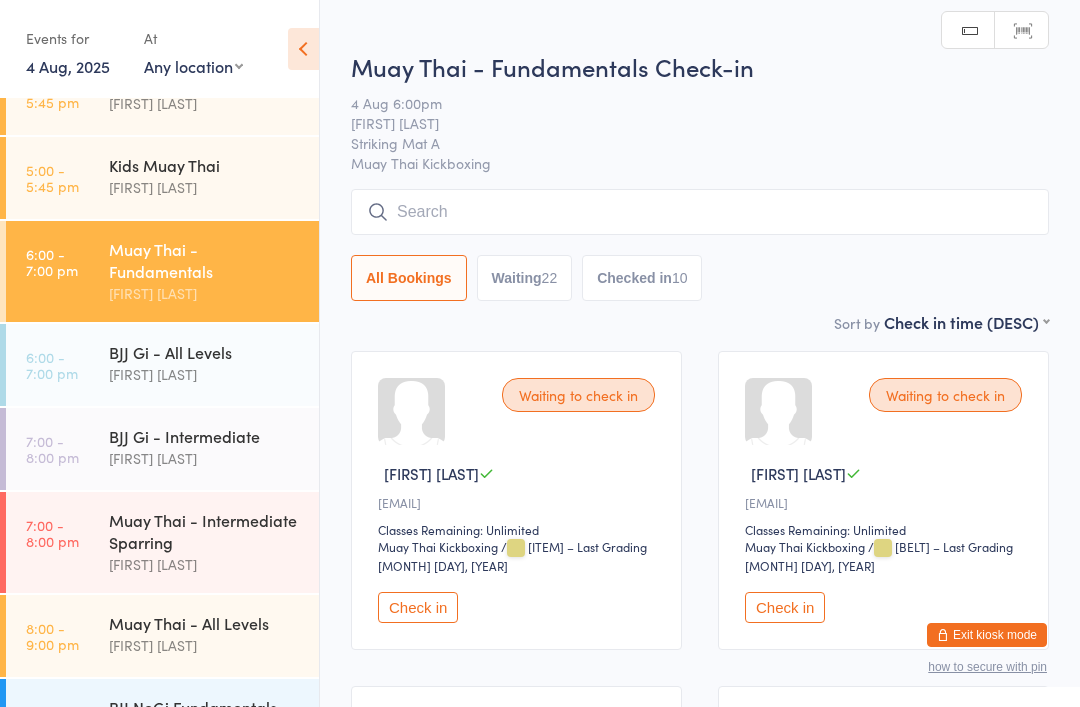 click on "[ACTIVITY] - [LEVEL] Check-in [MONTH] [DAY] [TIME] [FIRST] [LAST] [LOCATION] [ACTIVITY] [SEARCH_TYPE] [BOOKING_STATUS] [CHECKED_IN_COUNT] [TOTAL_COUNT]" at bounding box center (700, 180) 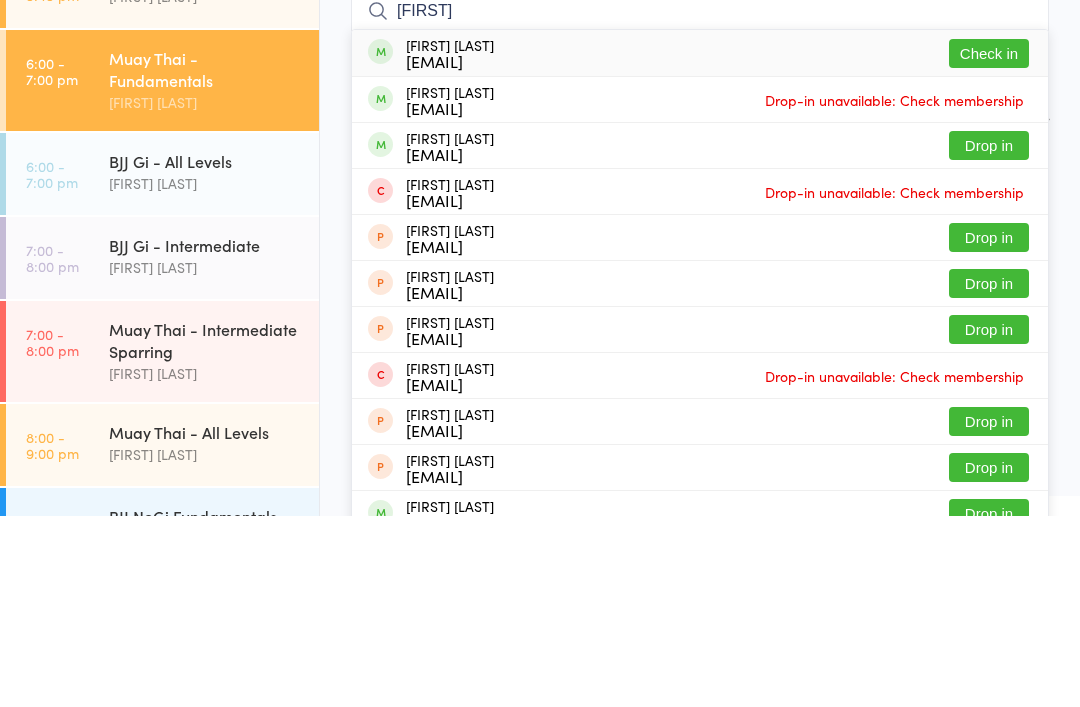 type on "[FIRST]" 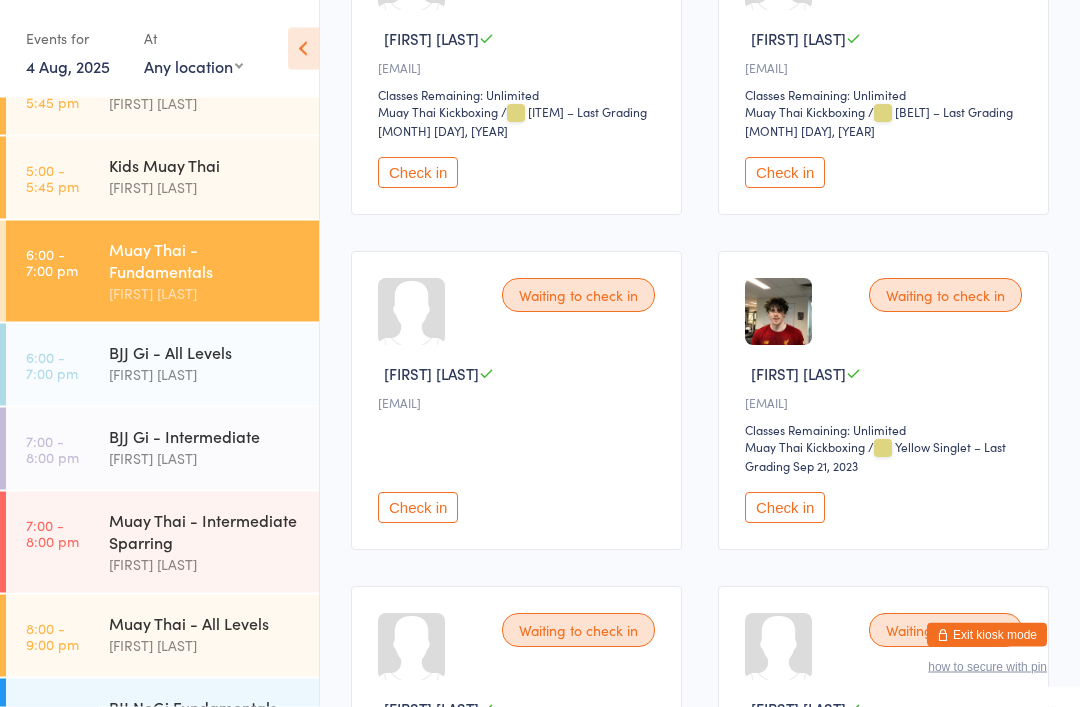 scroll, scrollTop: 439, scrollLeft: 0, axis: vertical 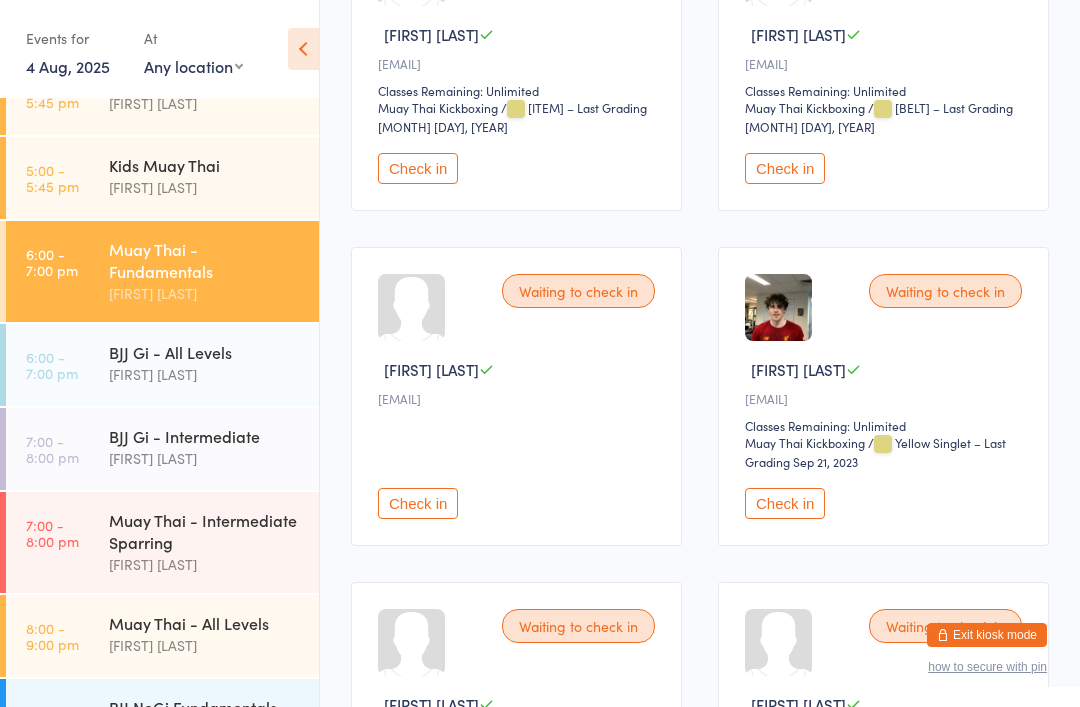 click on "BJJ Gi - All Levels" at bounding box center [205, 352] 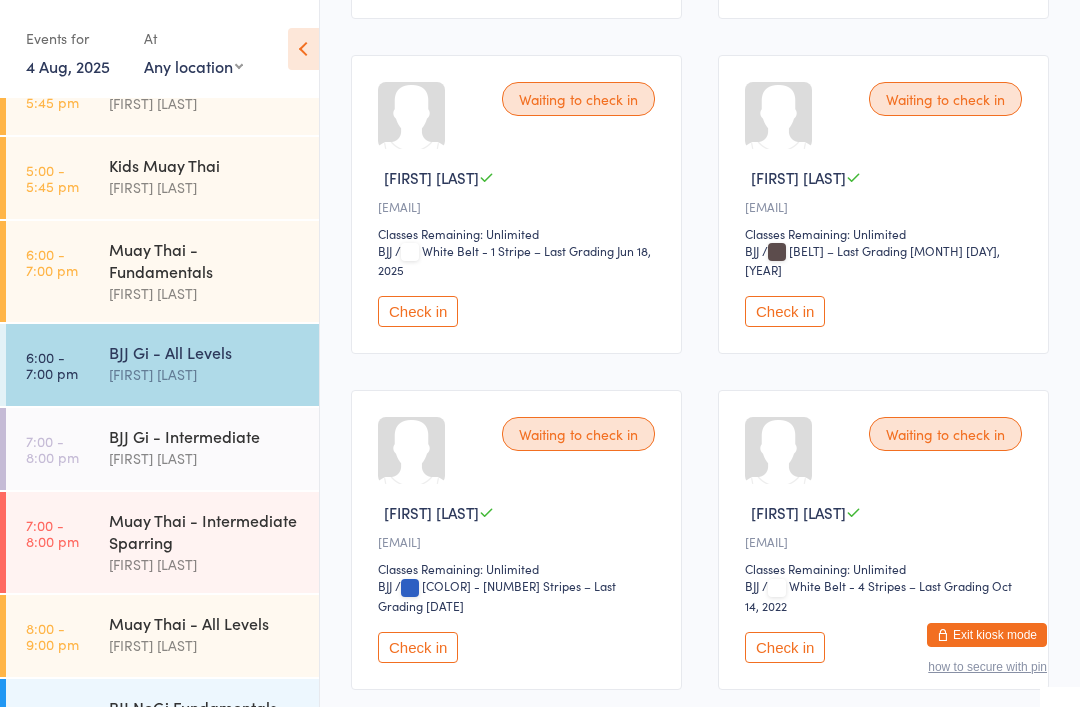scroll, scrollTop: 2262, scrollLeft: 0, axis: vertical 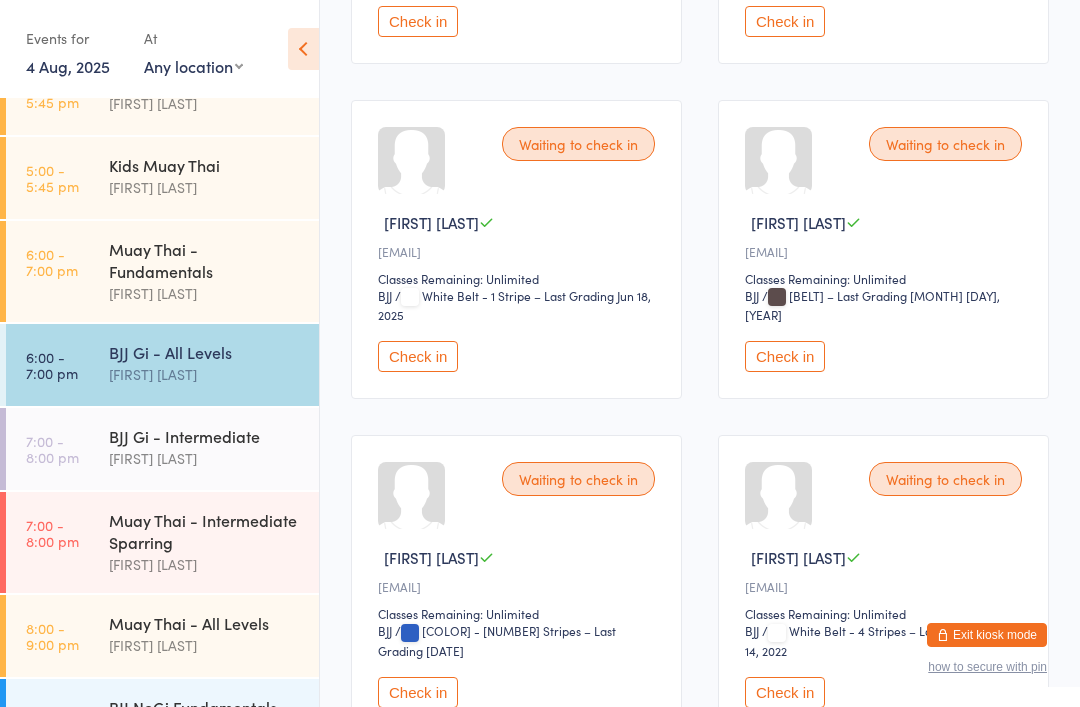click on "Check in" at bounding box center [418, 356] 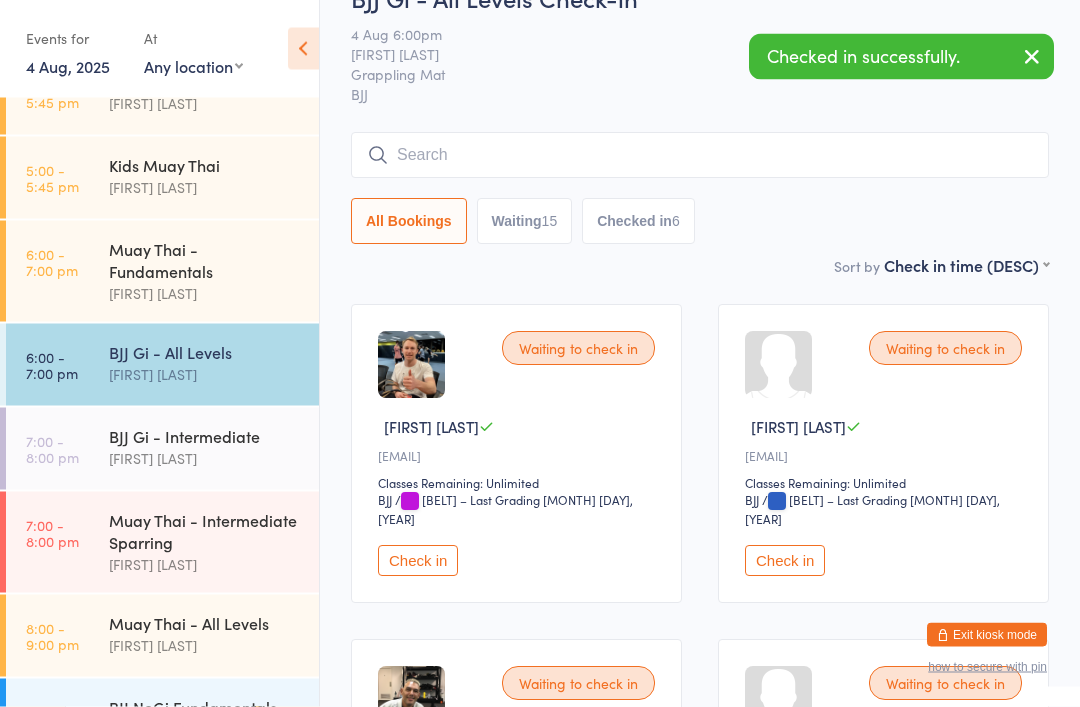 scroll, scrollTop: 0, scrollLeft: 0, axis: both 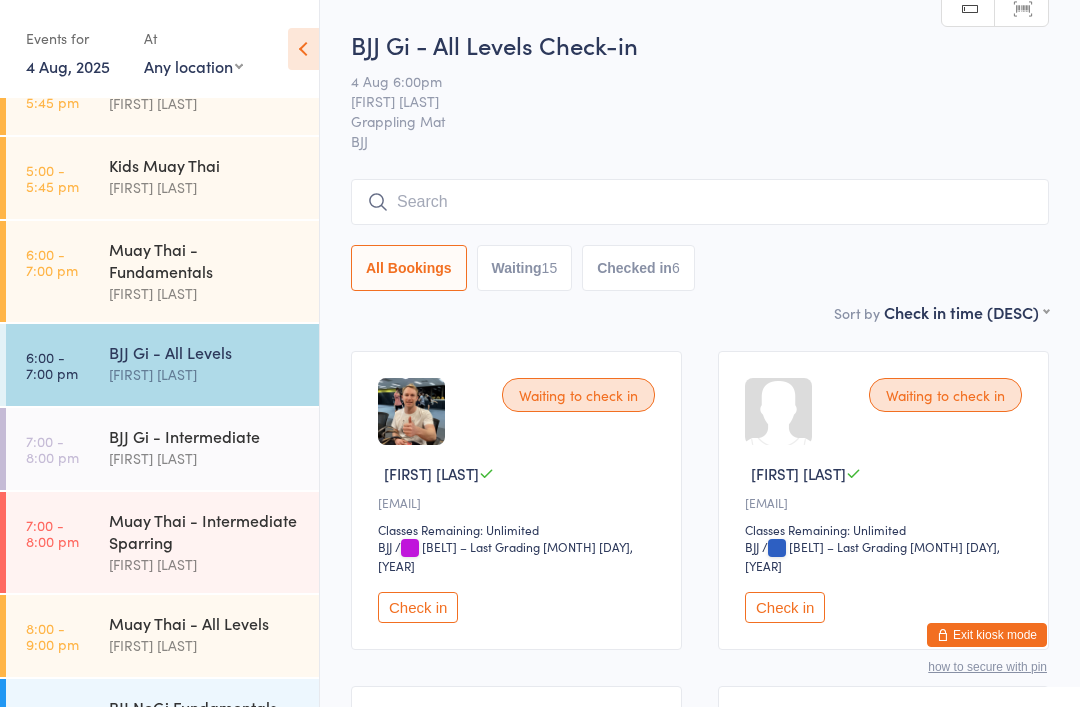 click on "Muay Thai - Fundamentals" at bounding box center (205, 260) 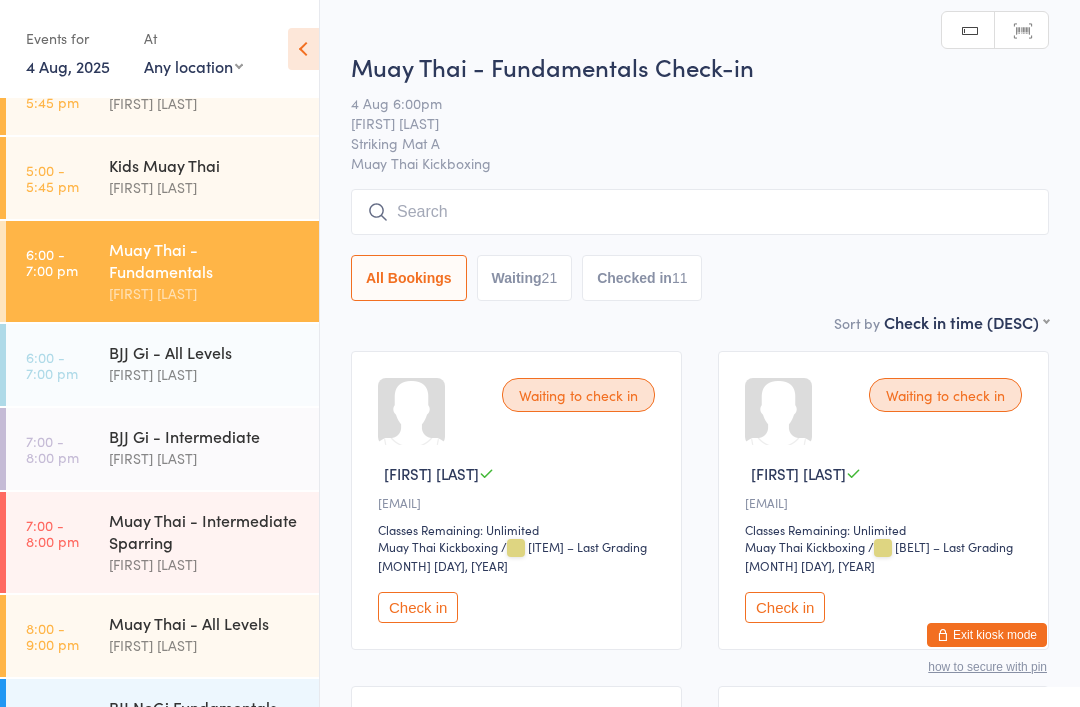 click at bounding box center (700, 212) 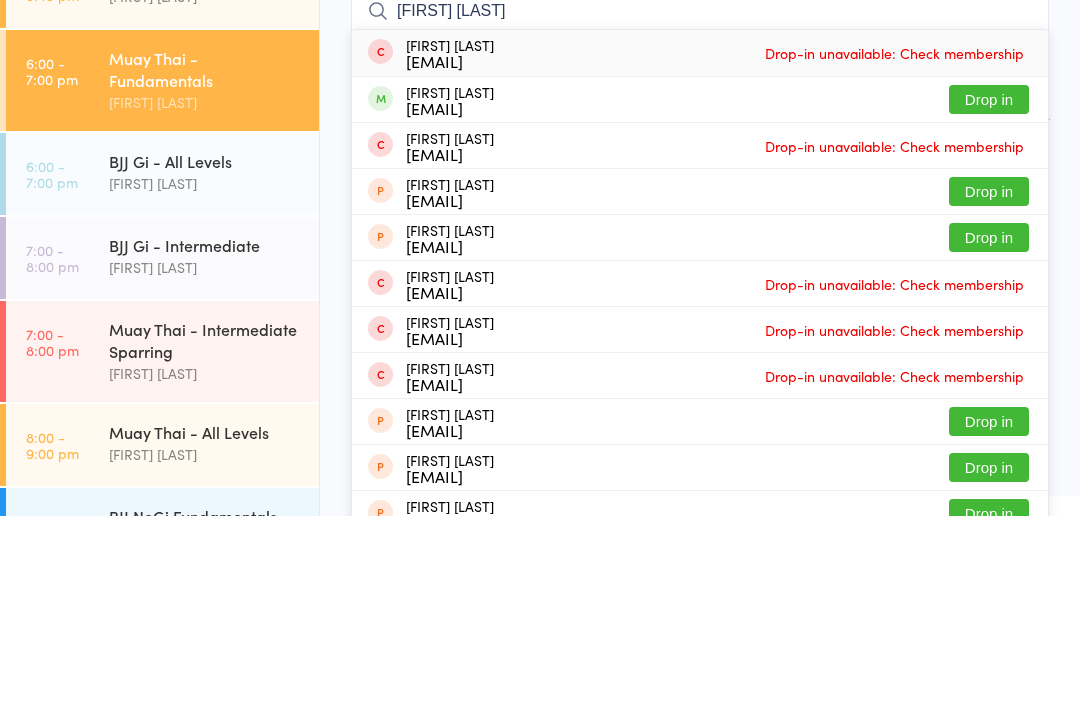 type on "[FIRST] [LAST]" 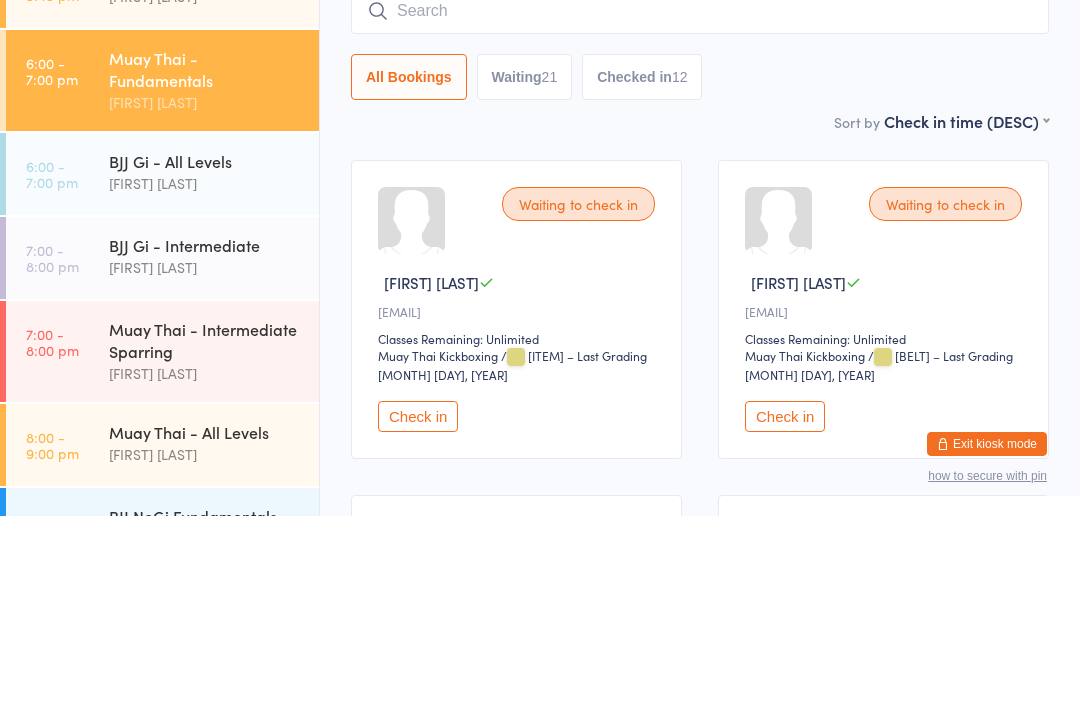 scroll, scrollTop: 191, scrollLeft: 0, axis: vertical 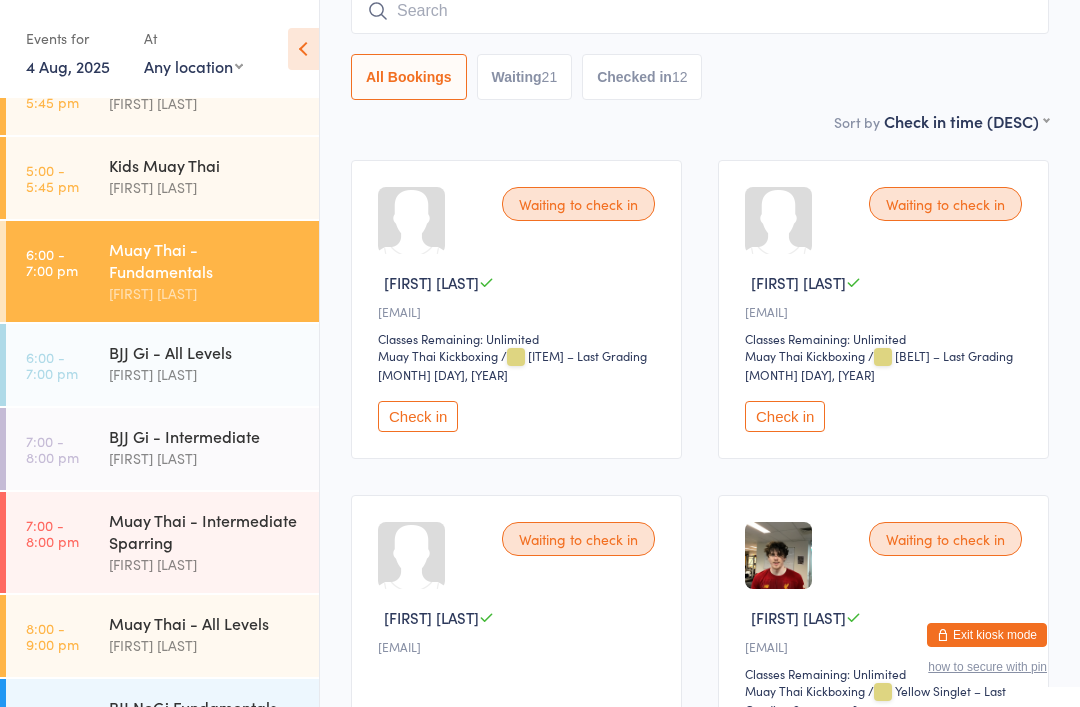 click on "[FIRST] [LAST]" at bounding box center (205, 374) 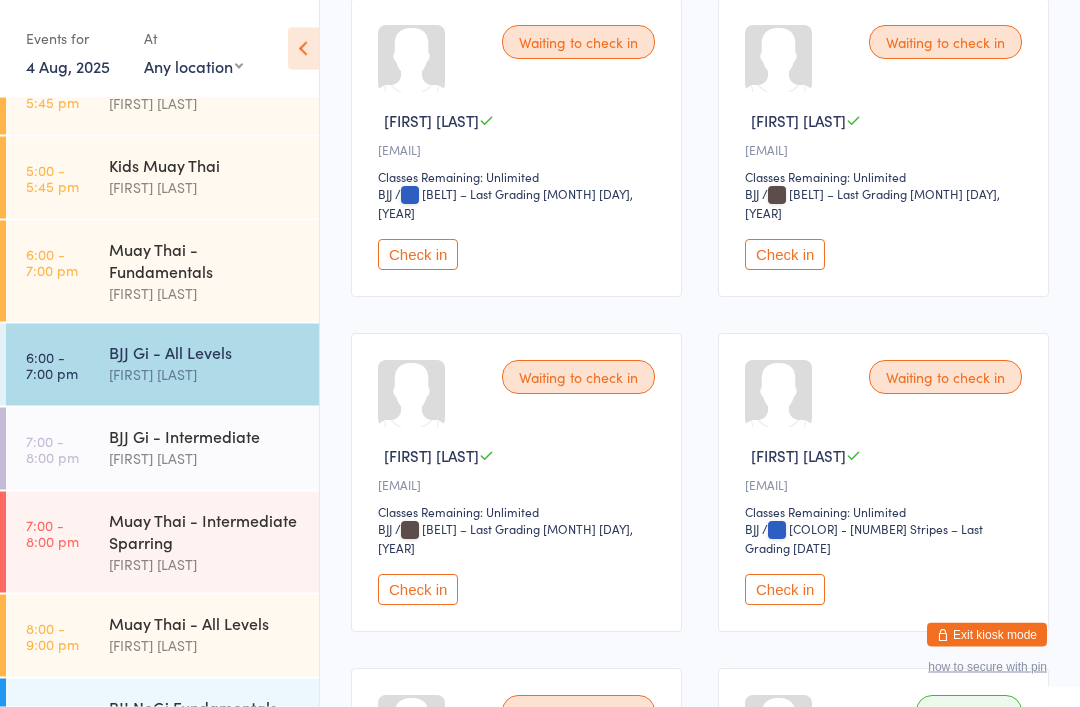 scroll, scrollTop: 2033, scrollLeft: 0, axis: vertical 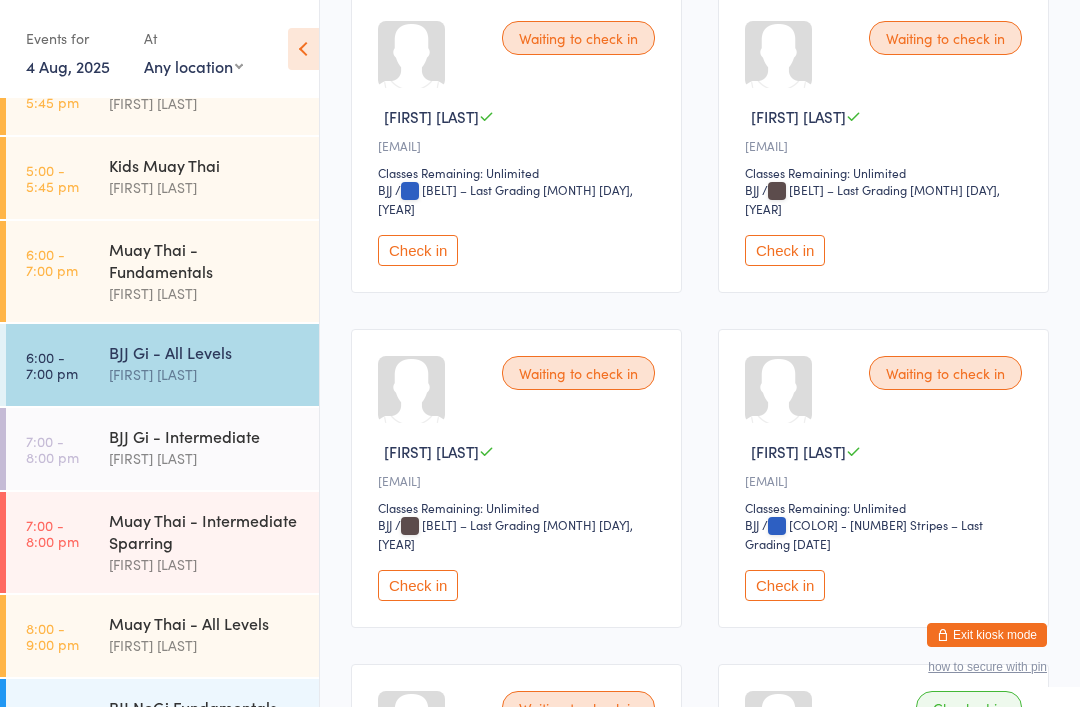 click on "Check in" at bounding box center [418, 585] 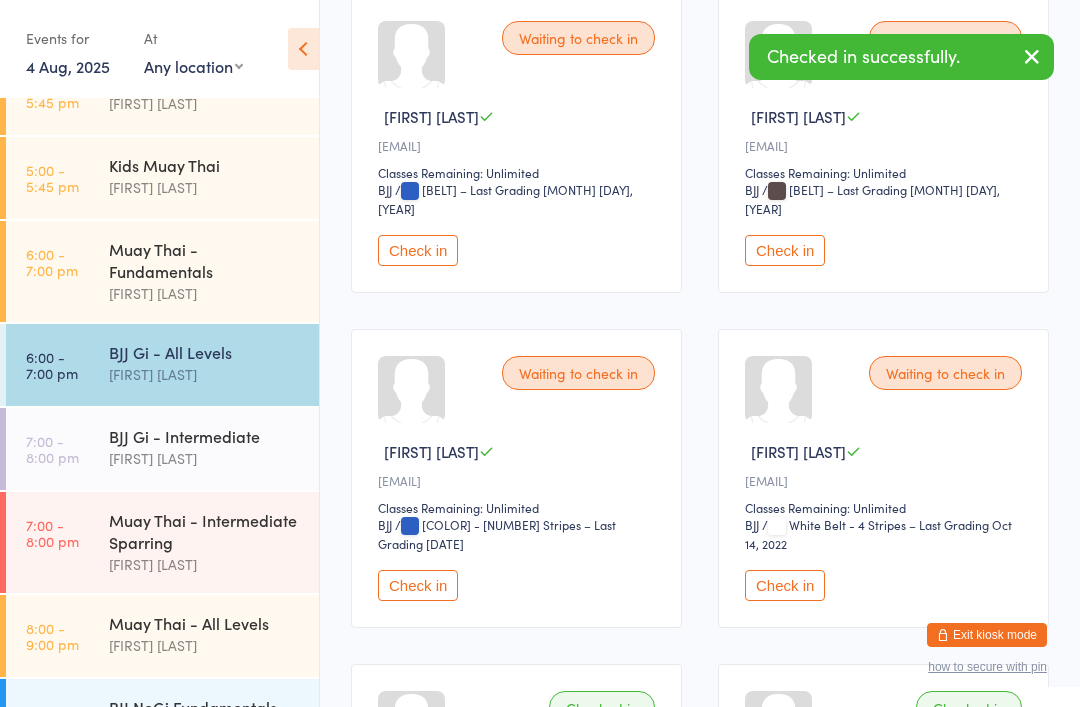 click on "Muay Thai - Fundamentals" at bounding box center (205, 260) 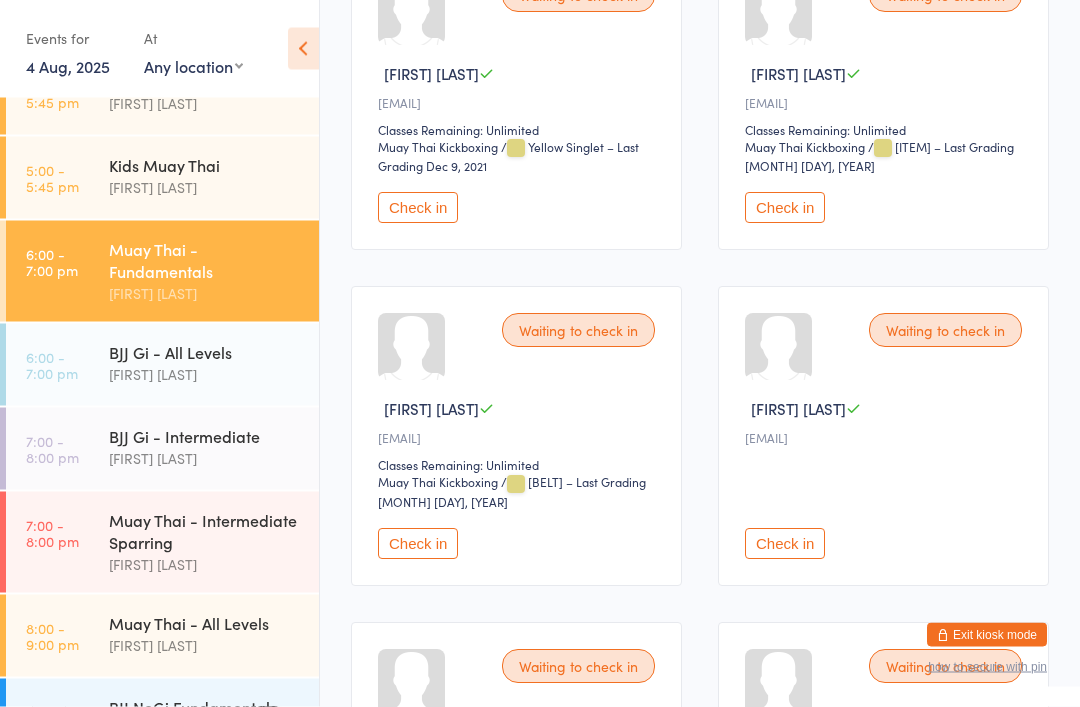 scroll, scrollTop: 2411, scrollLeft: 0, axis: vertical 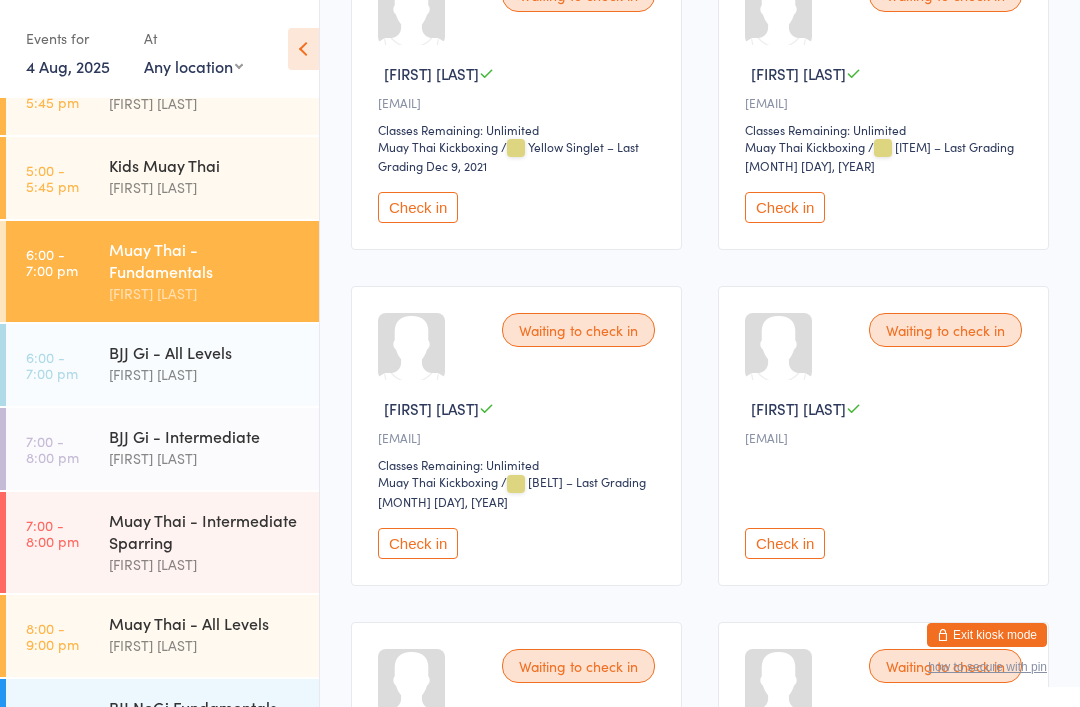 click on "Check in" at bounding box center (418, 543) 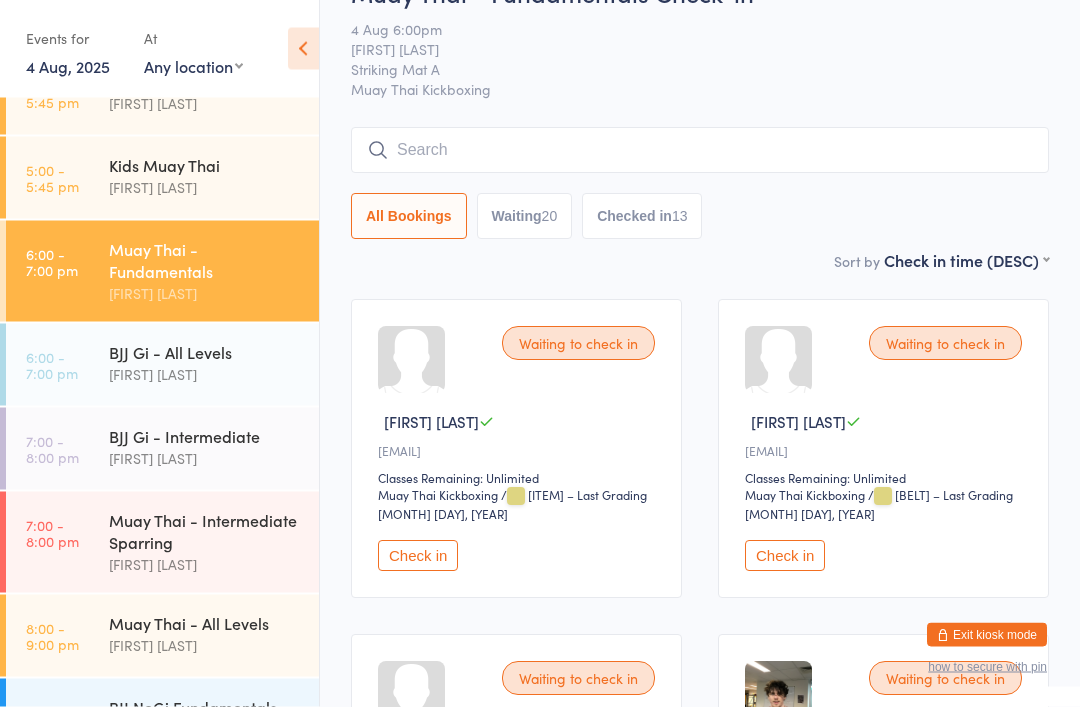 scroll, scrollTop: 0, scrollLeft: 0, axis: both 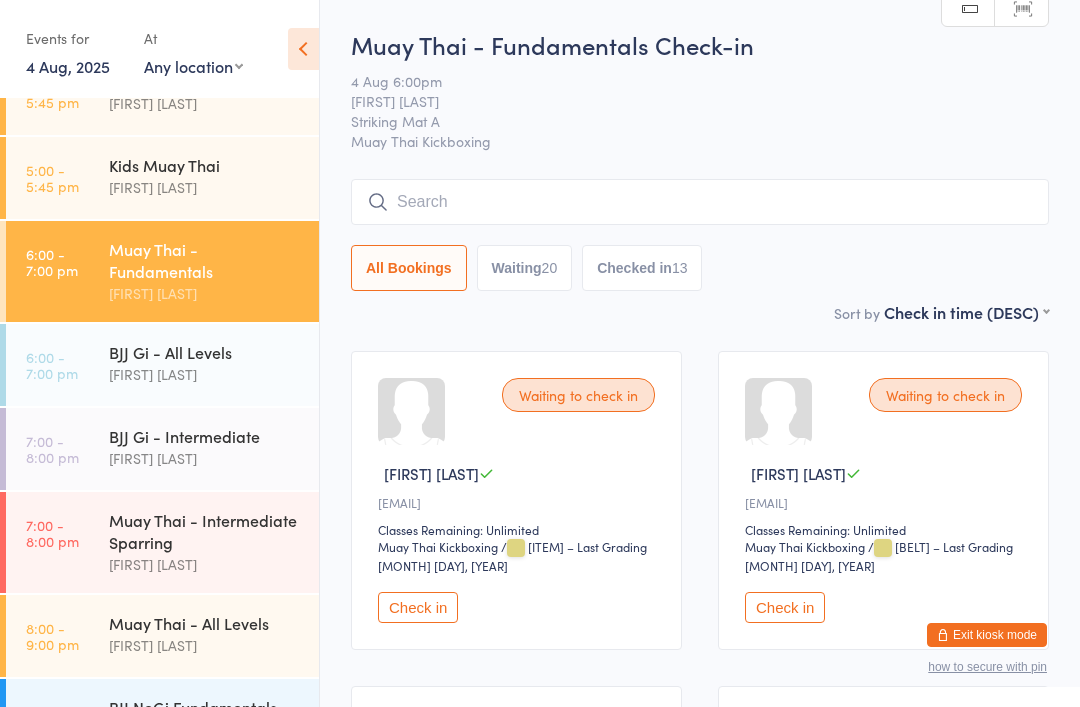 click at bounding box center (700, 202) 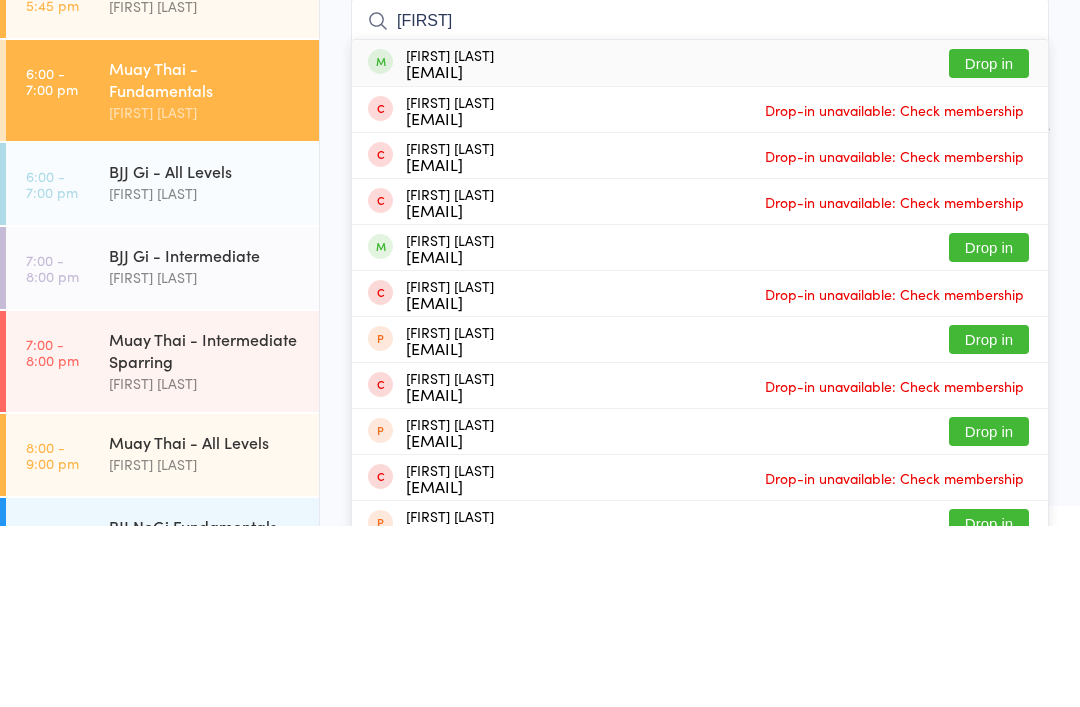 type on "[FIRST]" 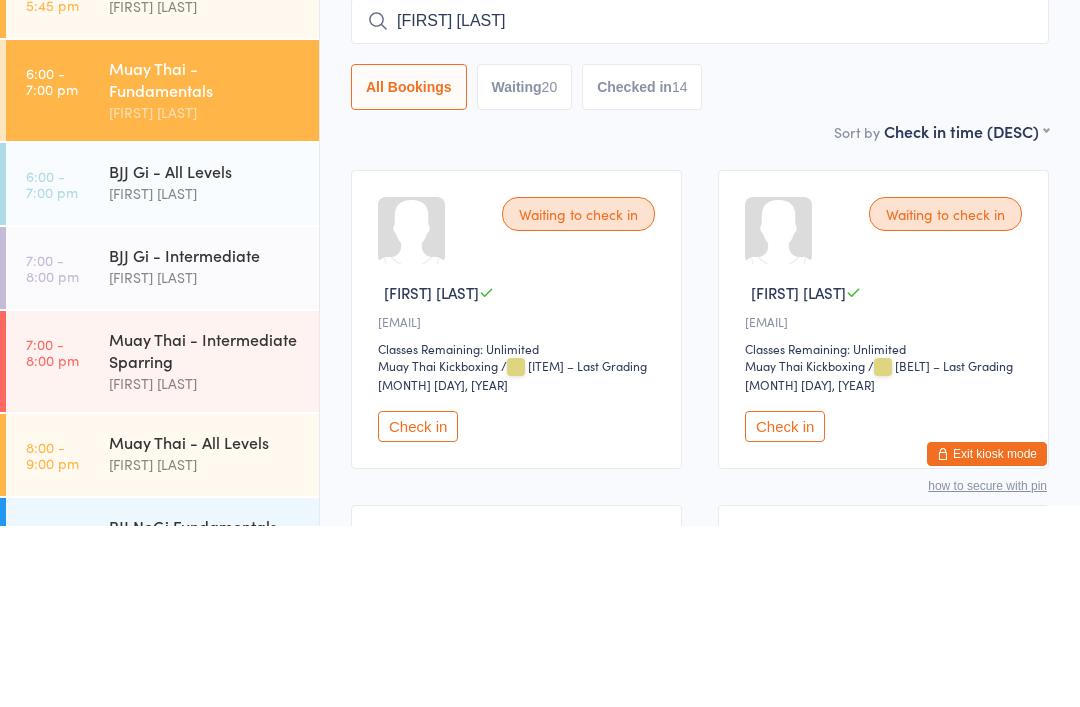 type on "[FIRST] [LAST]" 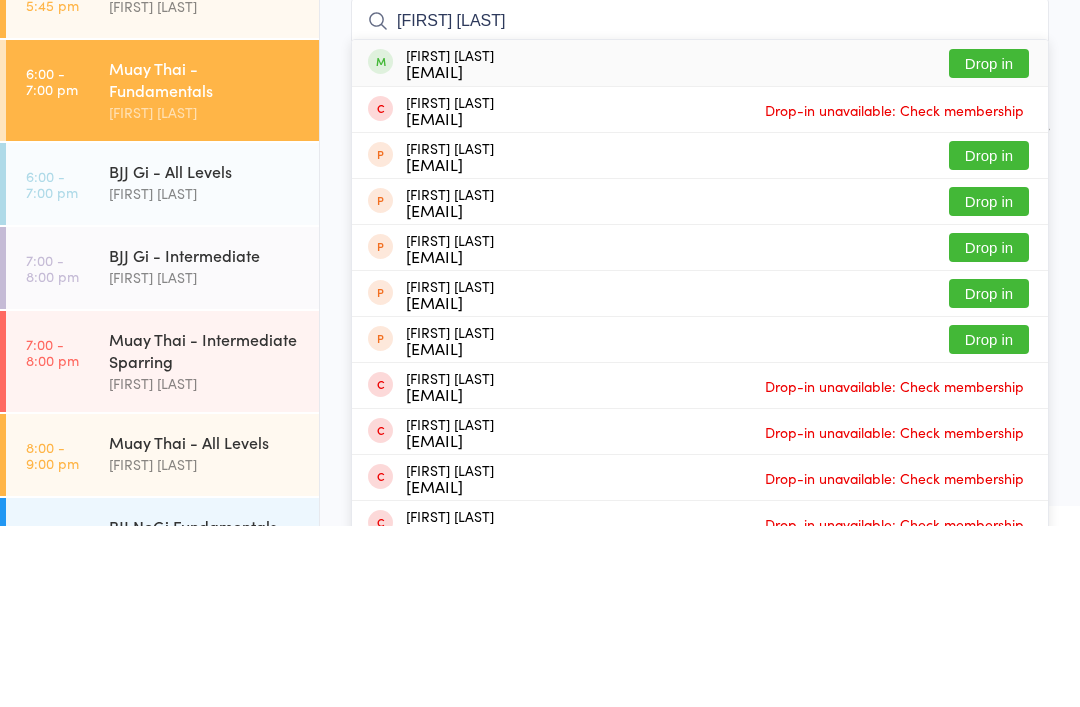click on "Drop in" at bounding box center [989, 244] 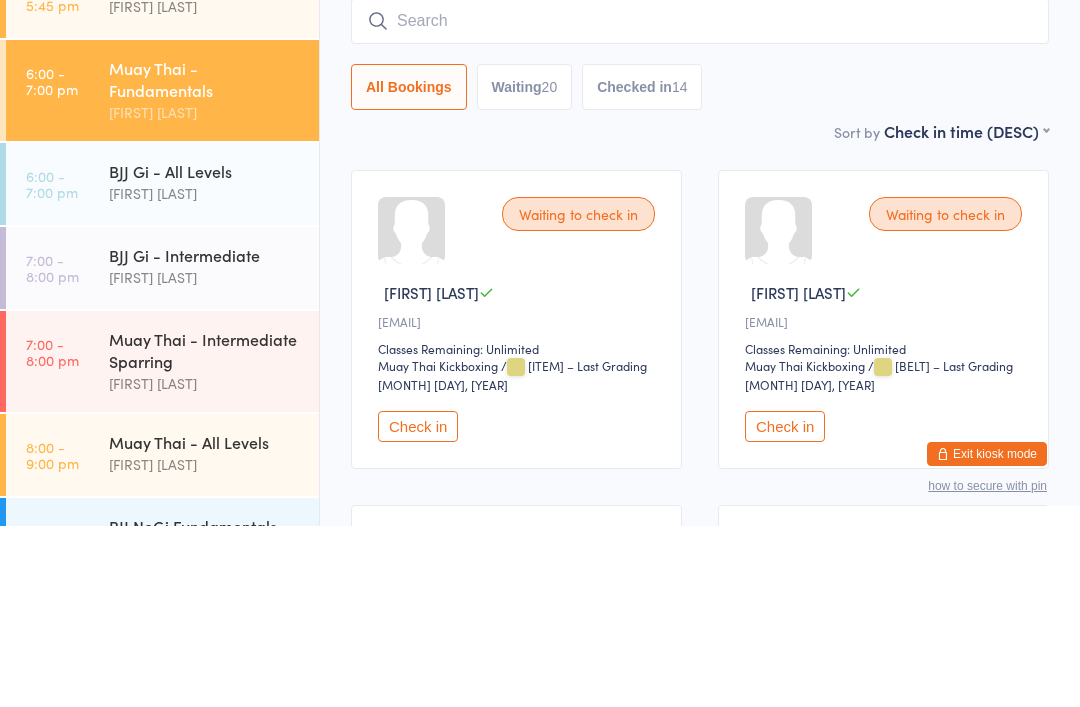 scroll, scrollTop: 181, scrollLeft: 0, axis: vertical 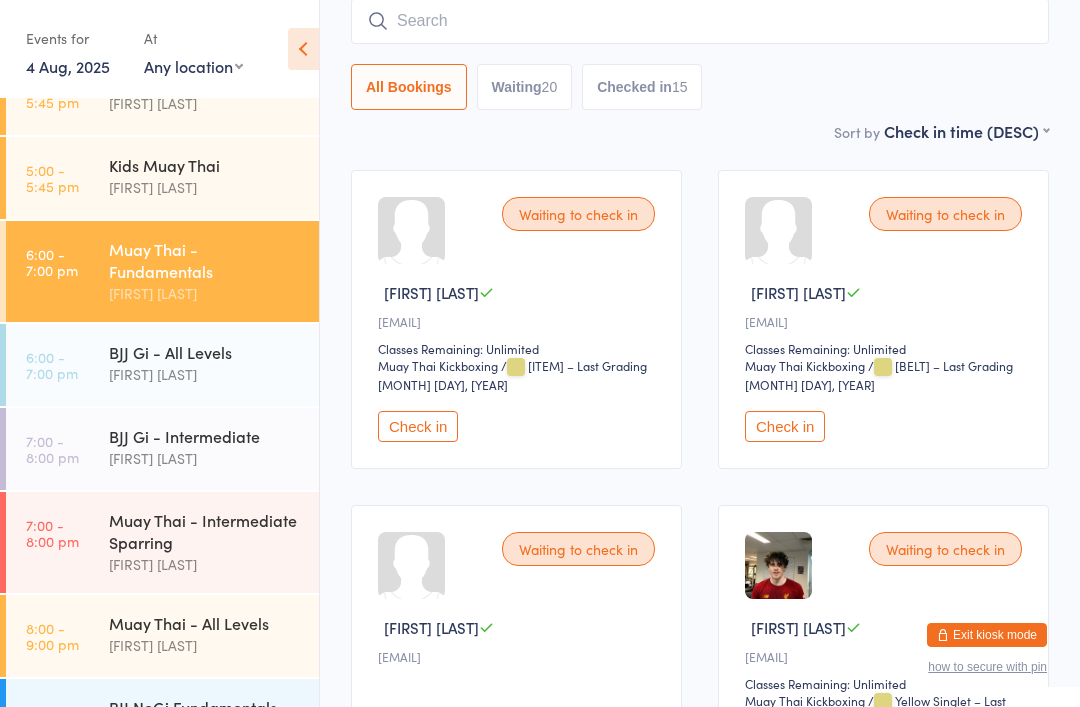 click on "BJJ Gi - All Levels" at bounding box center [205, 352] 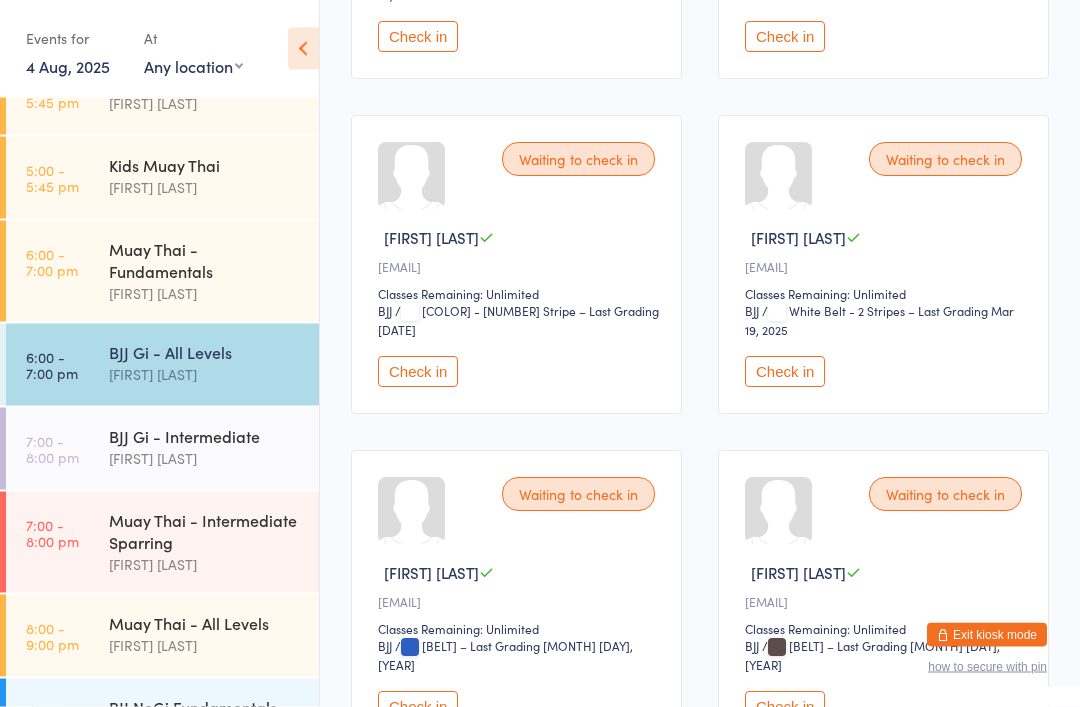 scroll, scrollTop: 1577, scrollLeft: 0, axis: vertical 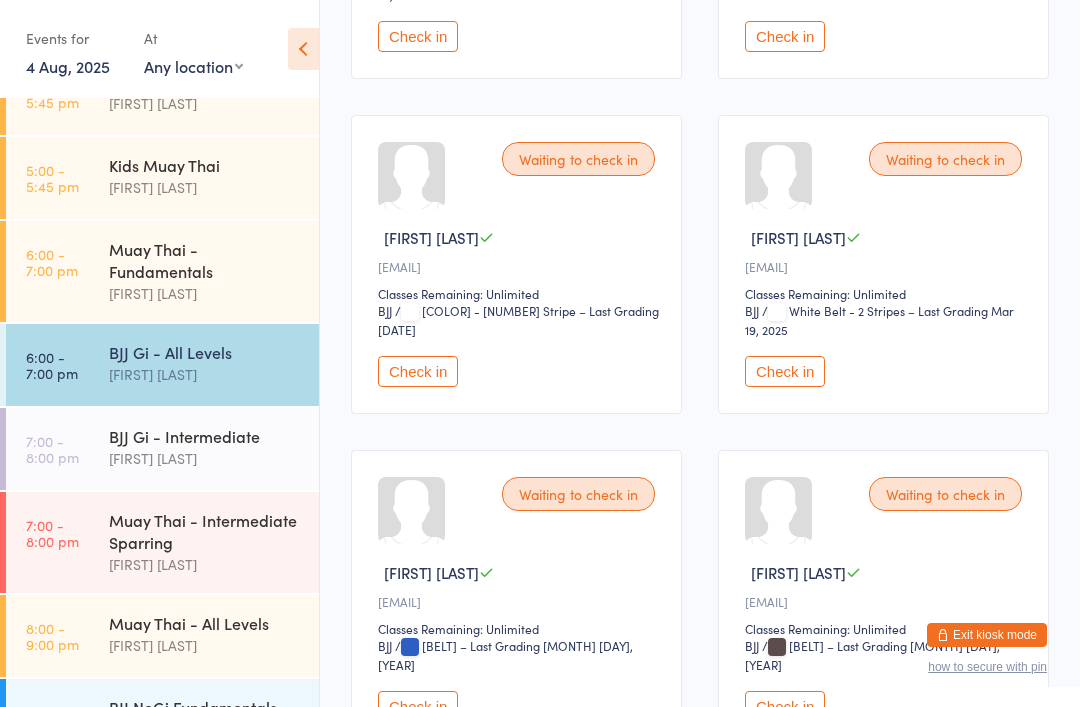 click on "Check in" at bounding box center [785, 706] 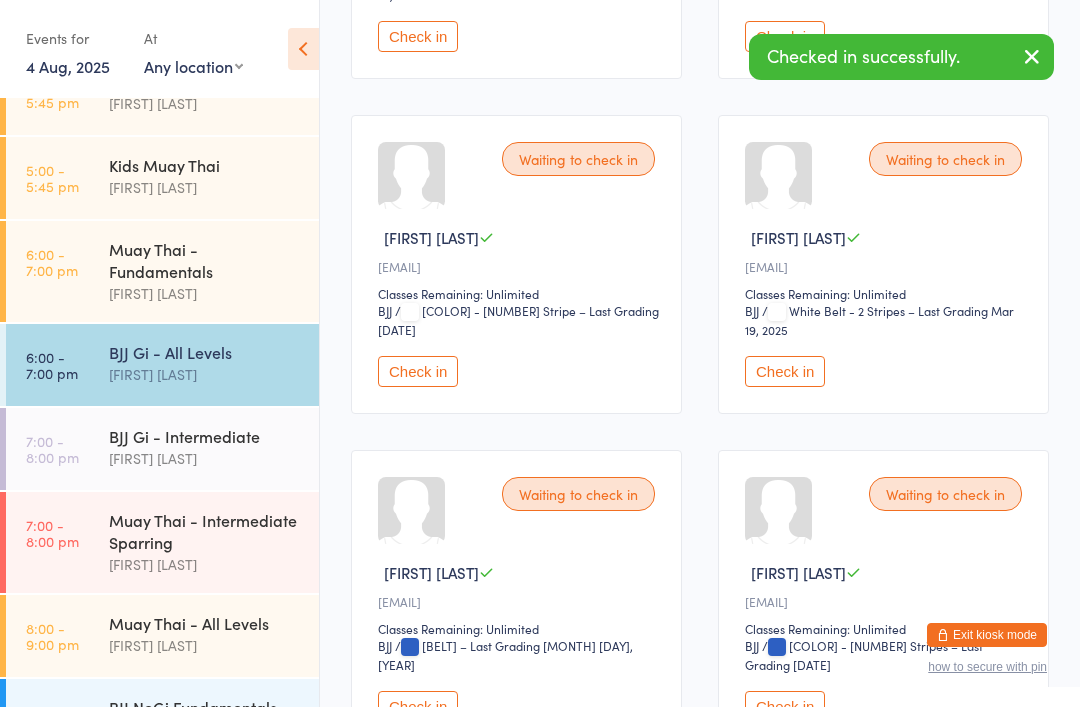 click on "[FIRST] [LAST]" at bounding box center (205, 458) 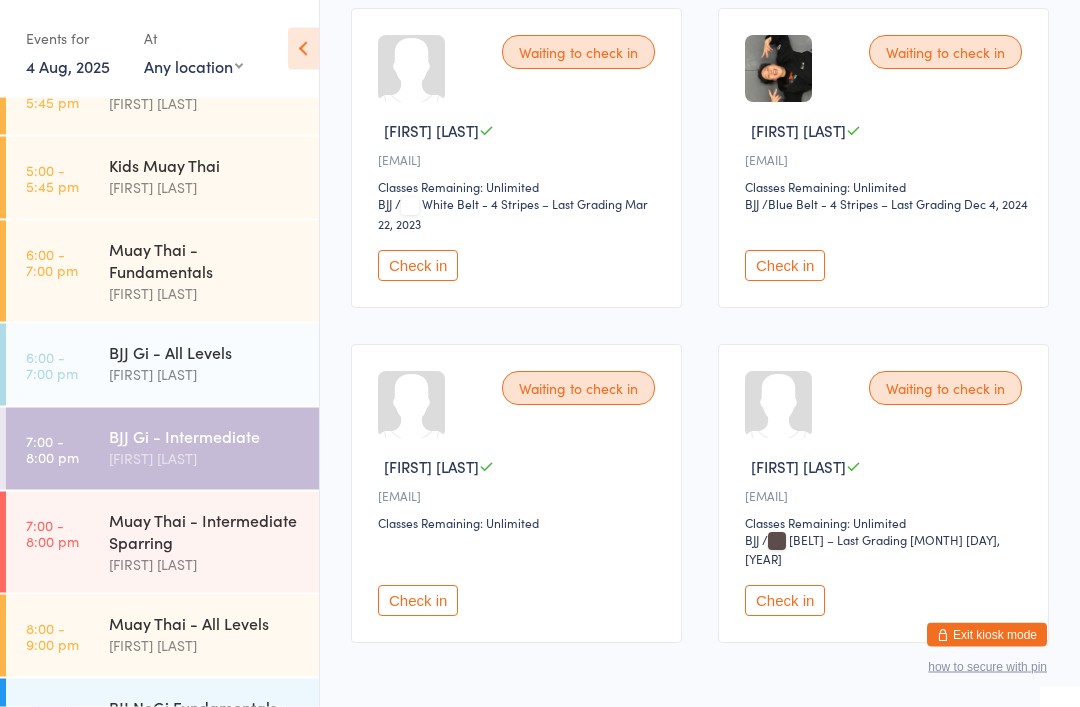 scroll, scrollTop: 1035, scrollLeft: 0, axis: vertical 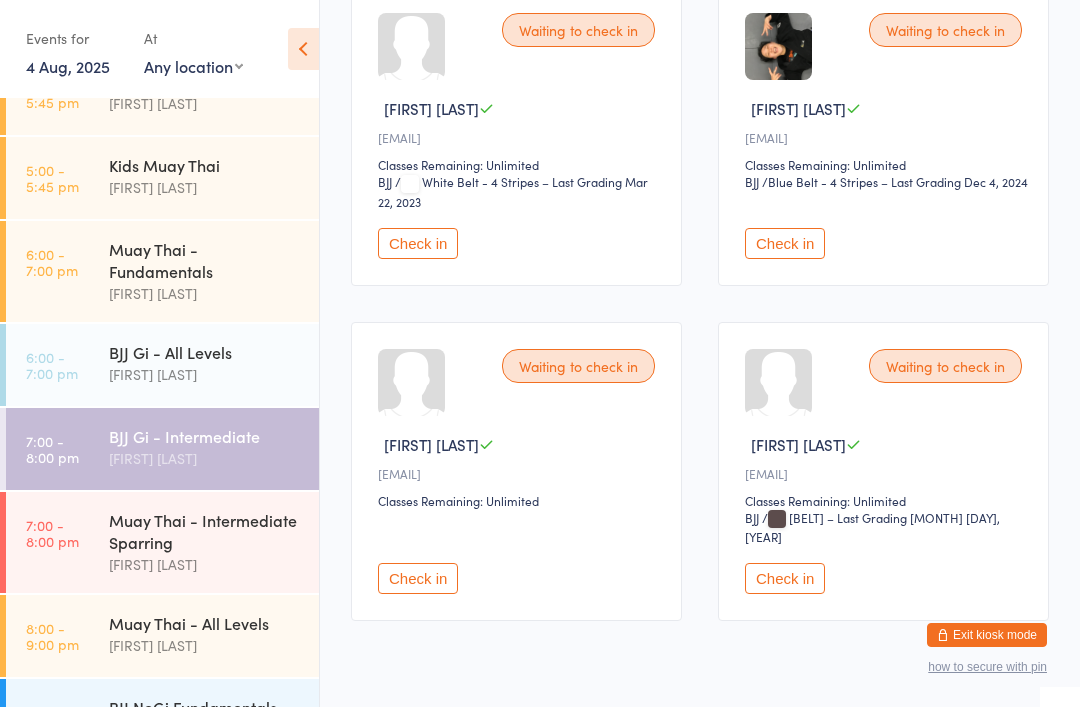 click on "Check in" at bounding box center (785, 578) 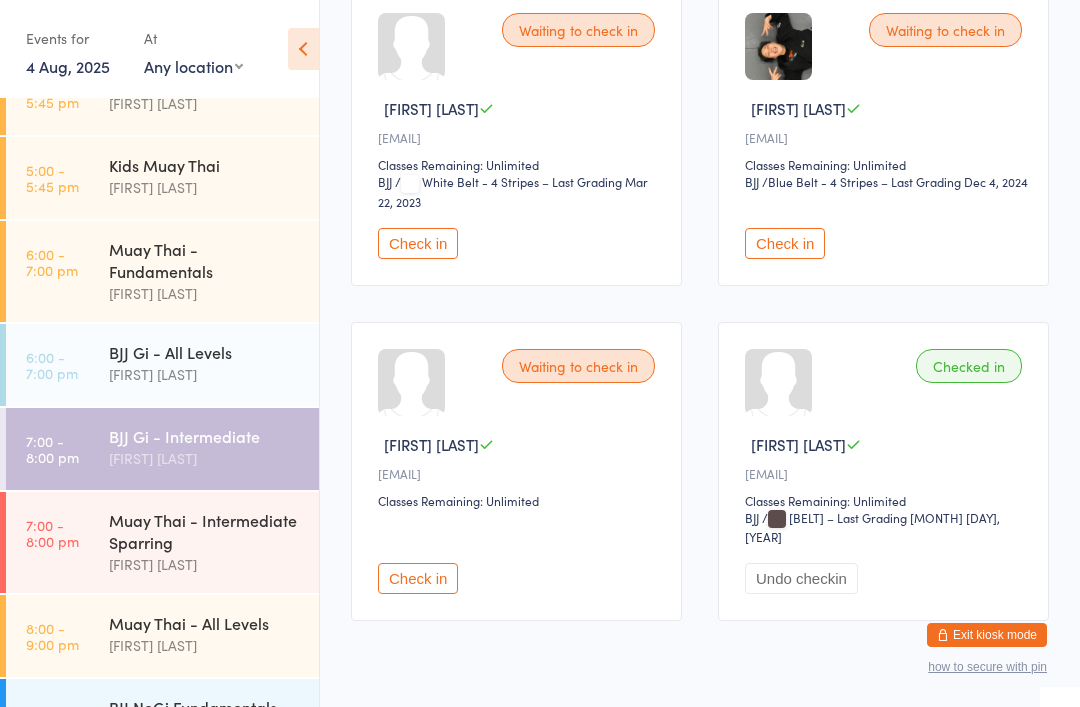 click on "[TIME] Muay Thai - Fundamentals [FIRST] [LAST]" at bounding box center [162, 271] 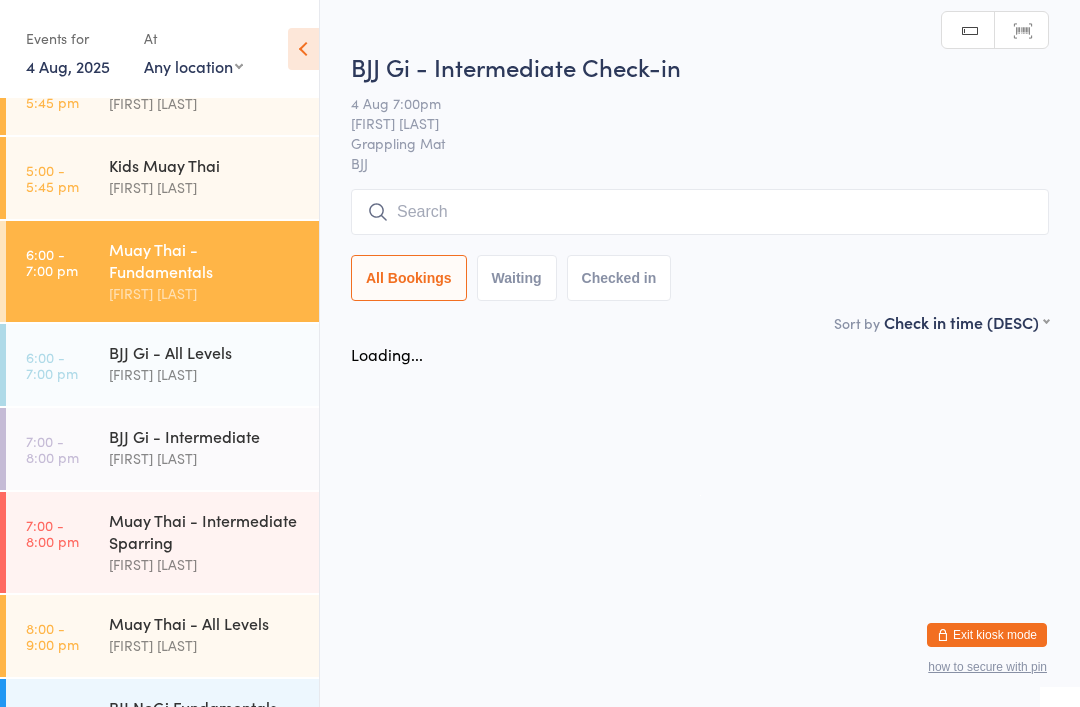 scroll, scrollTop: 0, scrollLeft: 0, axis: both 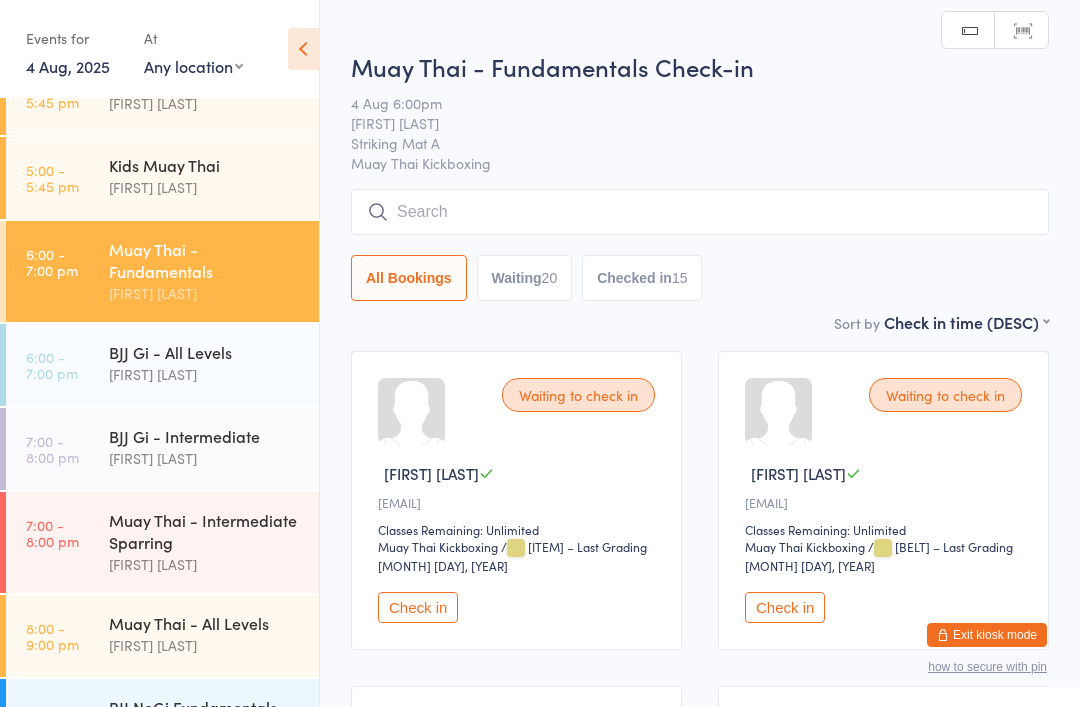 click at bounding box center [700, 212] 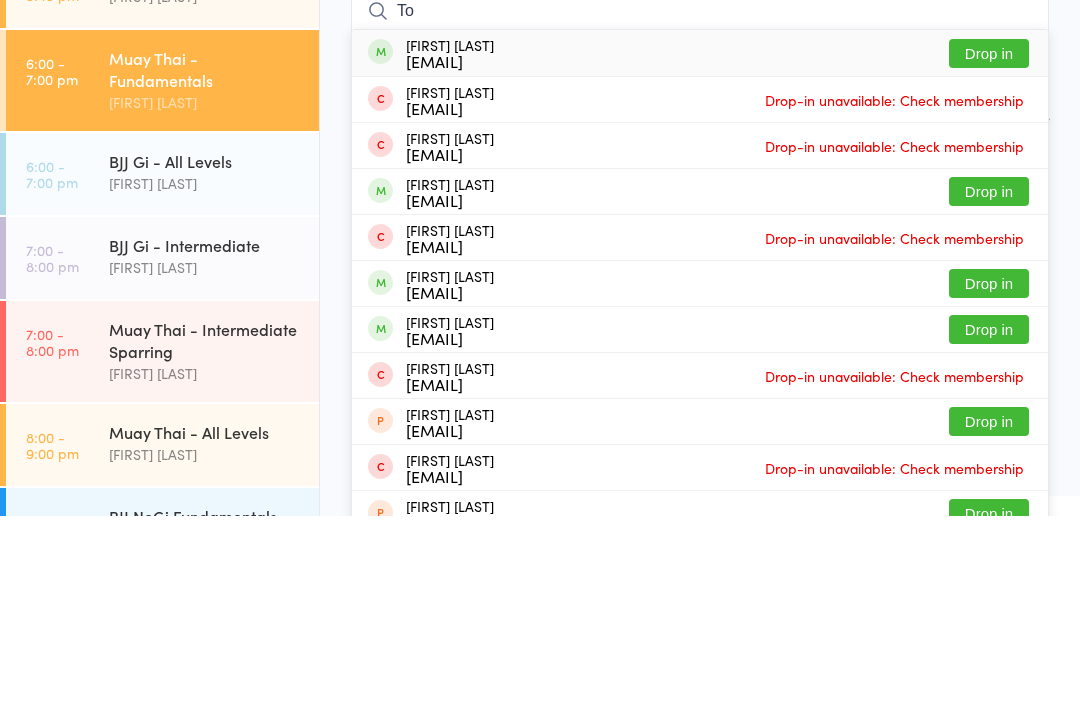type on "T" 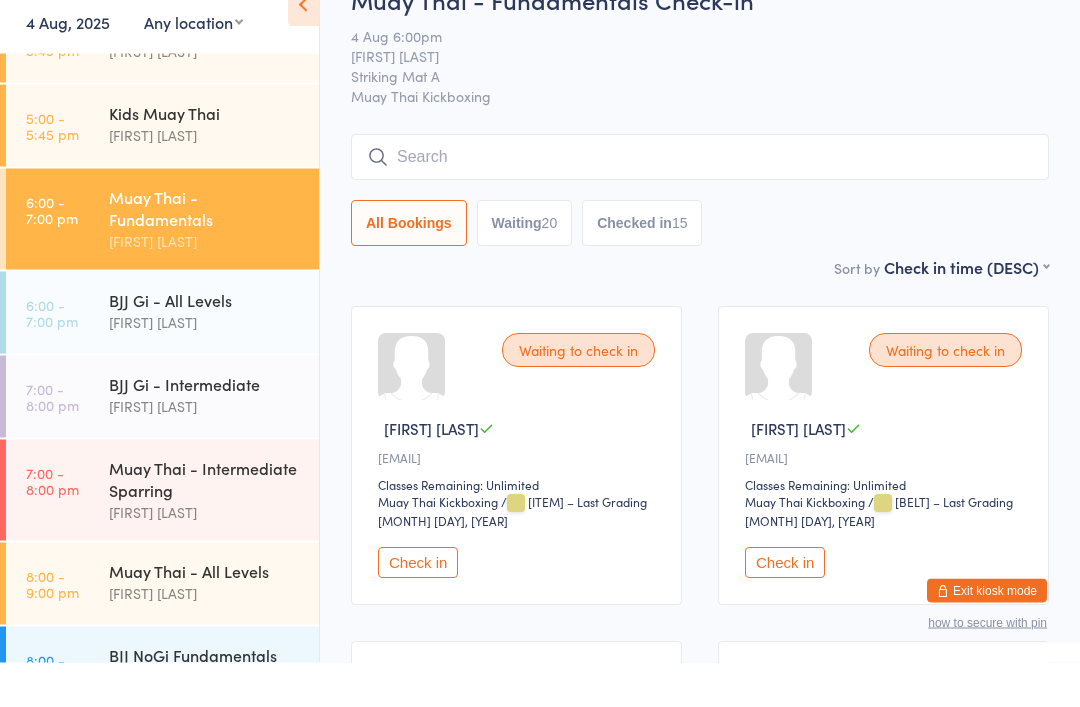 scroll, scrollTop: 381, scrollLeft: 0, axis: vertical 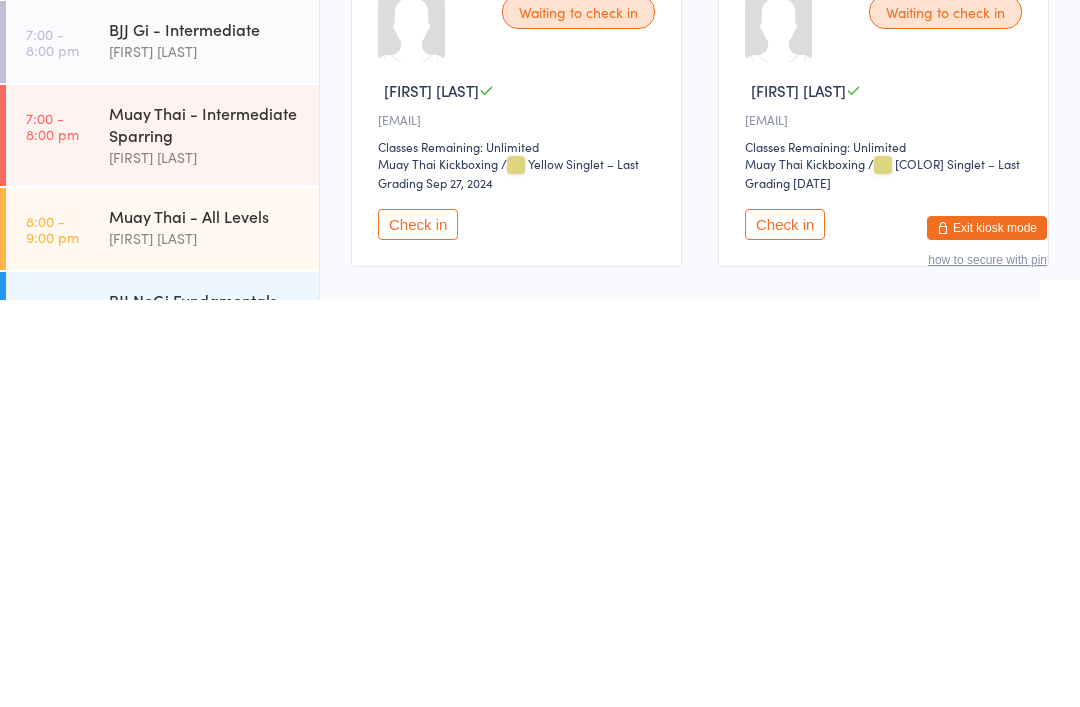 click on "Check in" at bounding box center (418, 631) 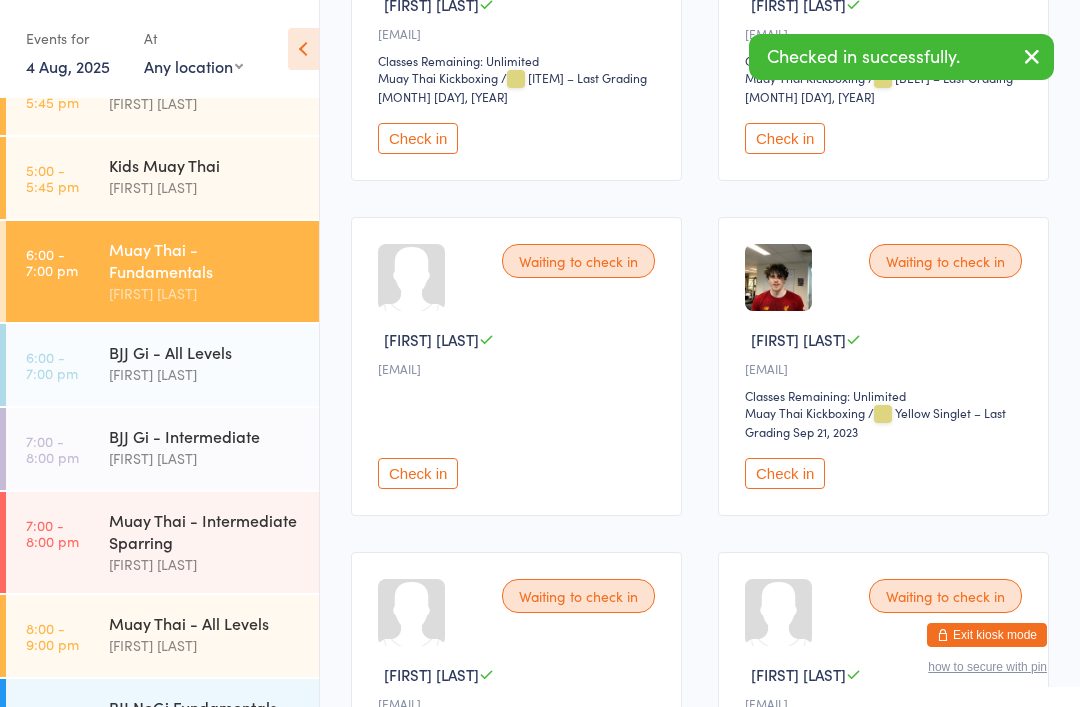 scroll, scrollTop: 0, scrollLeft: 0, axis: both 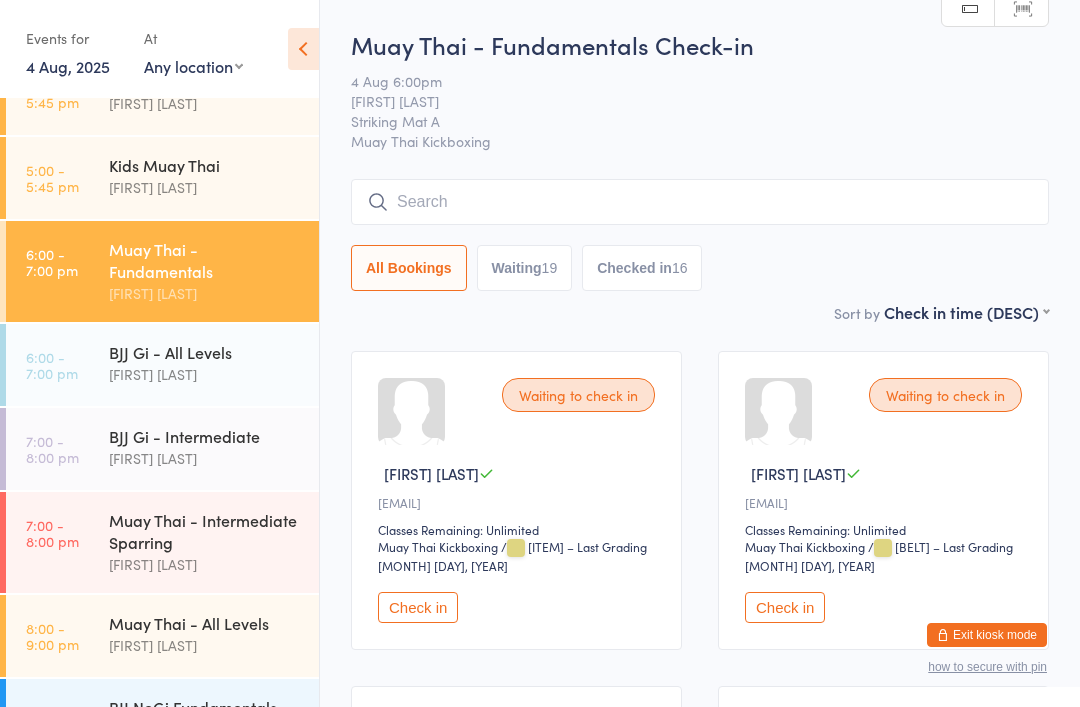 click at bounding box center [700, 202] 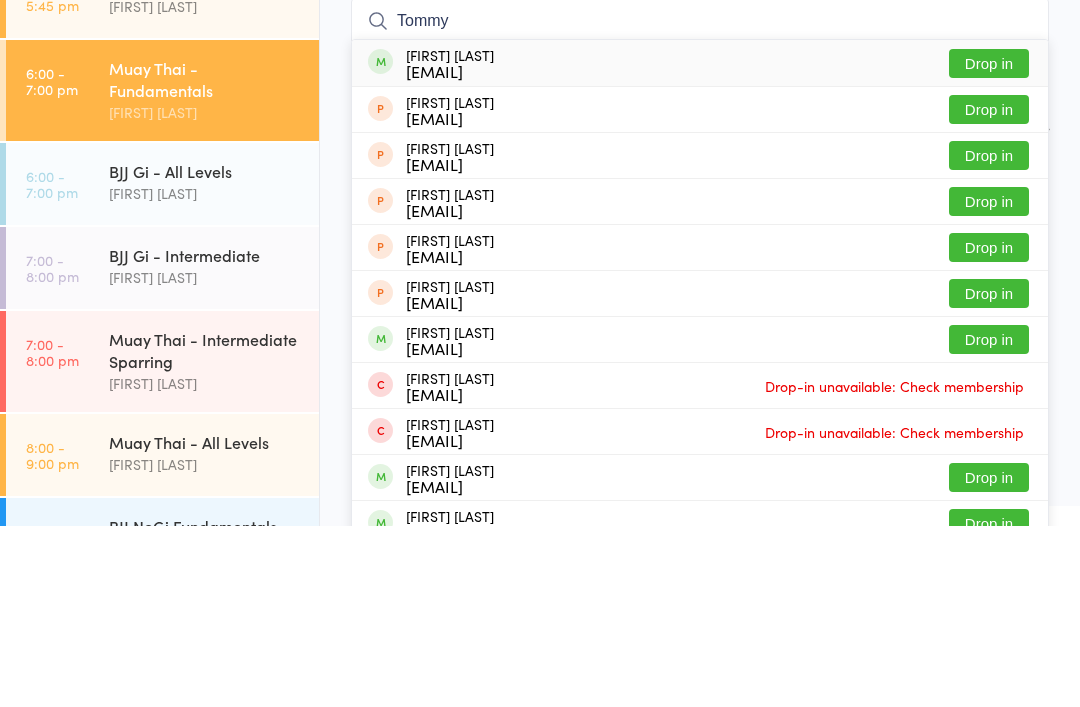 type on "Tommy" 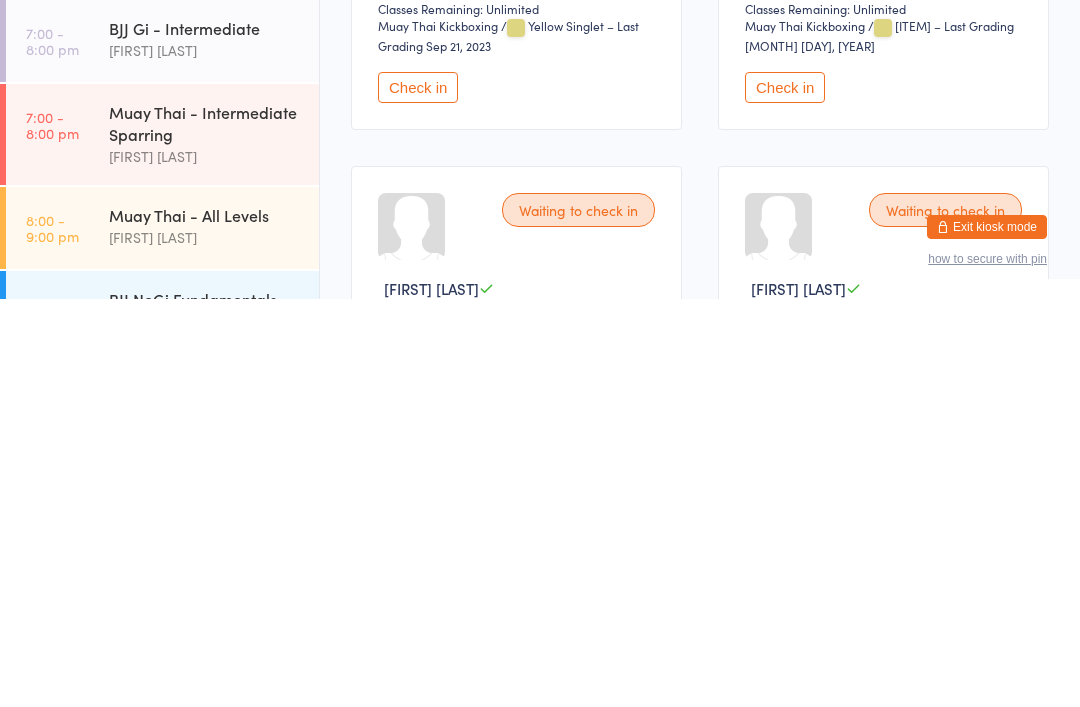 scroll, scrollTop: 1191, scrollLeft: 0, axis: vertical 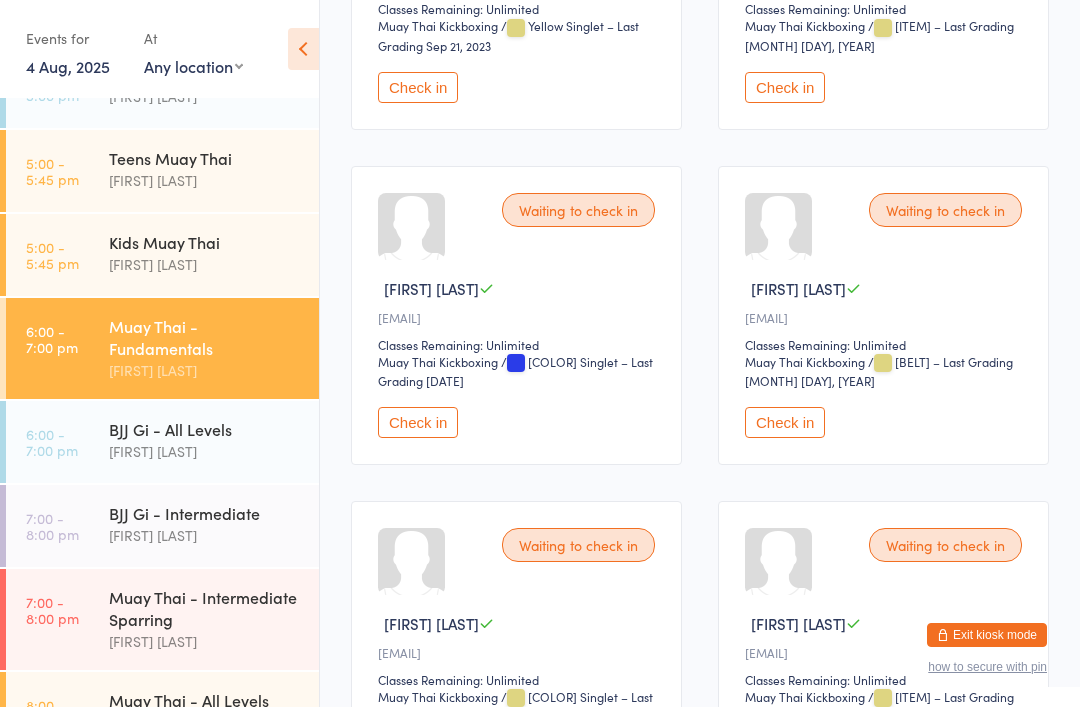 click on "[TIME] Muay Thai - Fundamentals [FIRST] [LAST]" at bounding box center (162, 348) 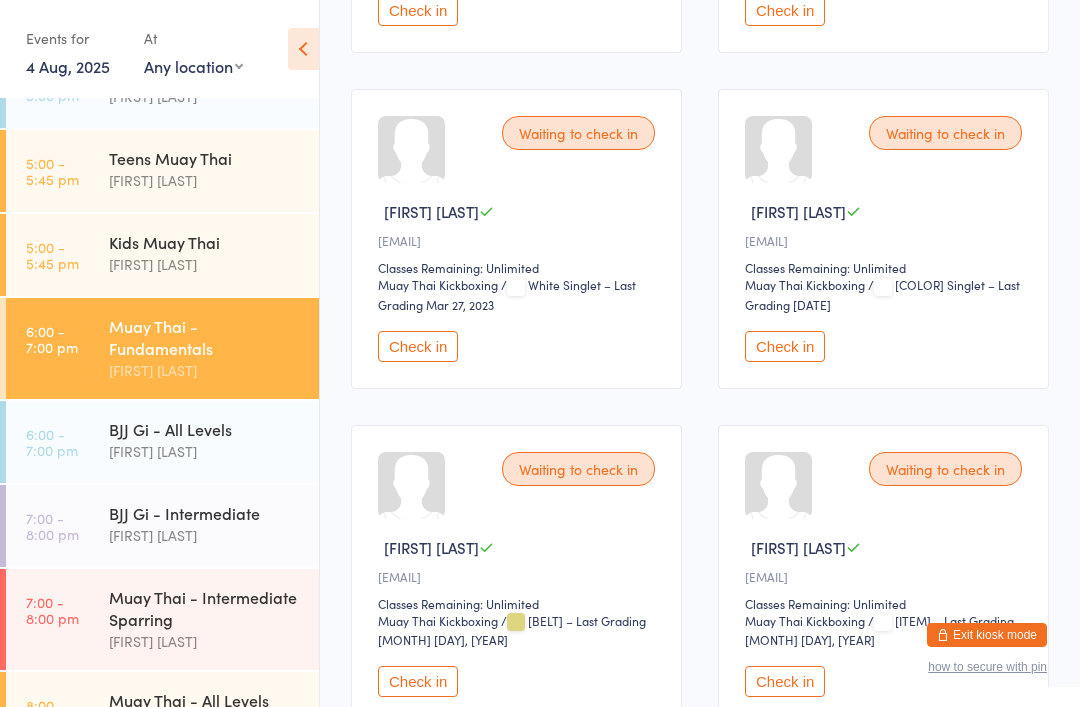 scroll, scrollTop: 2607, scrollLeft: 0, axis: vertical 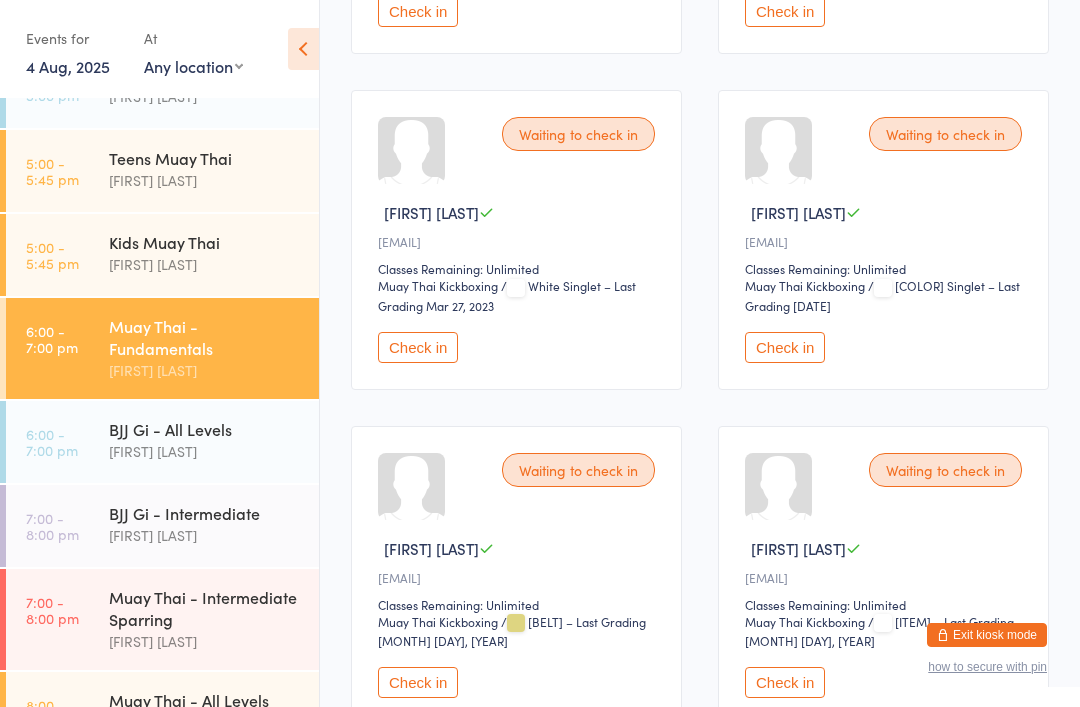 click on "Check in" at bounding box center [785, 347] 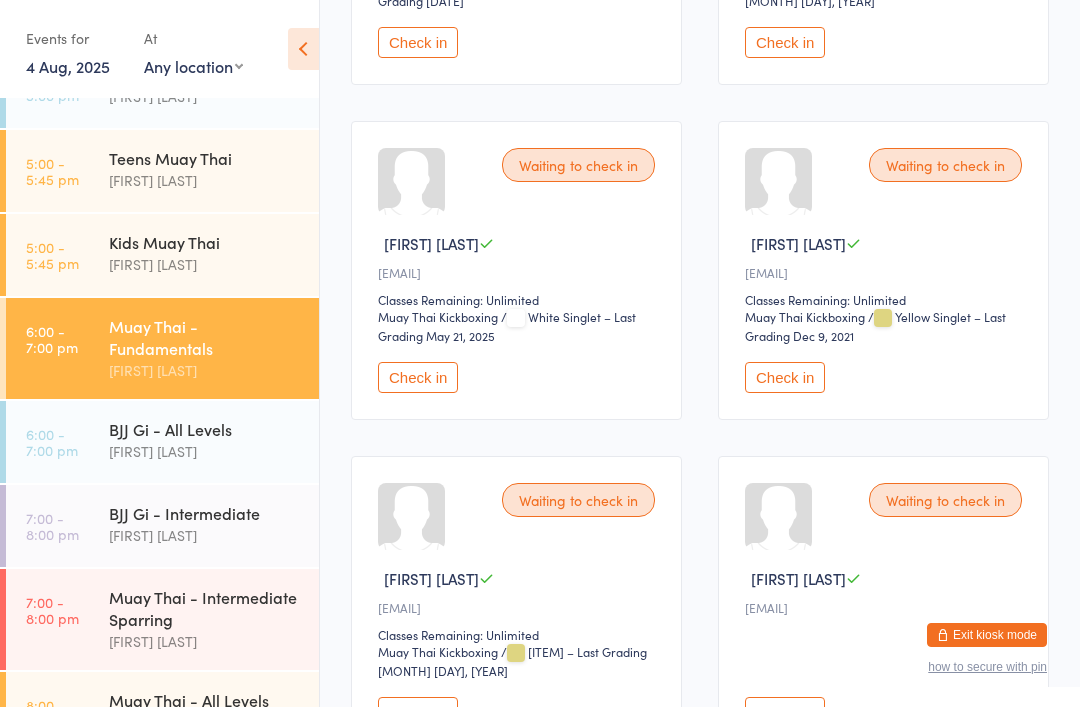 scroll, scrollTop: 1908, scrollLeft: 0, axis: vertical 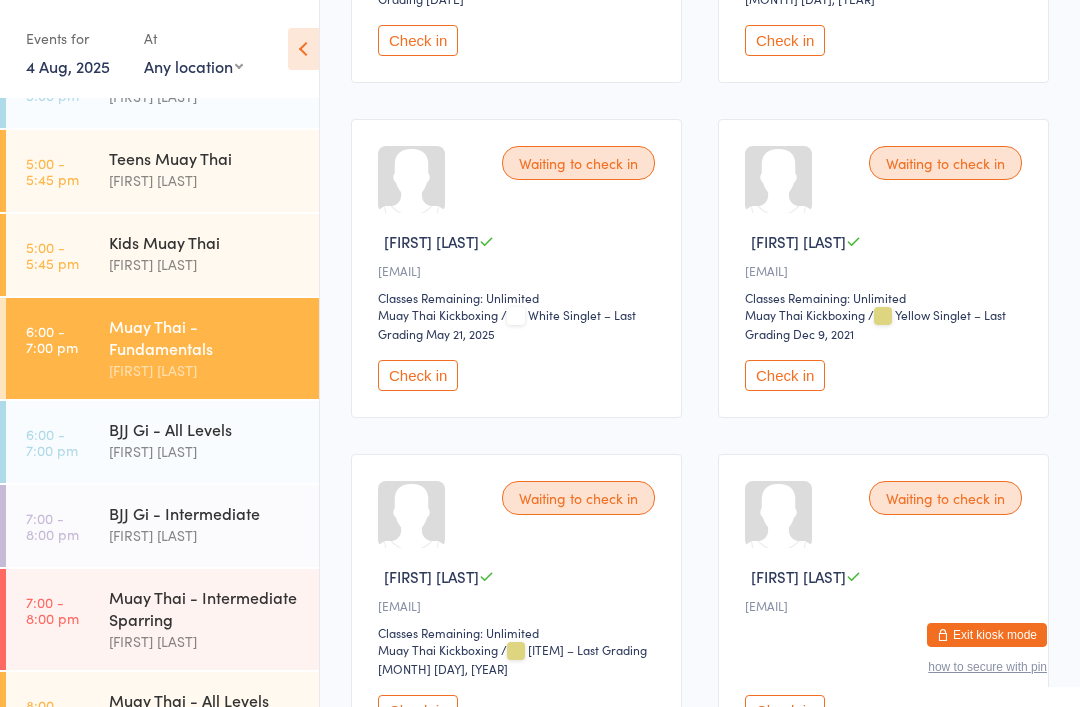 click on "Check in" at bounding box center [418, 375] 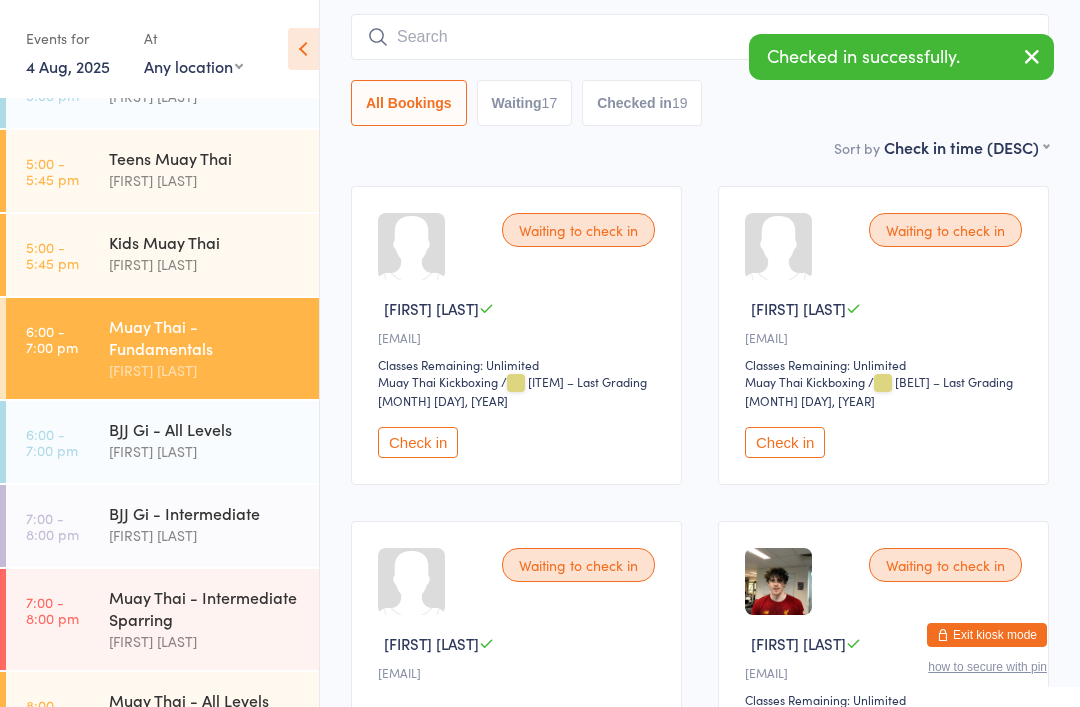 scroll, scrollTop: 0, scrollLeft: 0, axis: both 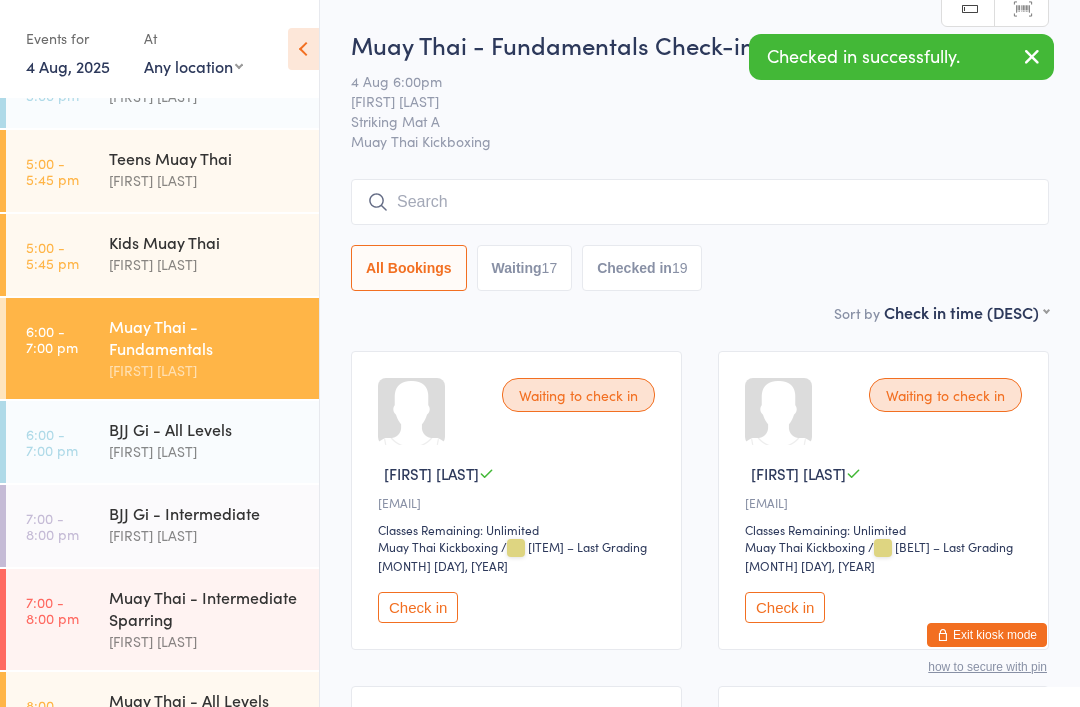 click at bounding box center [700, 202] 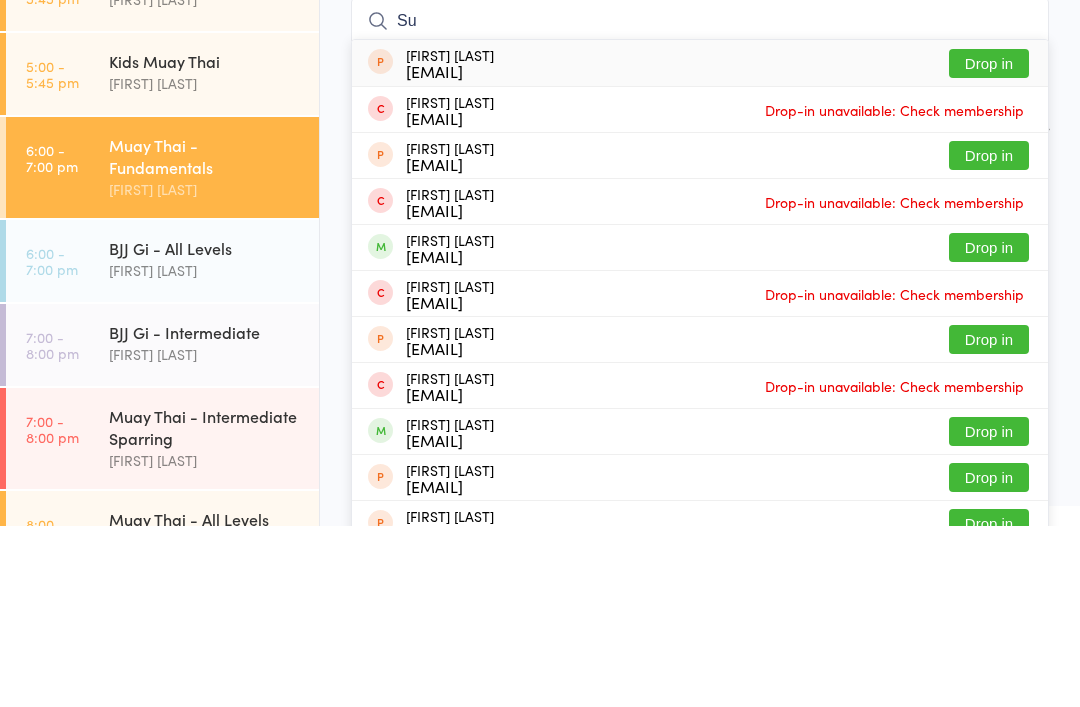 type on "S" 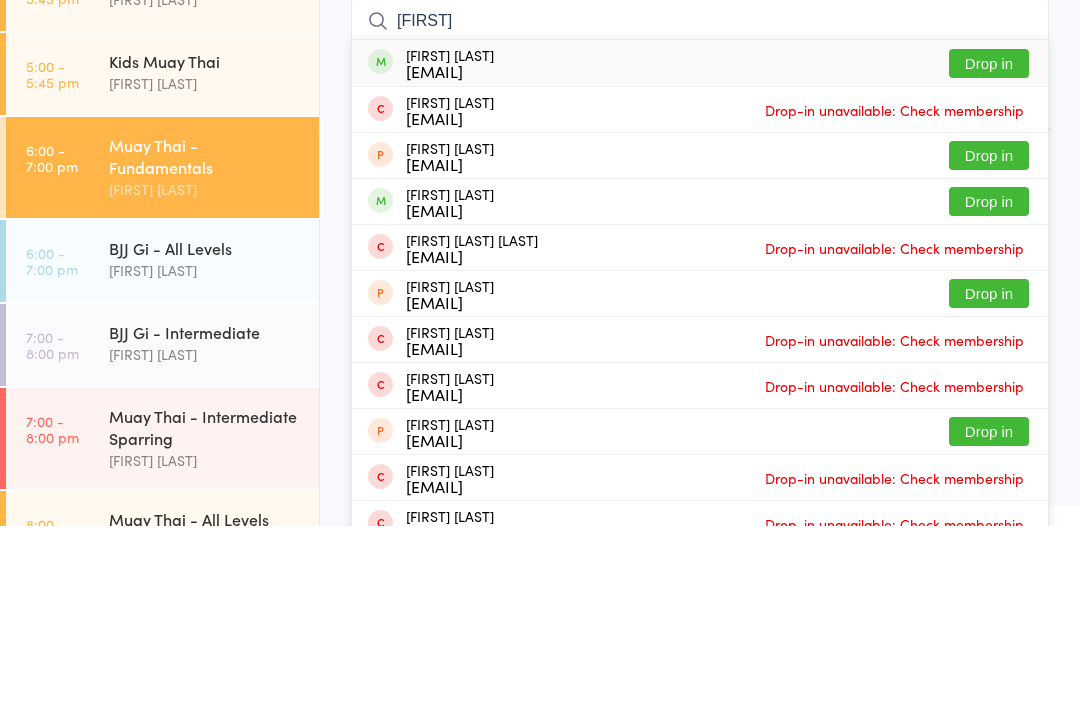 type on "[FIRST]" 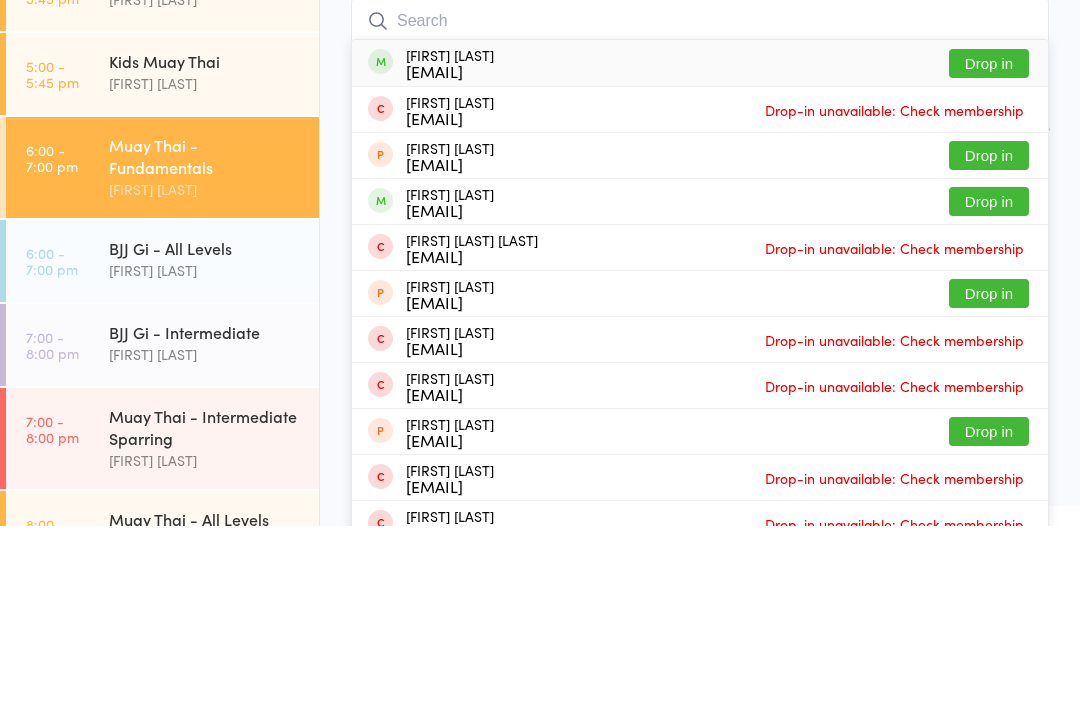 scroll, scrollTop: 181, scrollLeft: 0, axis: vertical 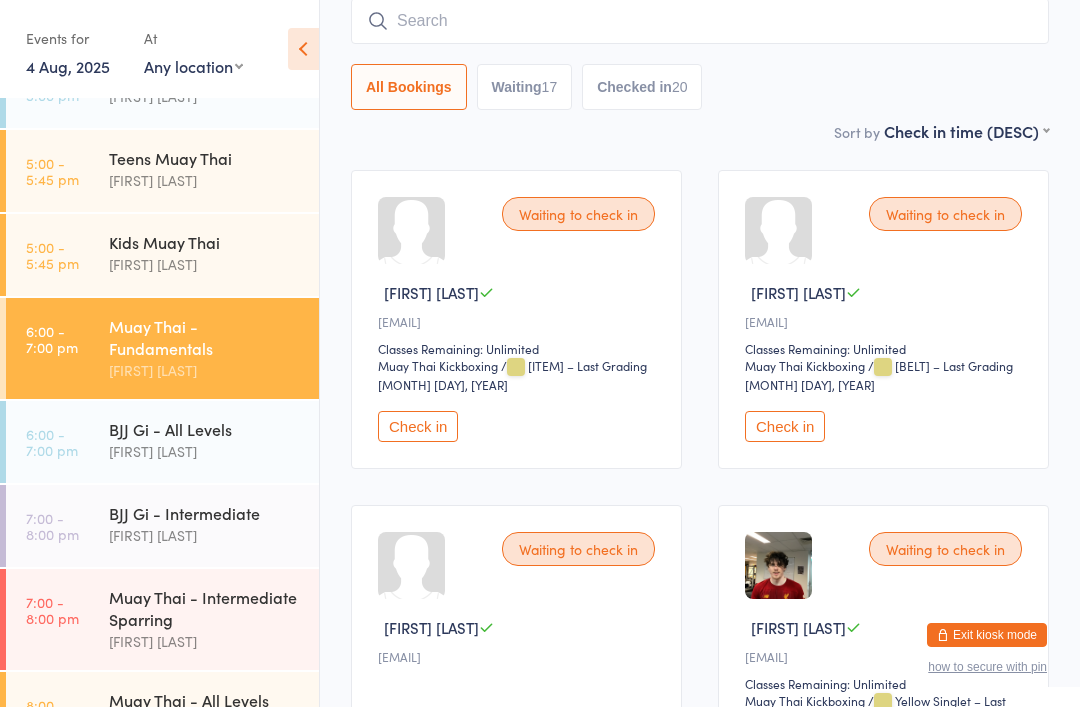 click on "[FIRST] [LAST]" at bounding box center [205, 451] 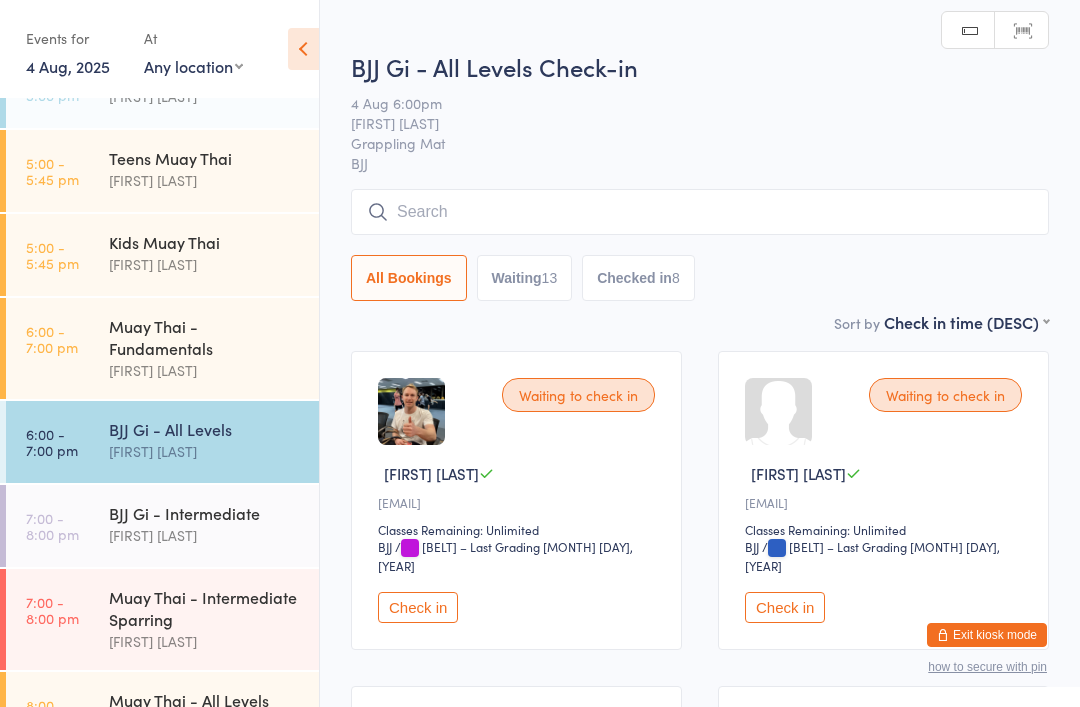 click on "Check in" at bounding box center [418, 607] 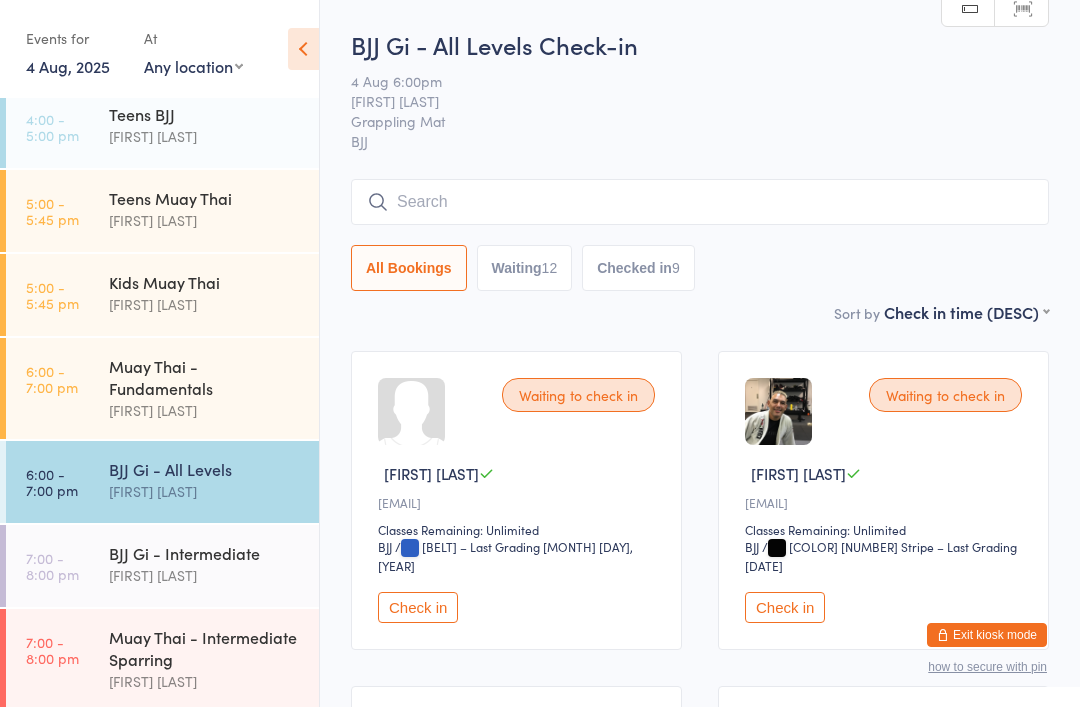 scroll, scrollTop: 261, scrollLeft: 0, axis: vertical 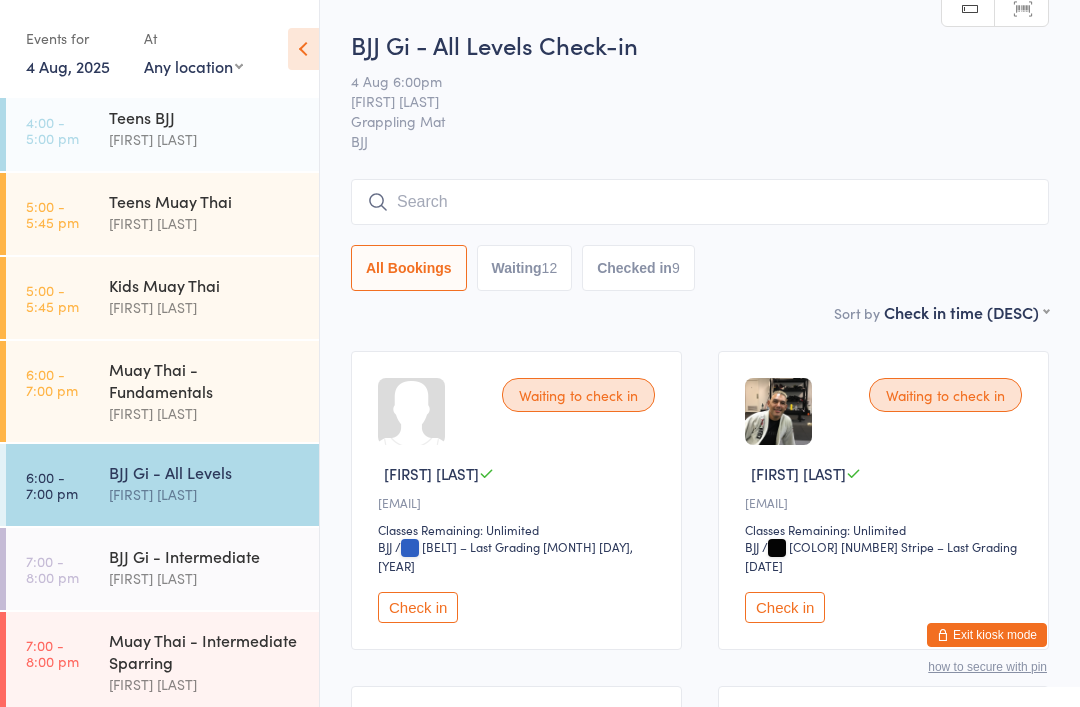 click on "Muay Thai - Fundamentals" at bounding box center [205, 380] 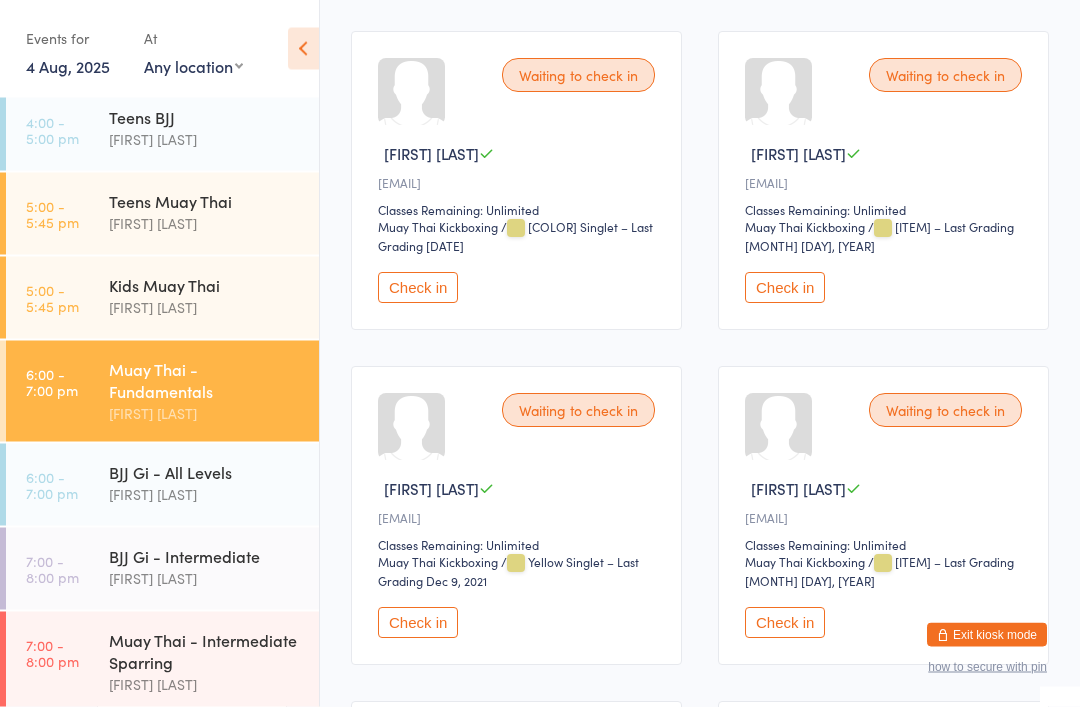 scroll, scrollTop: 1665, scrollLeft: 0, axis: vertical 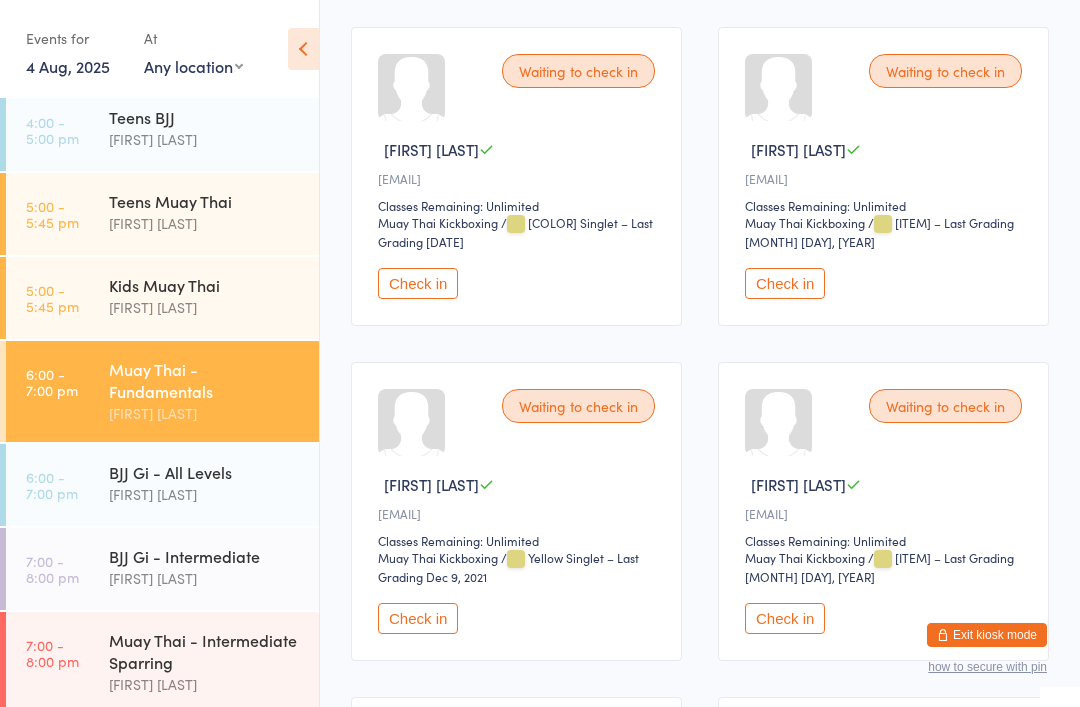 click on "Check in" at bounding box center (785, 618) 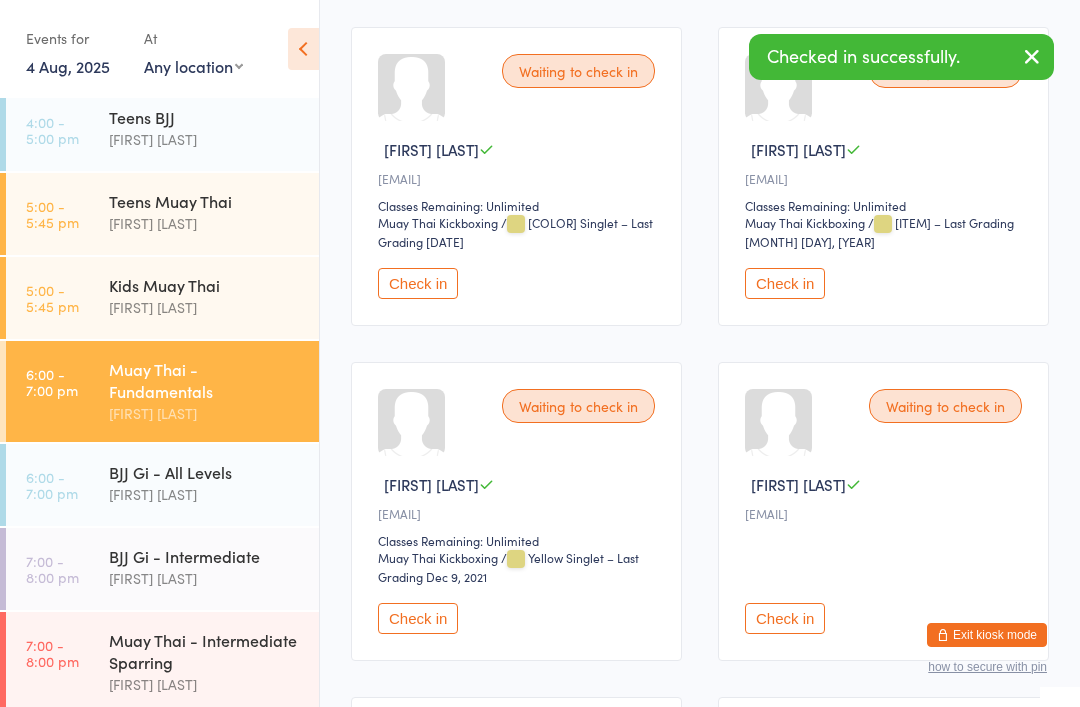 click on "[TIME] - [TIME] [ACTIVITY] - [LEVEL] [FIRST] [LAST]" at bounding box center [162, 485] 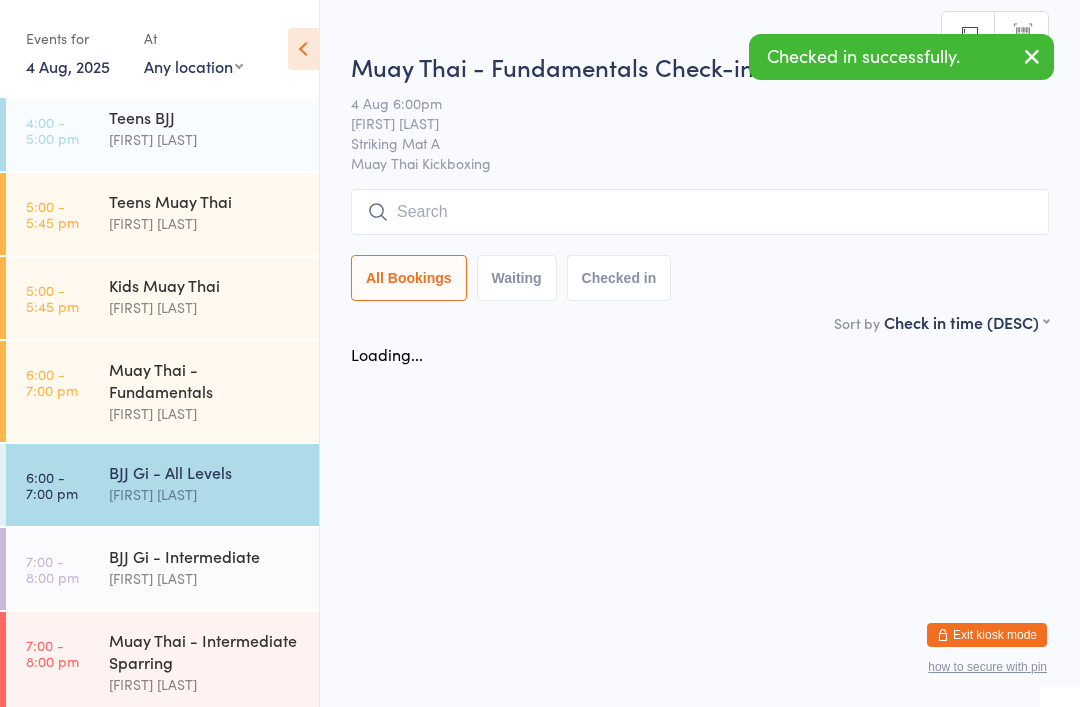 scroll, scrollTop: 0, scrollLeft: 0, axis: both 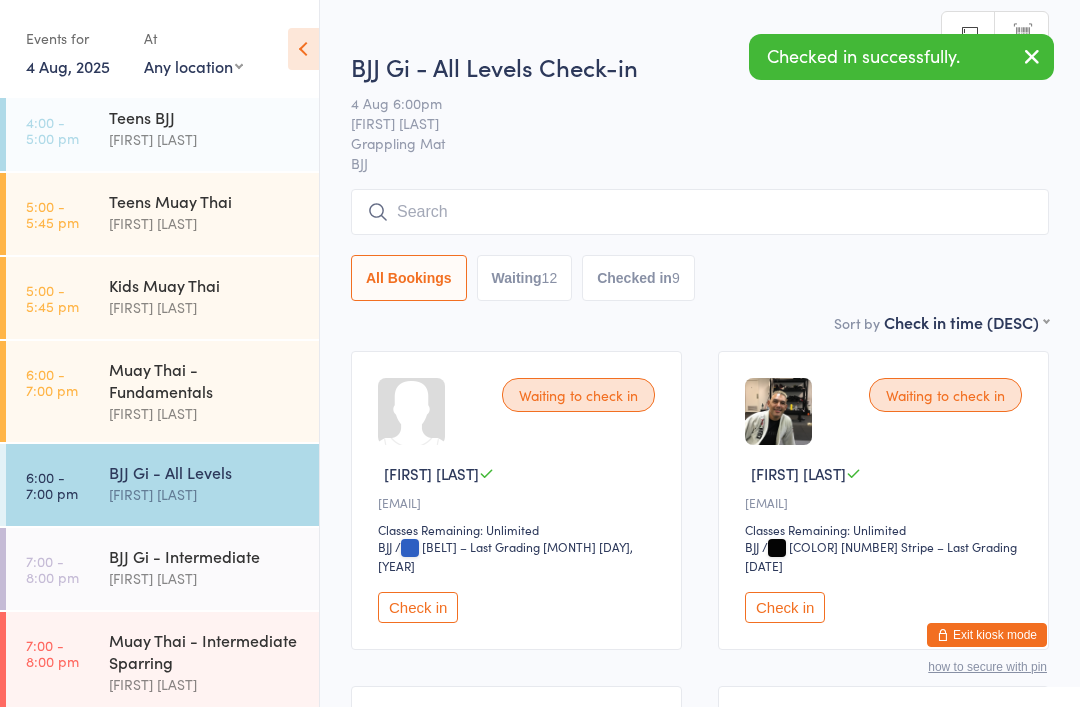 click at bounding box center (700, 212) 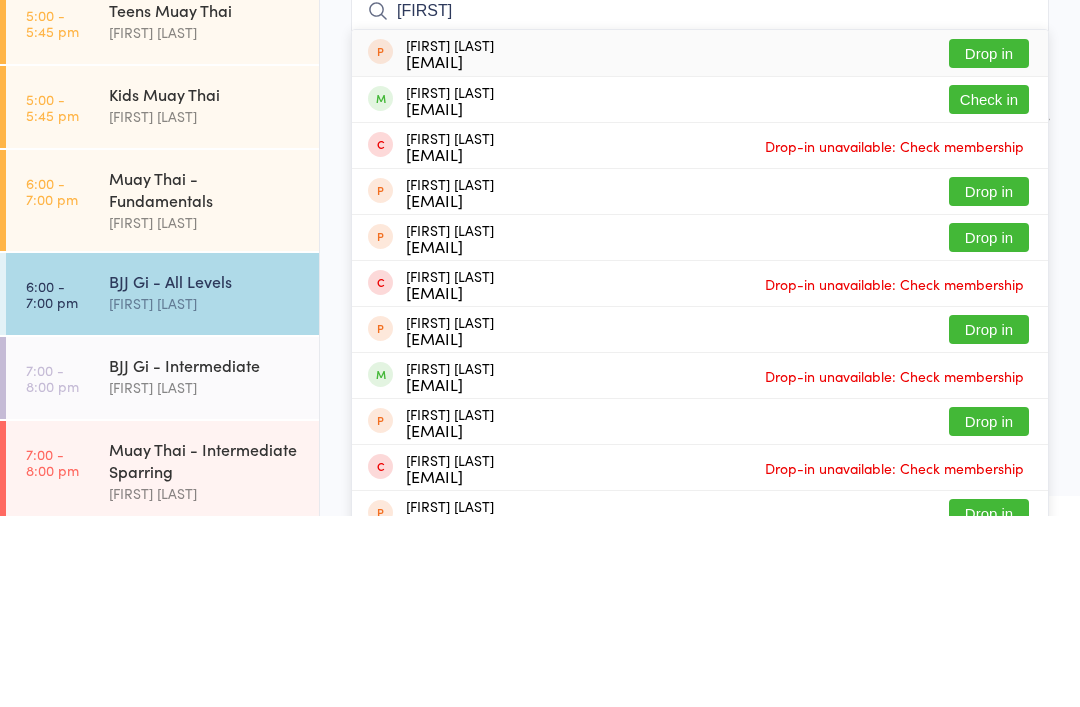 type on "[FIRST]" 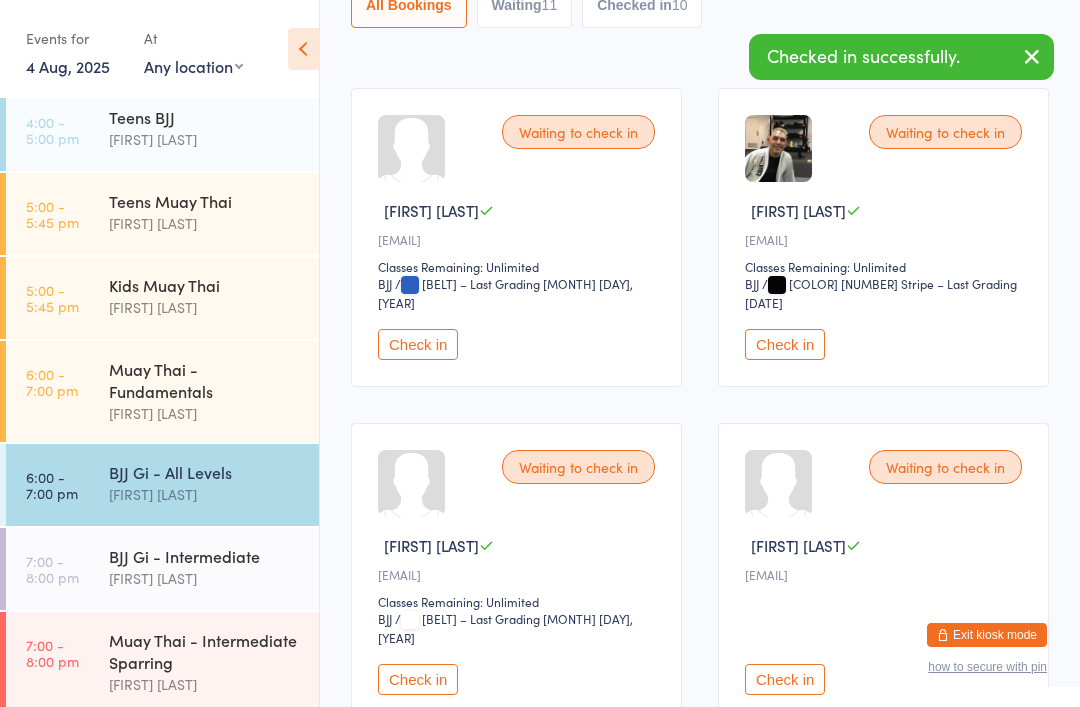 scroll, scrollTop: 0, scrollLeft: 0, axis: both 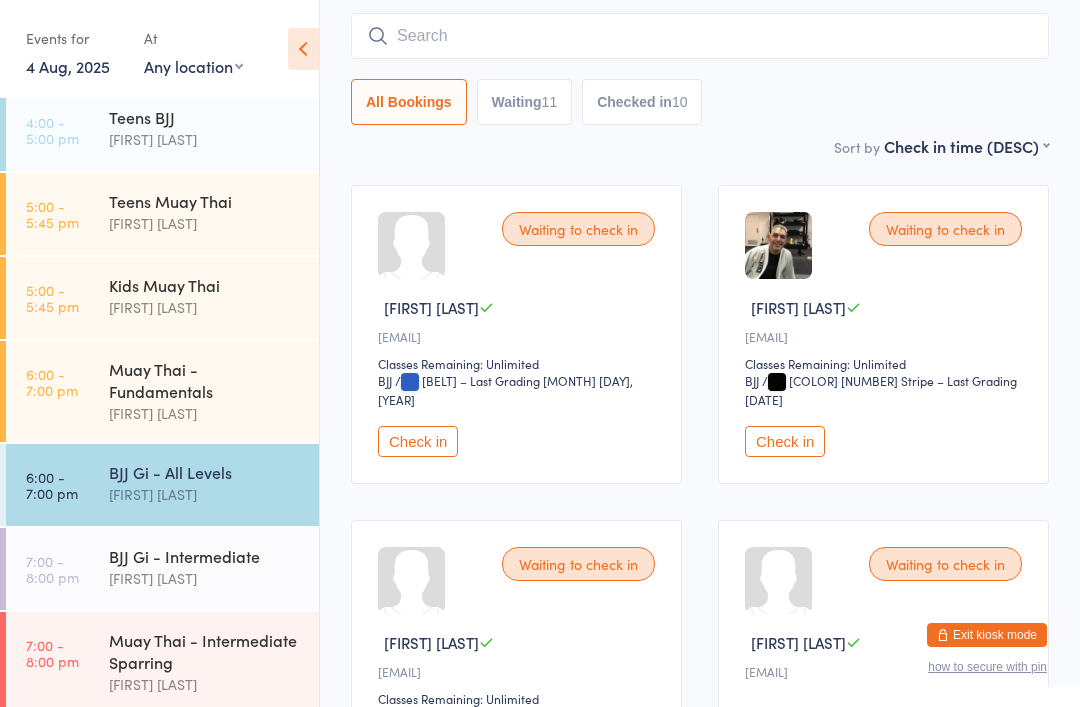 click at bounding box center (700, 36) 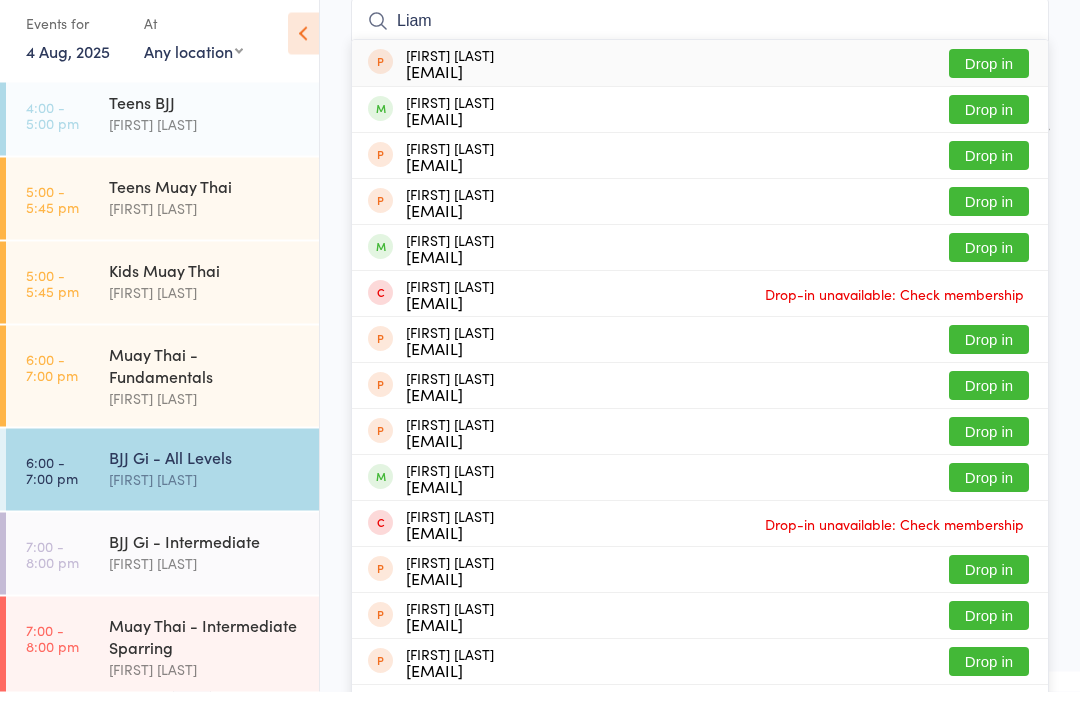 type on "[FIRST] [LAST]" 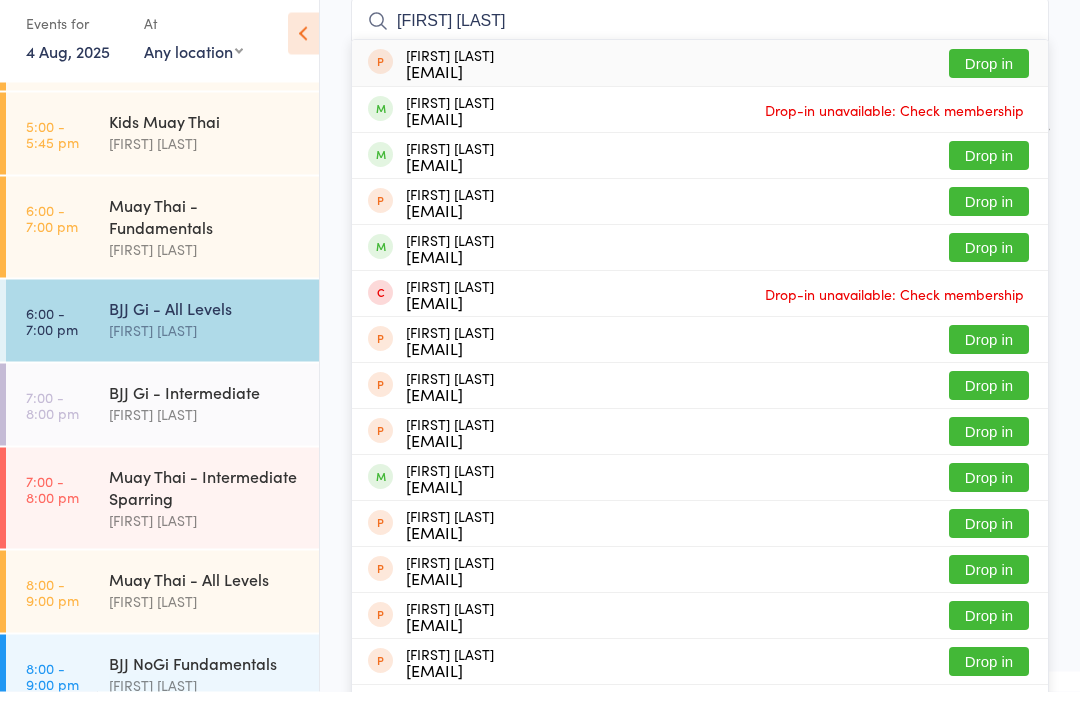 scroll, scrollTop: 411, scrollLeft: 0, axis: vertical 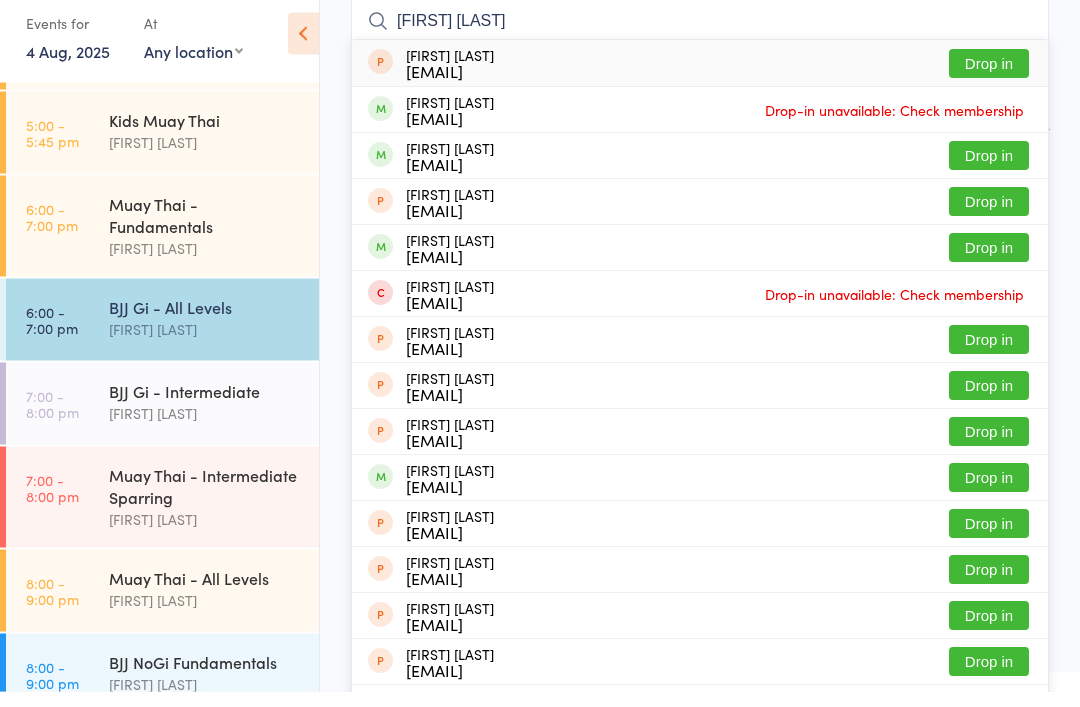 click on "Muay Thai - Fundamentals" at bounding box center (205, 230) 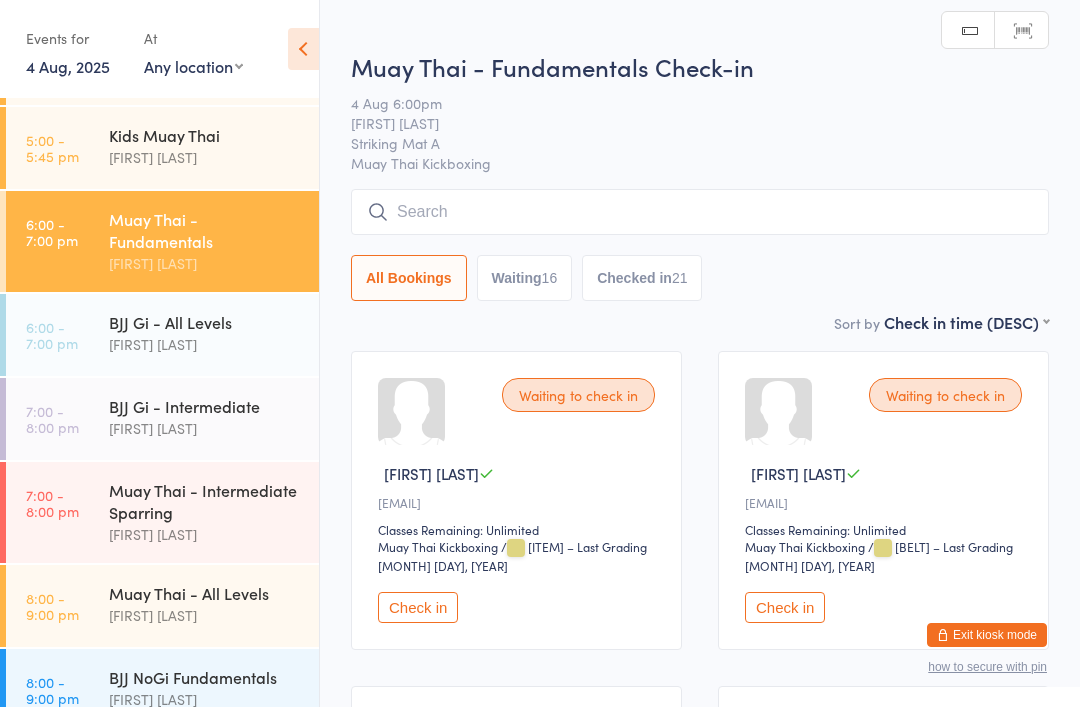 click at bounding box center [700, 212] 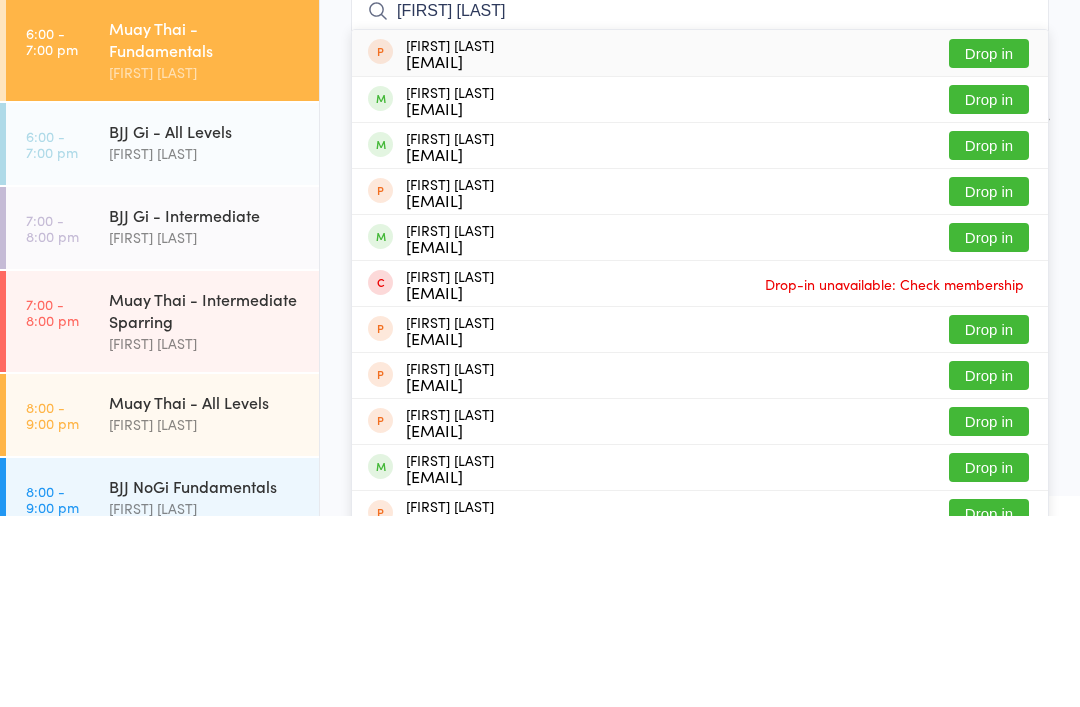 type on "[FIRST] [LAST]" 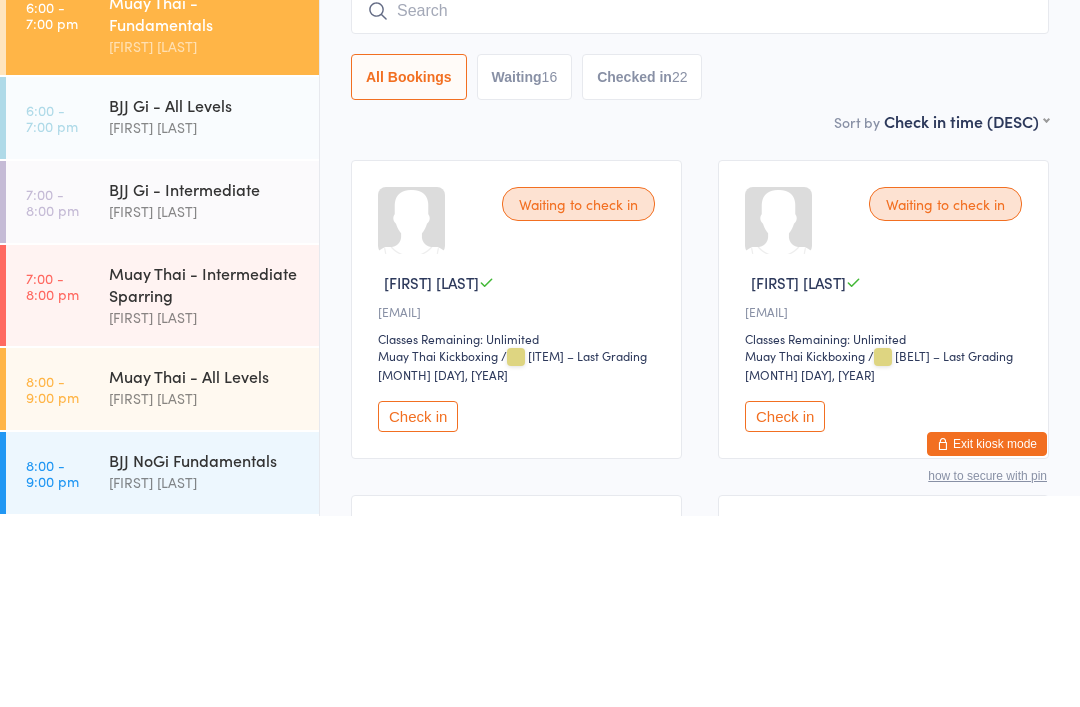 scroll, scrollTop: 445, scrollLeft: 0, axis: vertical 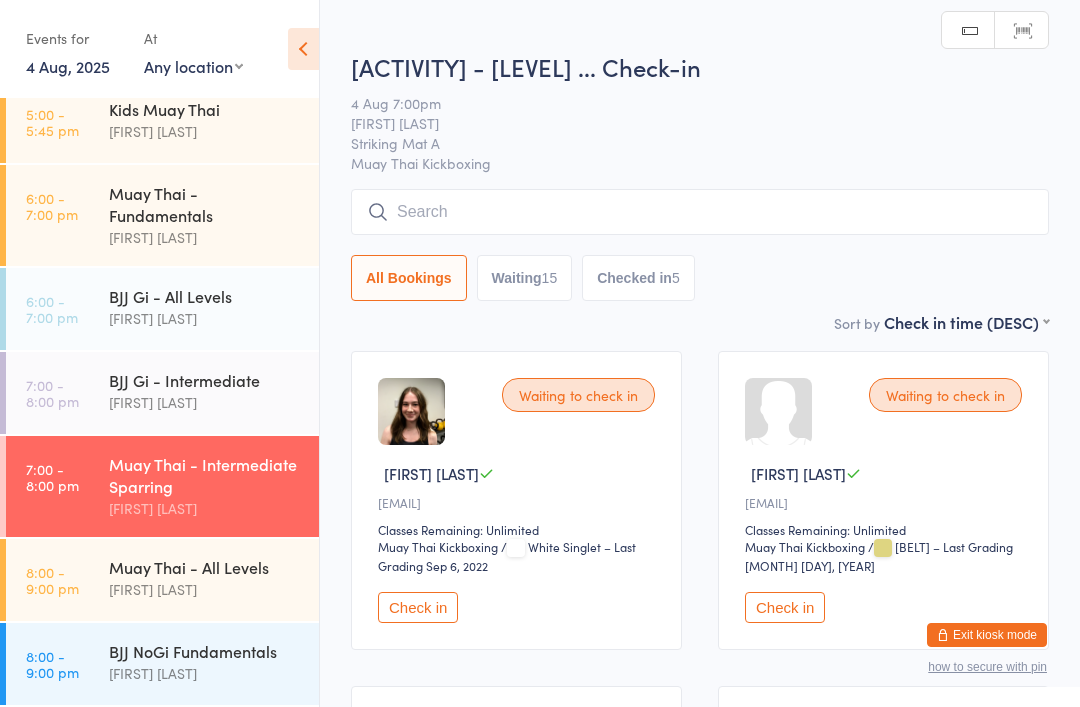 click on "Muay Thai - Intermediate Sparr… Check-in [DATE] [TIME] [FIRST] [LAST] Striking Mat A Muay Thai Kickboxing Manual search Scanner input All Bookings Waiting [NUMBER] Checked in [NUMBER]" at bounding box center [700, 180] 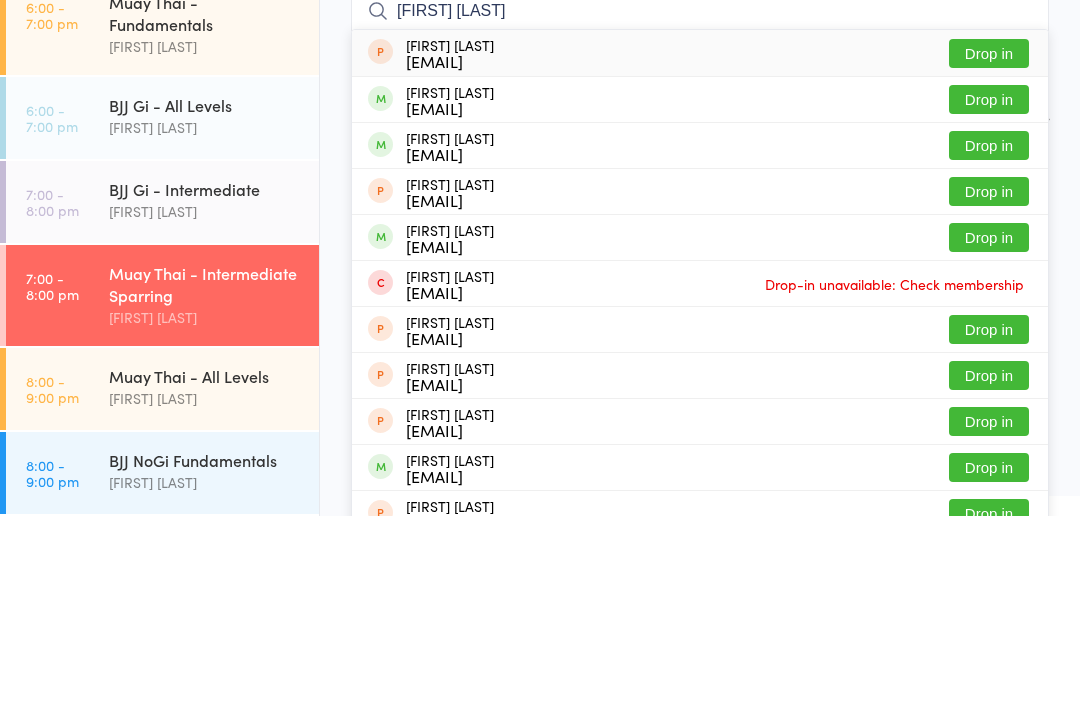 type on "[FIRST] [LAST]" 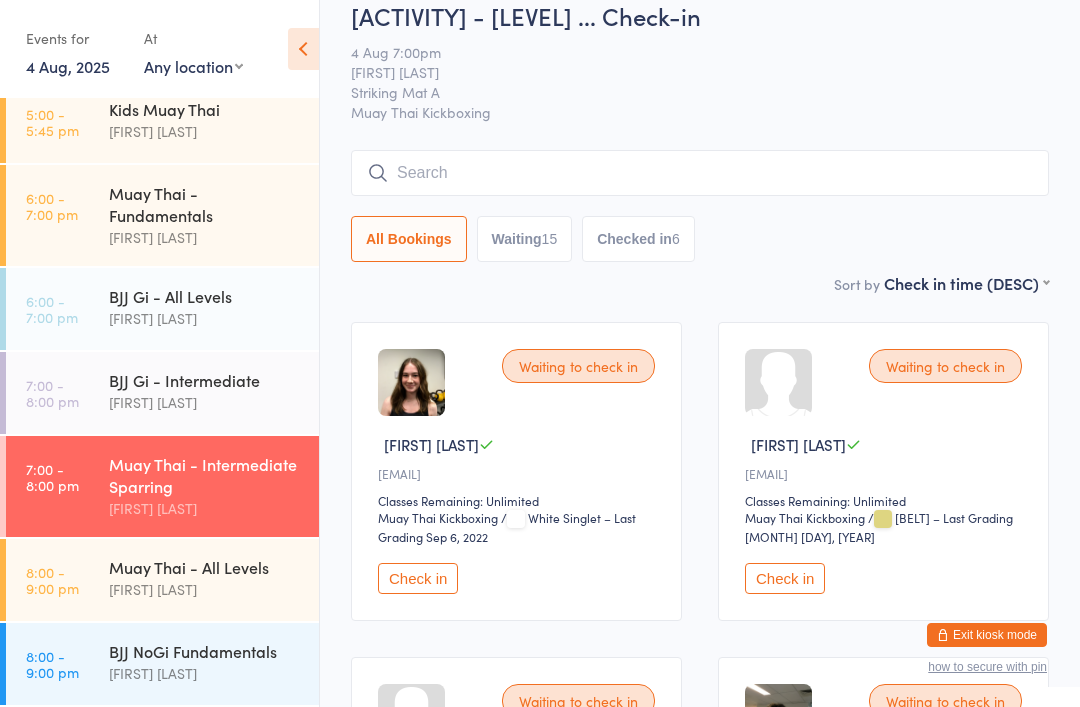 scroll, scrollTop: 128, scrollLeft: 0, axis: vertical 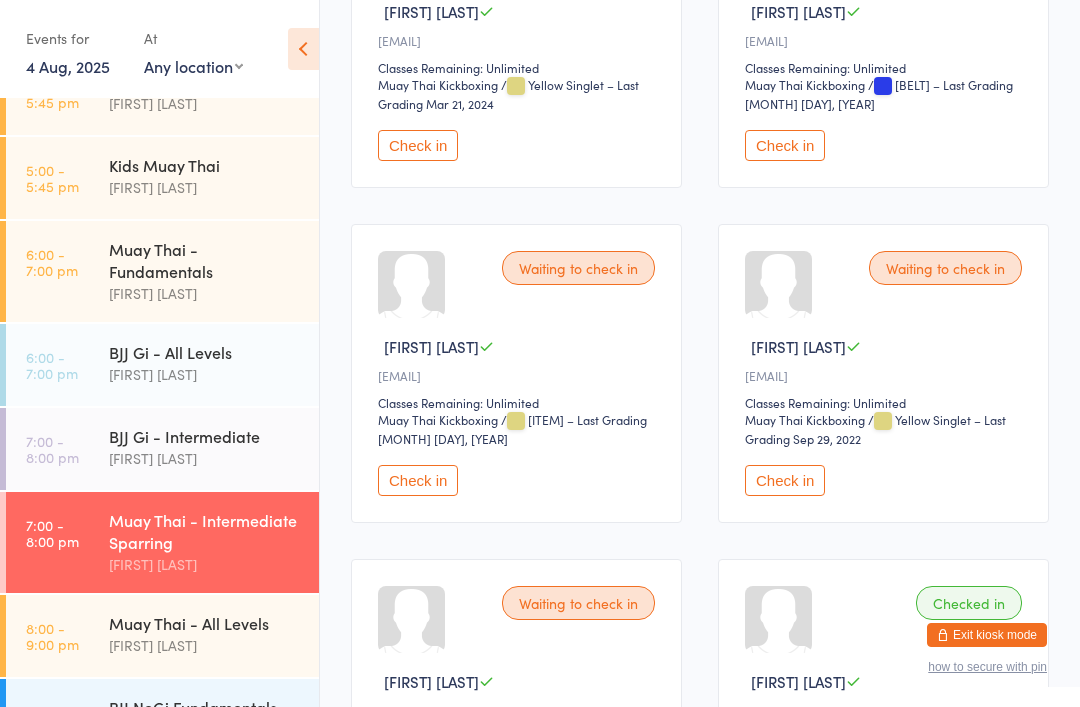 click on "[FIRST] [LAST]" at bounding box center (205, 374) 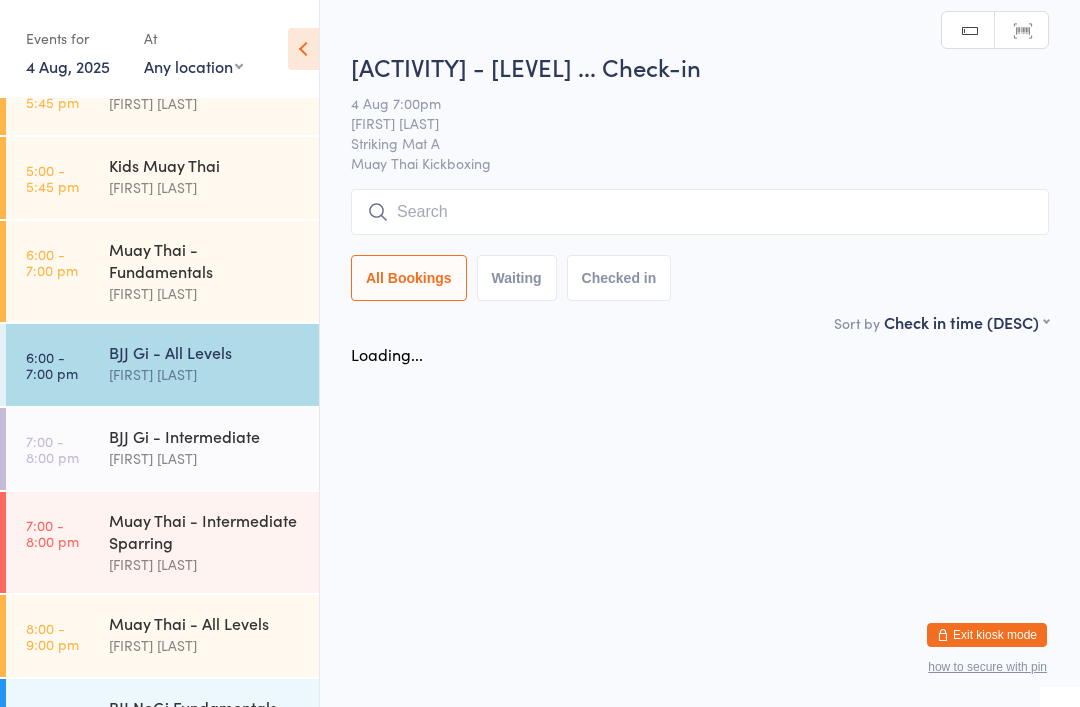 scroll, scrollTop: 0, scrollLeft: 0, axis: both 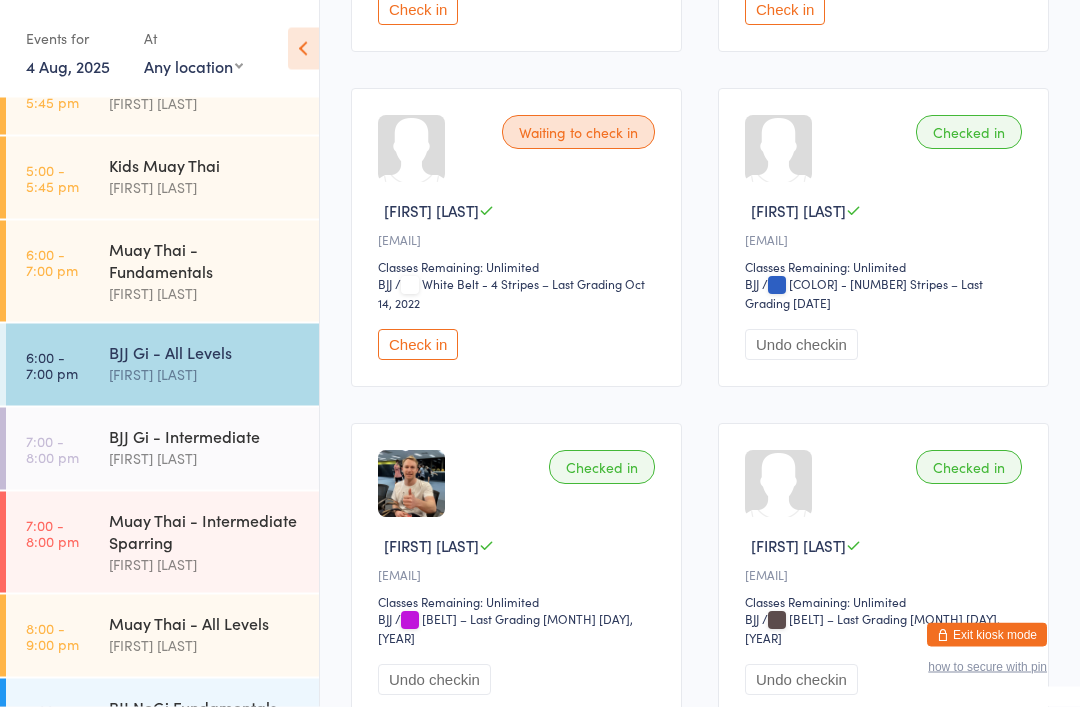 click on "Check in" at bounding box center [418, 345] 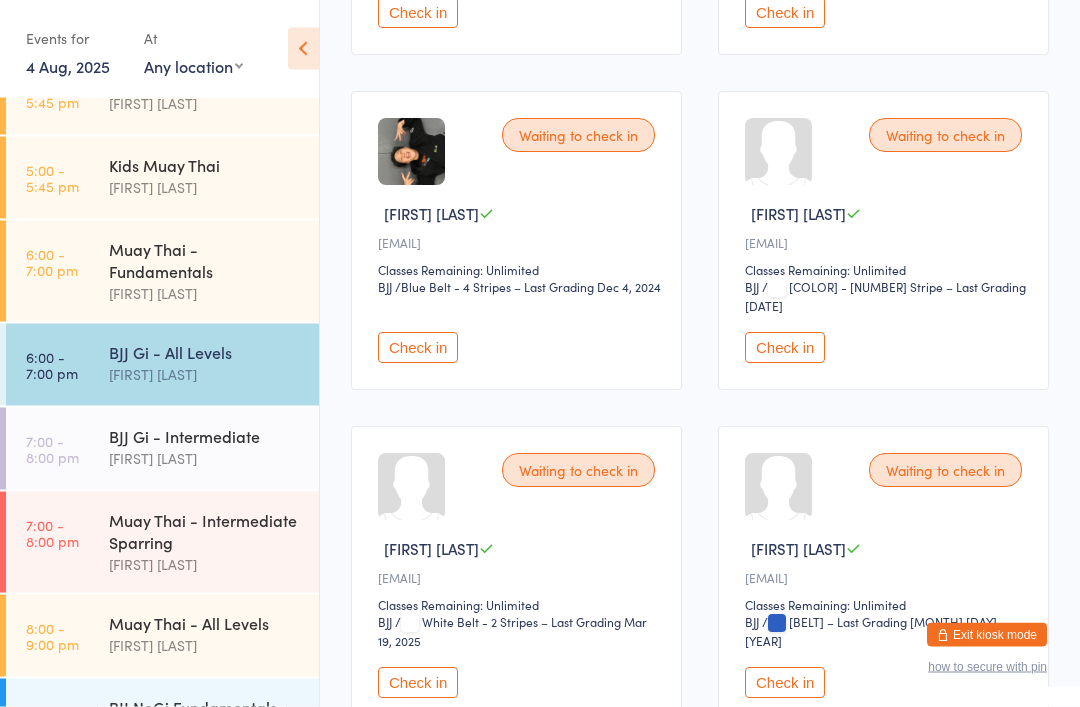 click on "Waiting to check in [FIRST] [LAST] [EMAIL] Classes Remaining: Unlimited BJJ BJJ / [BELT] - [STRIPES] – Last Grading [MONTH] [DAY], [YEAR] Check in" at bounding box center (883, 241) 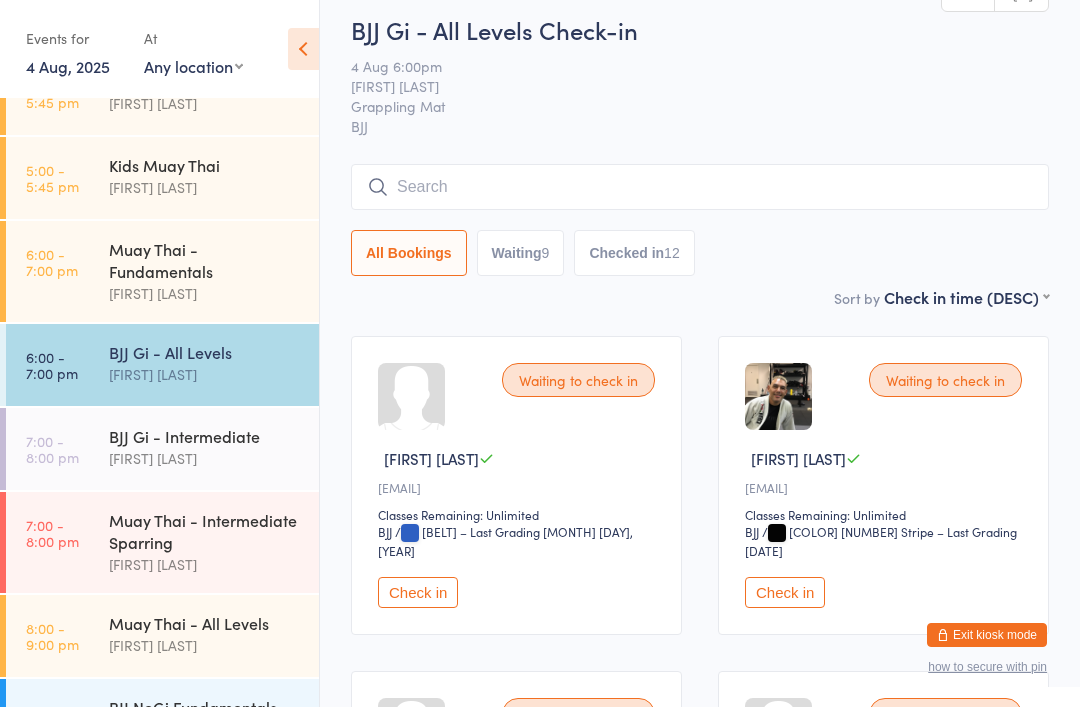 scroll, scrollTop: 0, scrollLeft: 0, axis: both 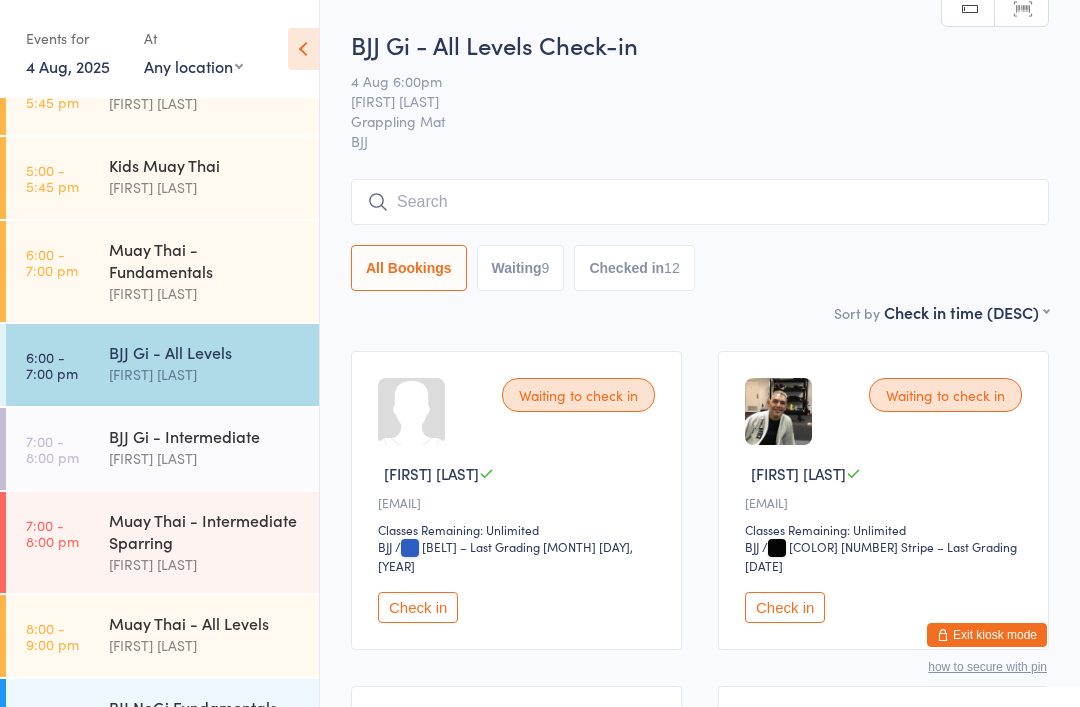 click on "Muay Thai - Fundamentals" at bounding box center [205, 260] 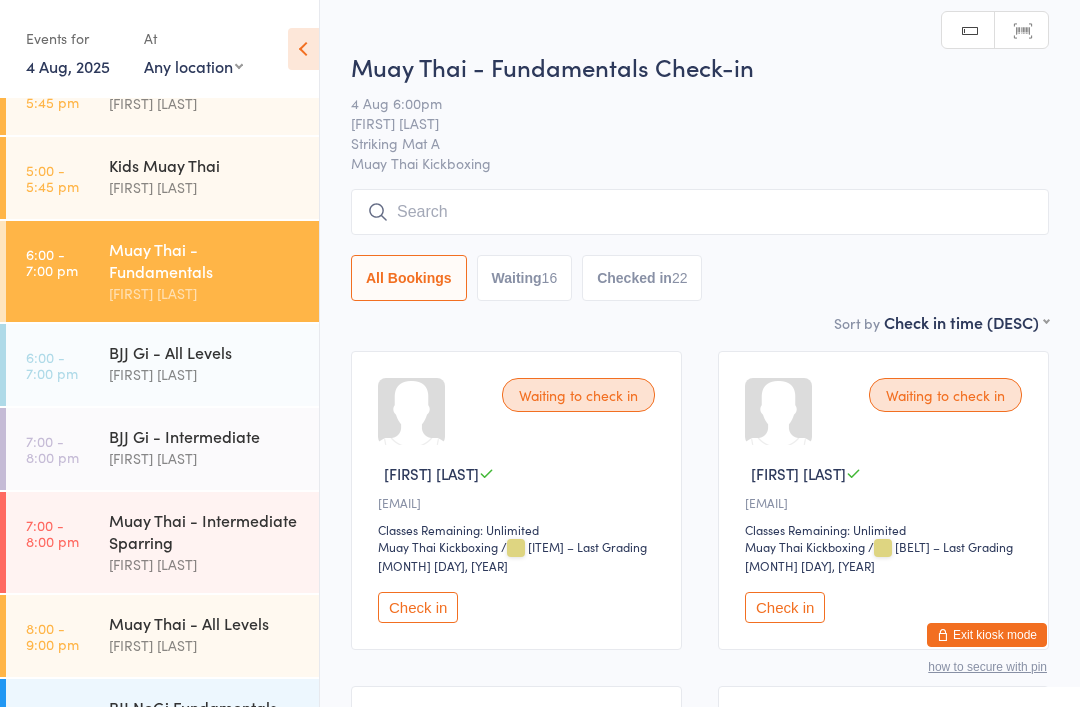click at bounding box center [700, 212] 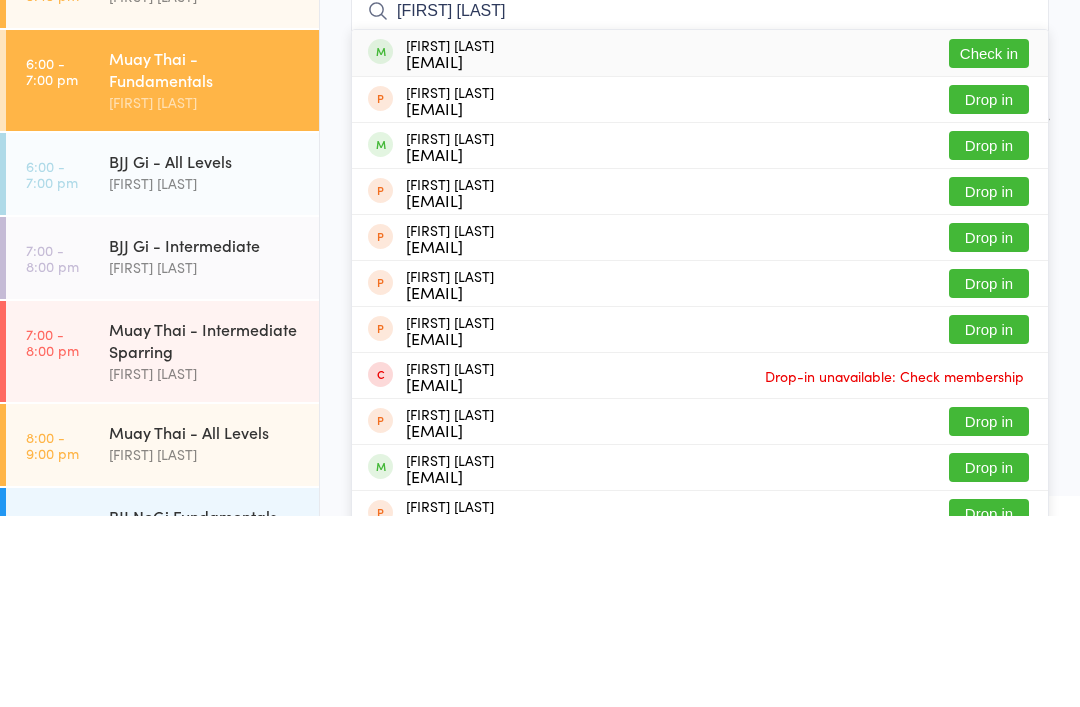 type on "[FIRST] [LAST]" 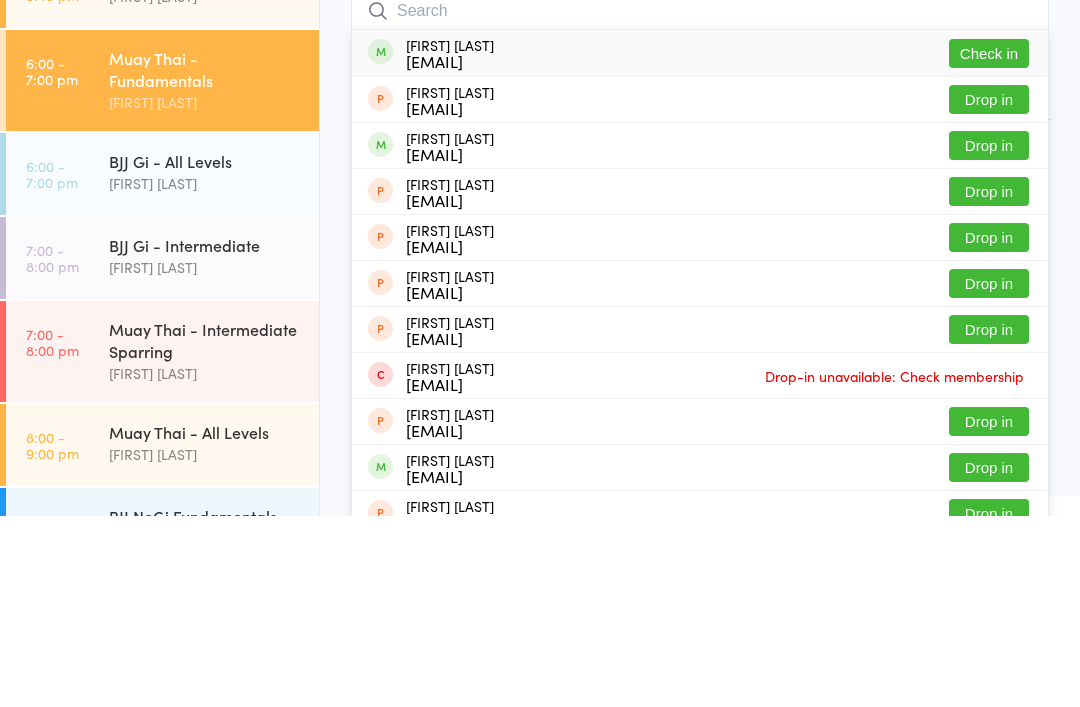scroll, scrollTop: 191, scrollLeft: 0, axis: vertical 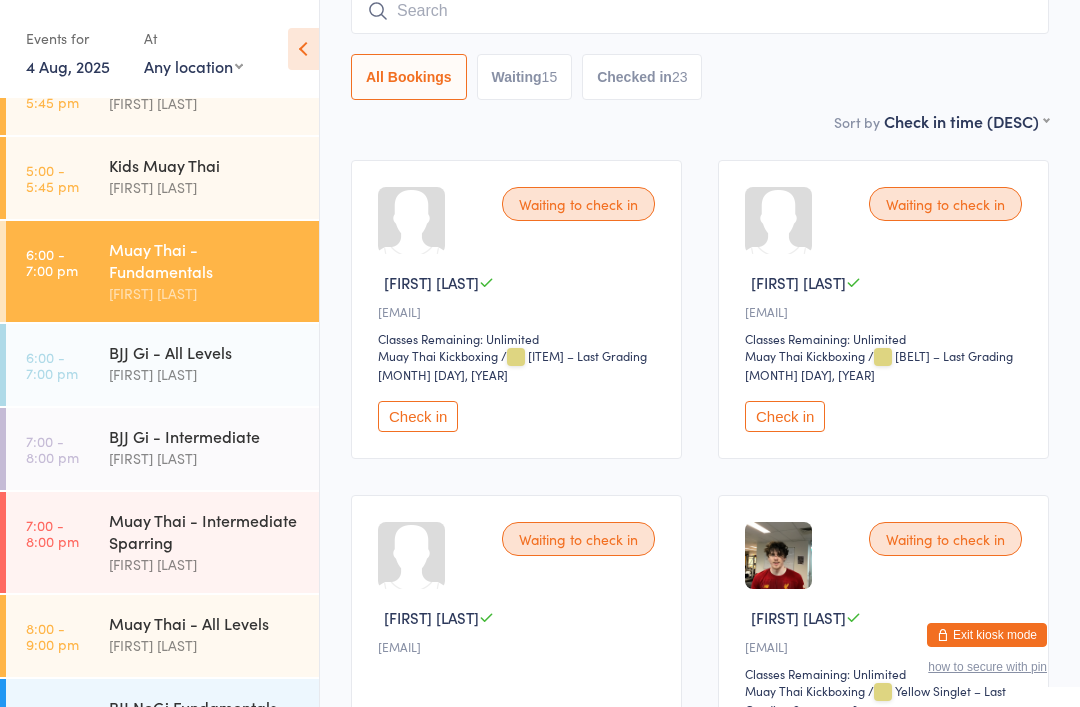 click at bounding box center [700, 11] 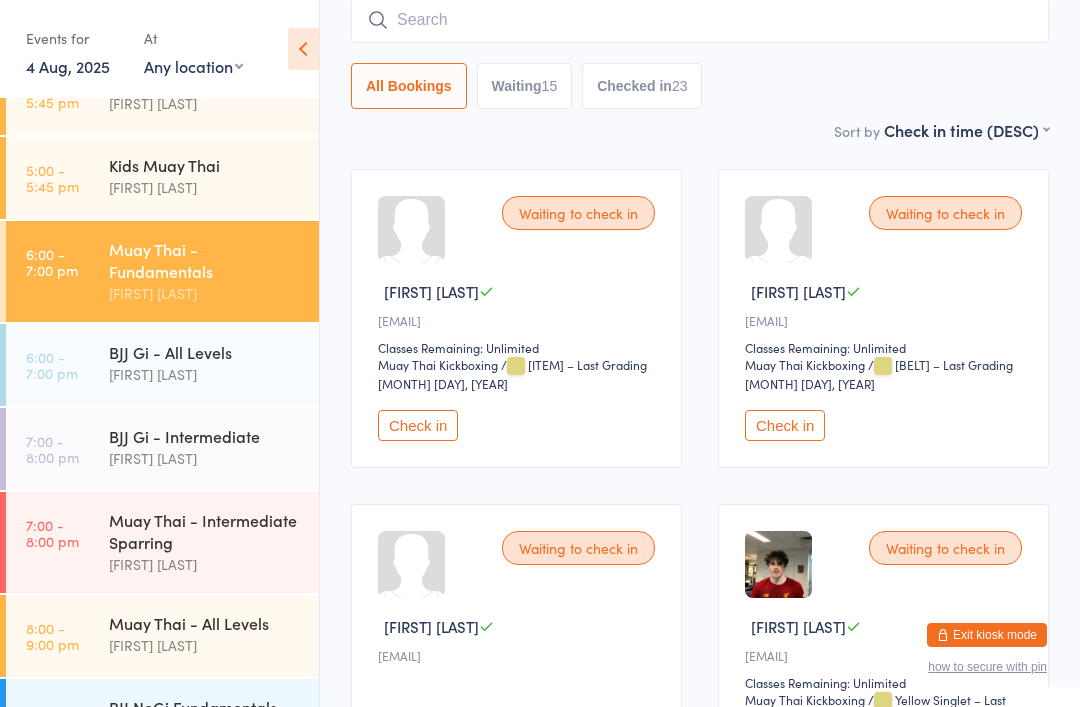 scroll, scrollTop: 181, scrollLeft: 0, axis: vertical 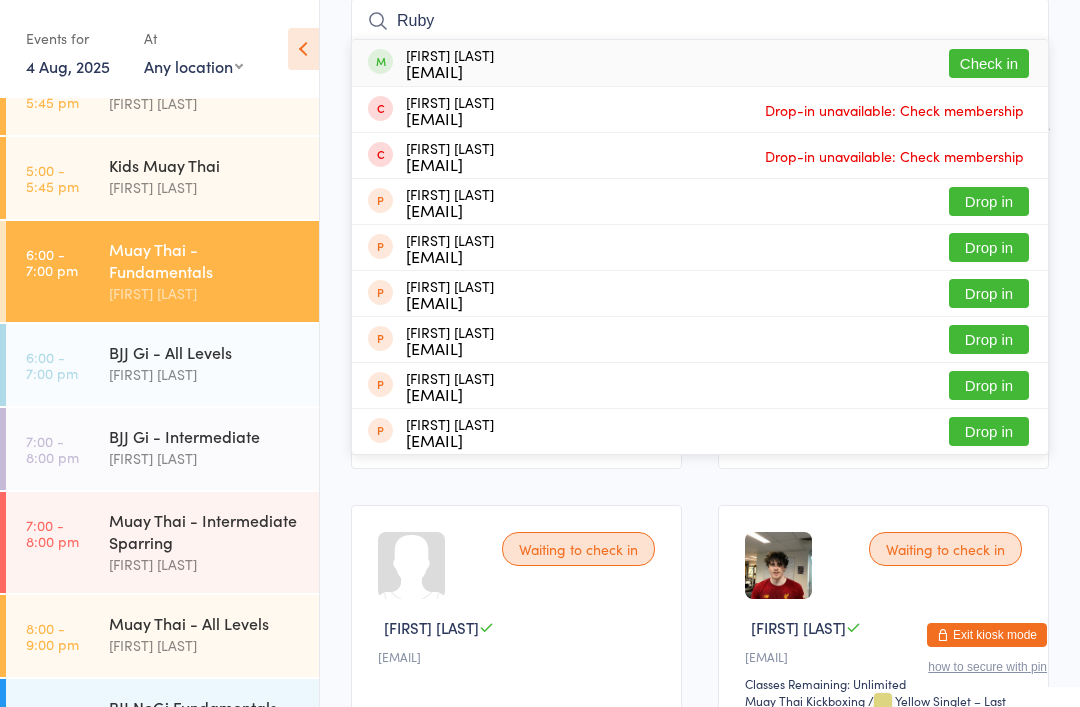 type on "Ruby" 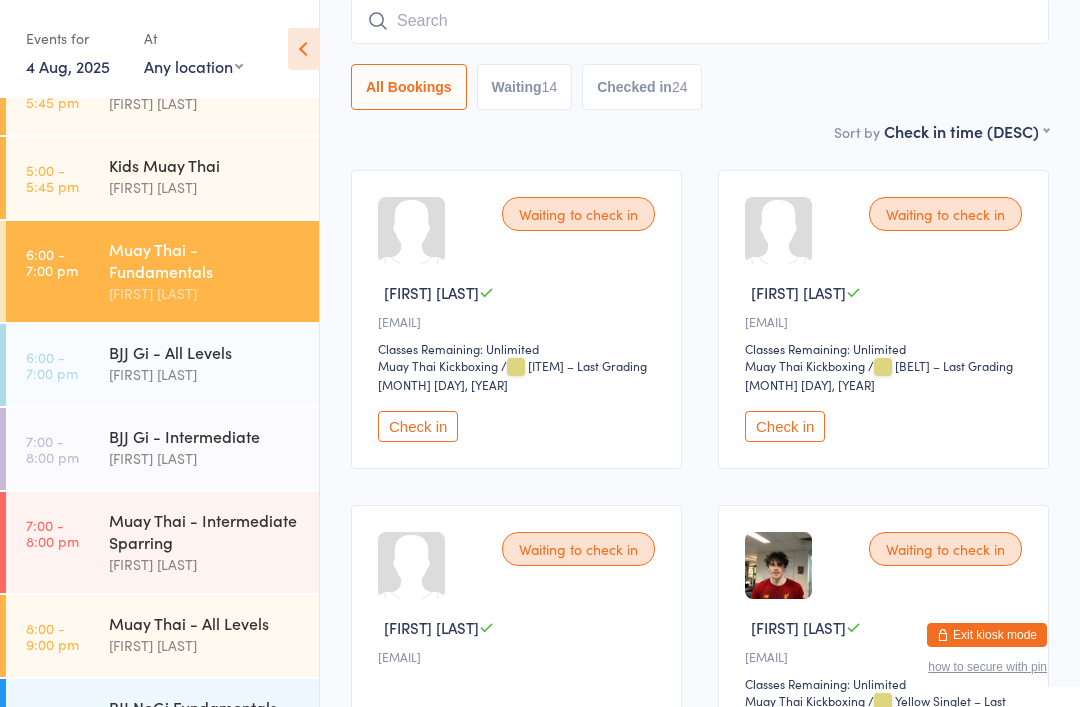 click on "/ [BELT] – Last Grading [MONTH] [DAY], [YEAR]" at bounding box center (879, 375) 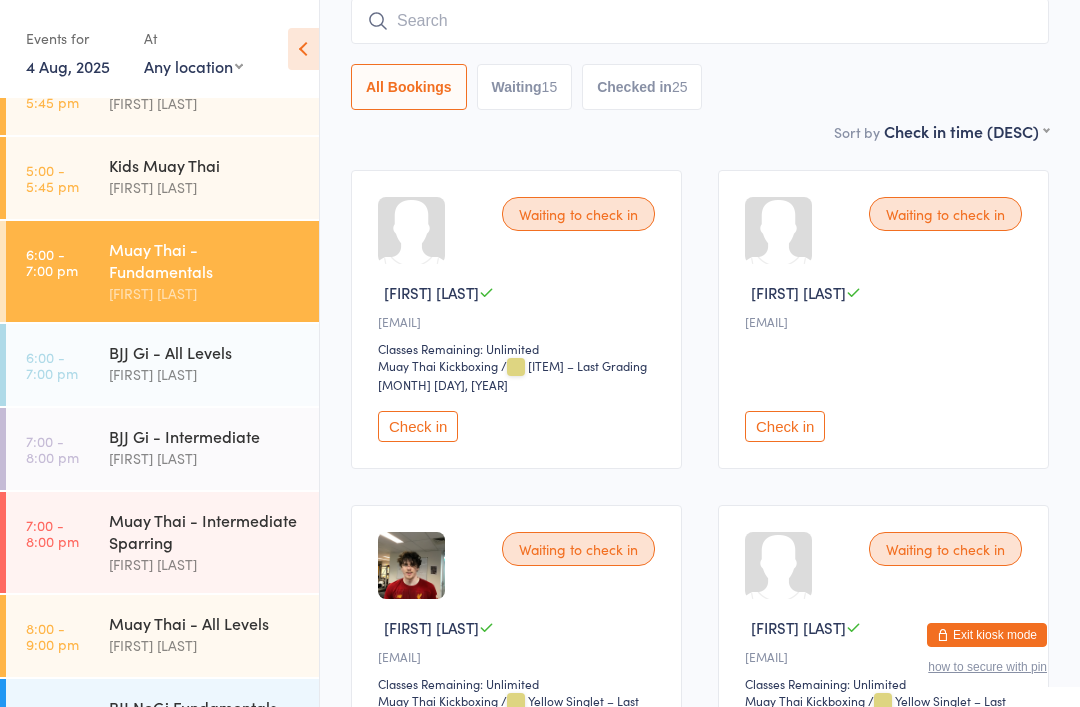 click on "BJJ Gi - All Levels" at bounding box center [205, 352] 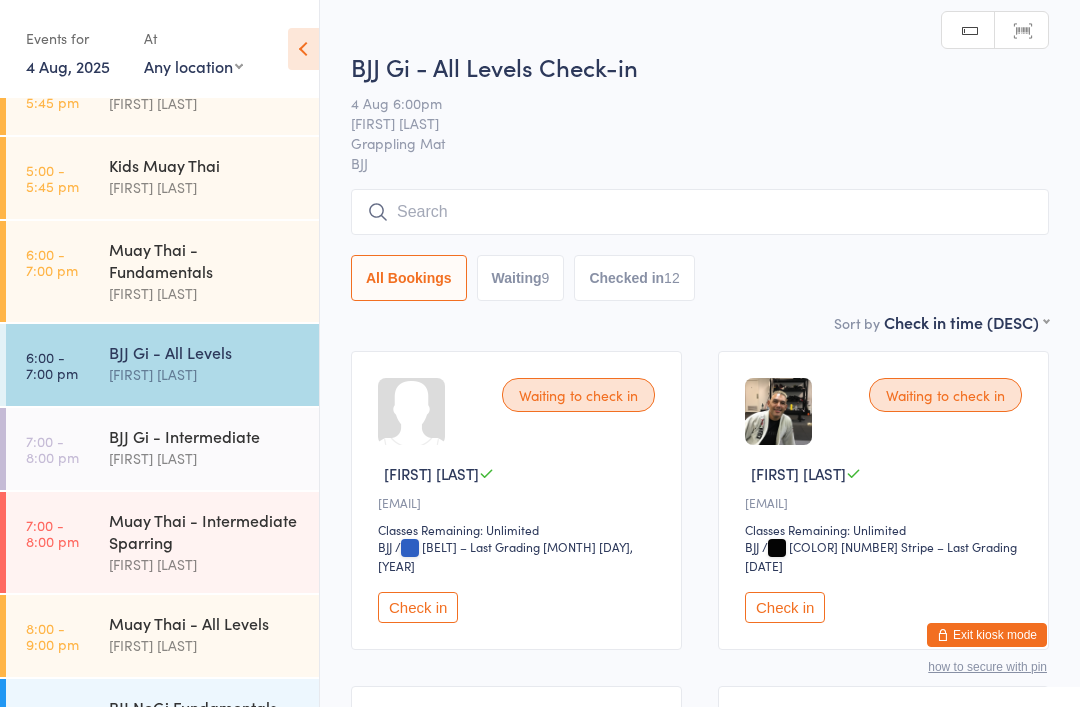 click on "Waiting  9" at bounding box center [521, 278] 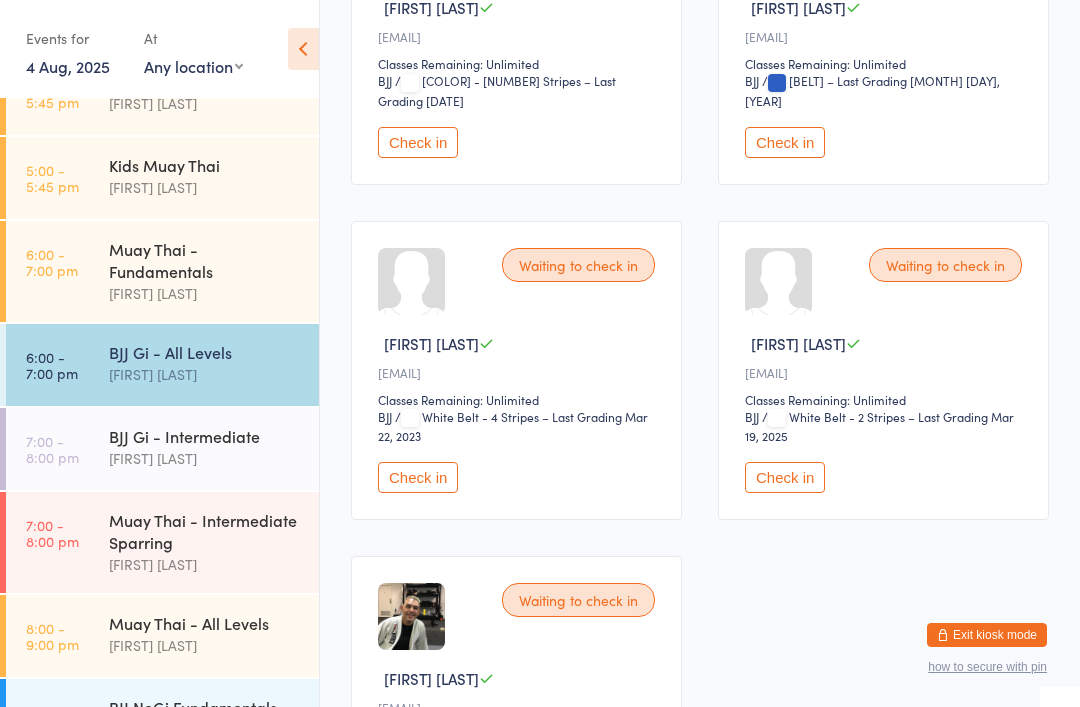 click on "Check in" at bounding box center [785, 477] 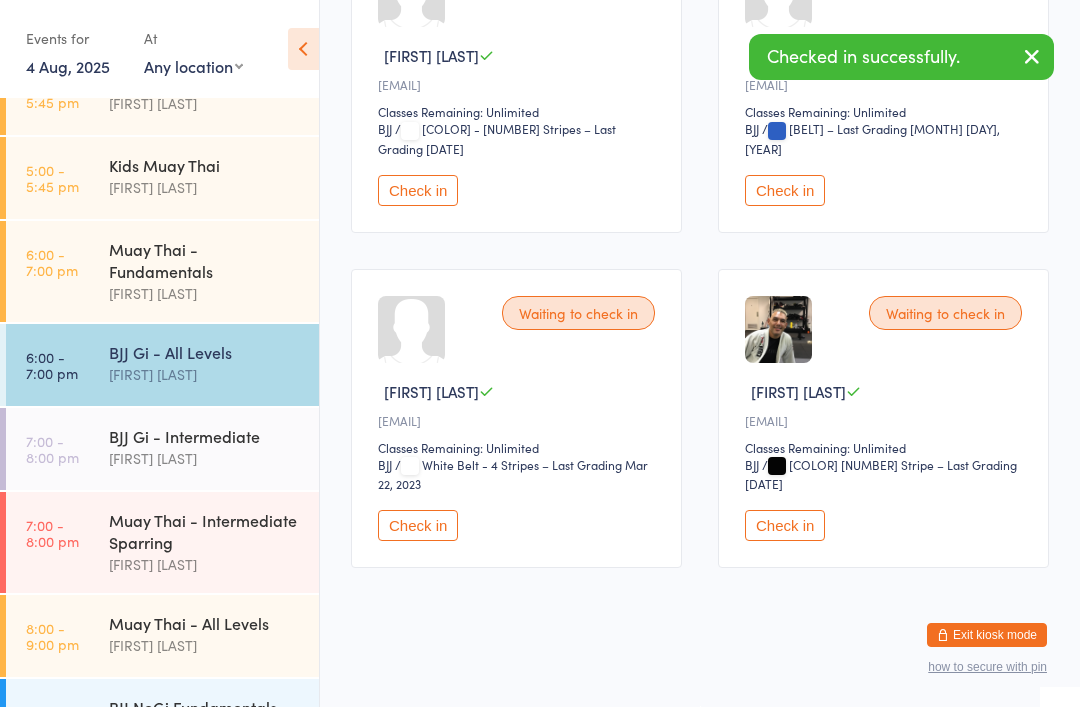 scroll, scrollTop: 1035, scrollLeft: 0, axis: vertical 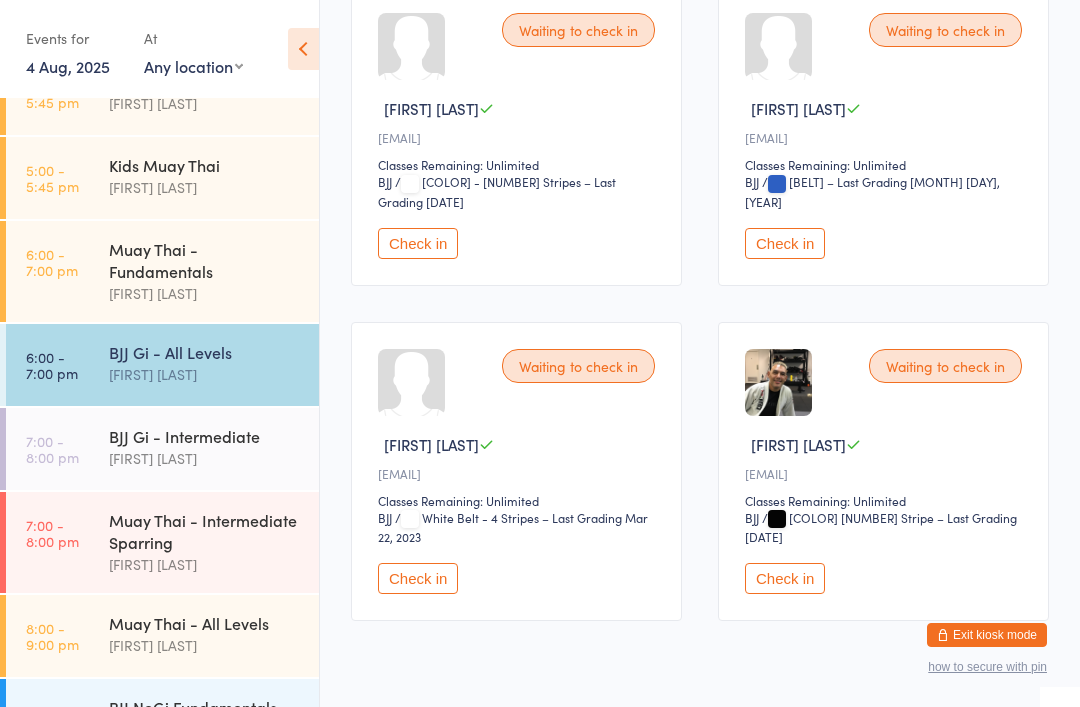 click on "Muay Thai - Intermediate Sparring" at bounding box center [205, 531] 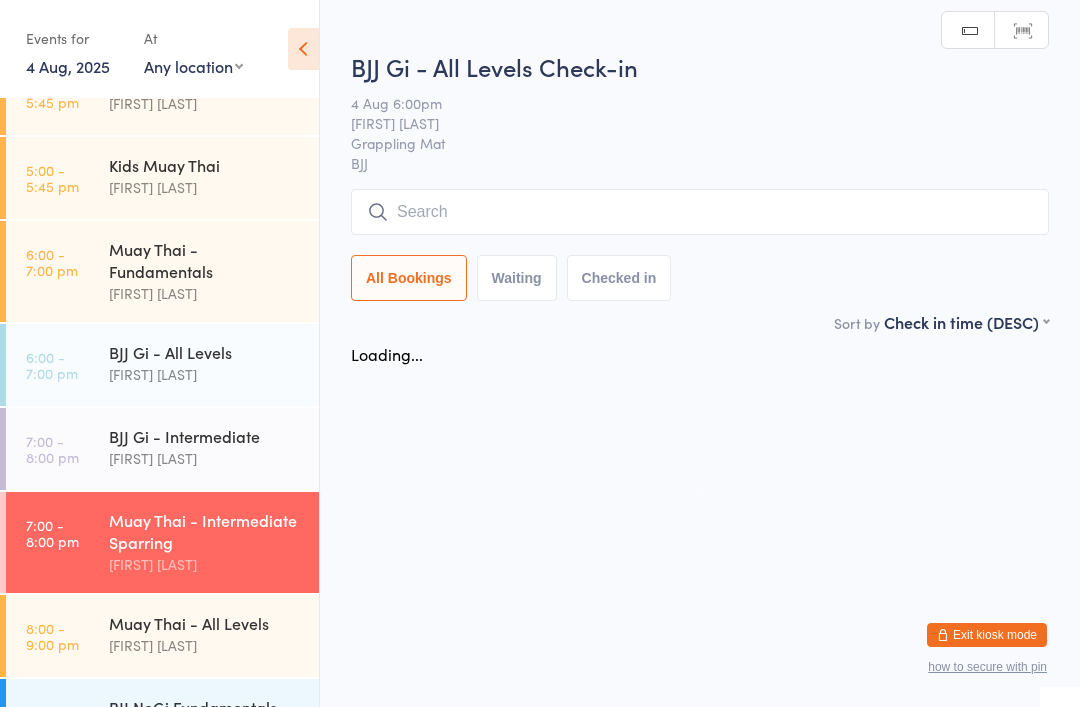 scroll, scrollTop: 0, scrollLeft: 0, axis: both 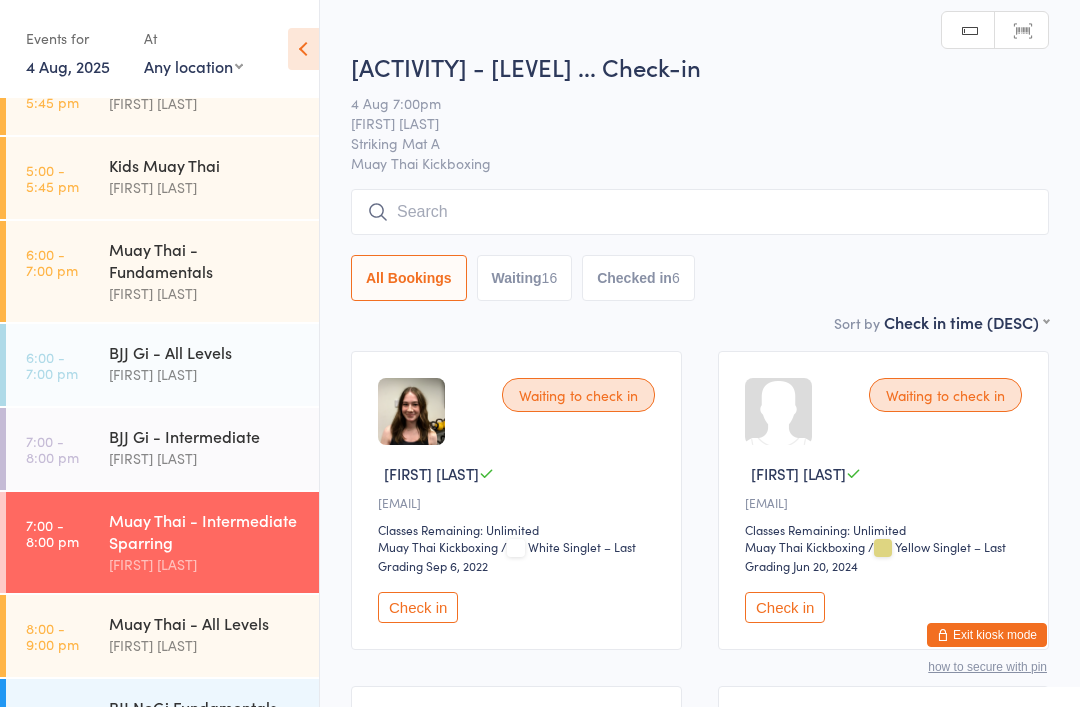 click on "Check in" at bounding box center [418, 607] 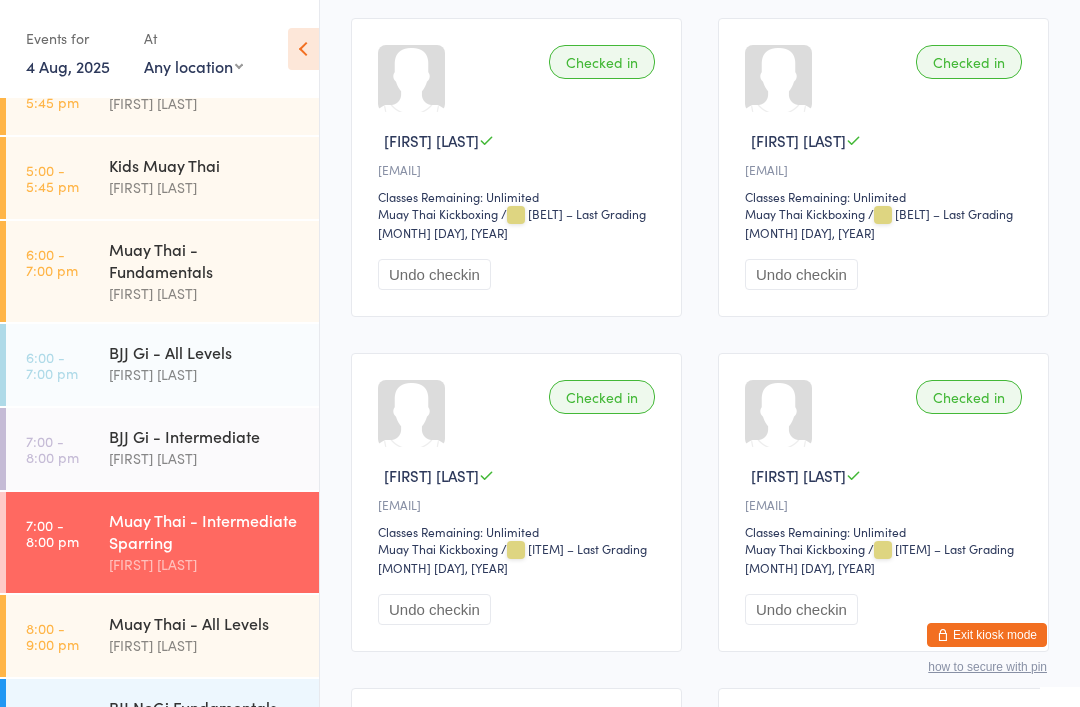 scroll, scrollTop: 3027, scrollLeft: 0, axis: vertical 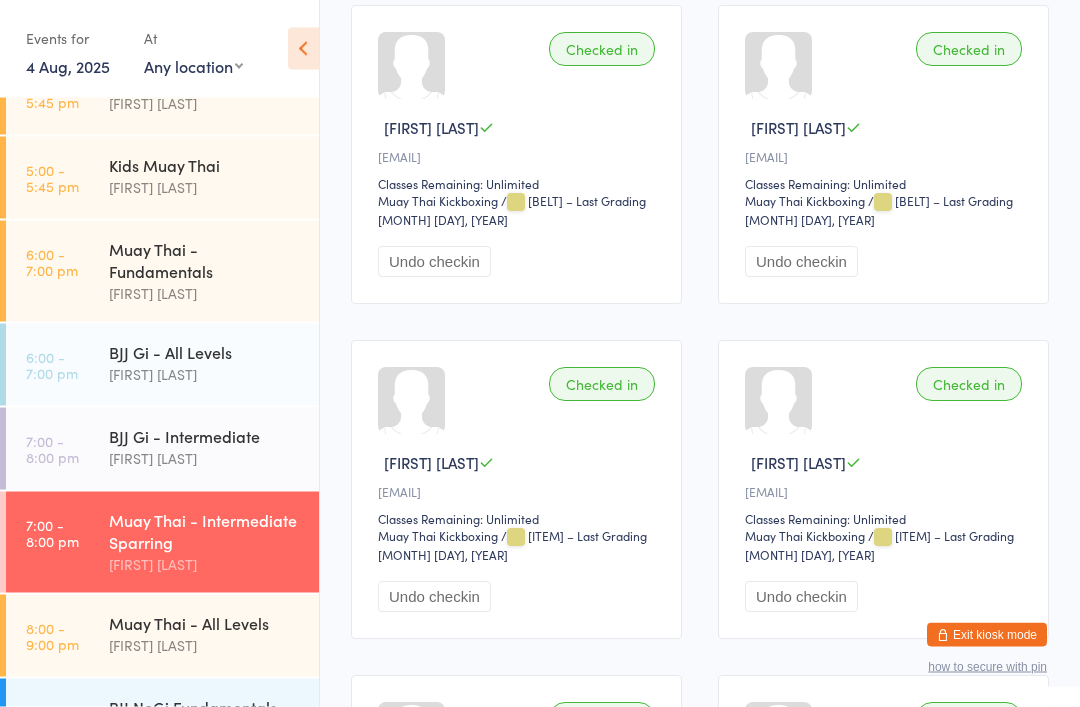 click on "Muay Thai - Intermediate Sparring" at bounding box center (205, 531) 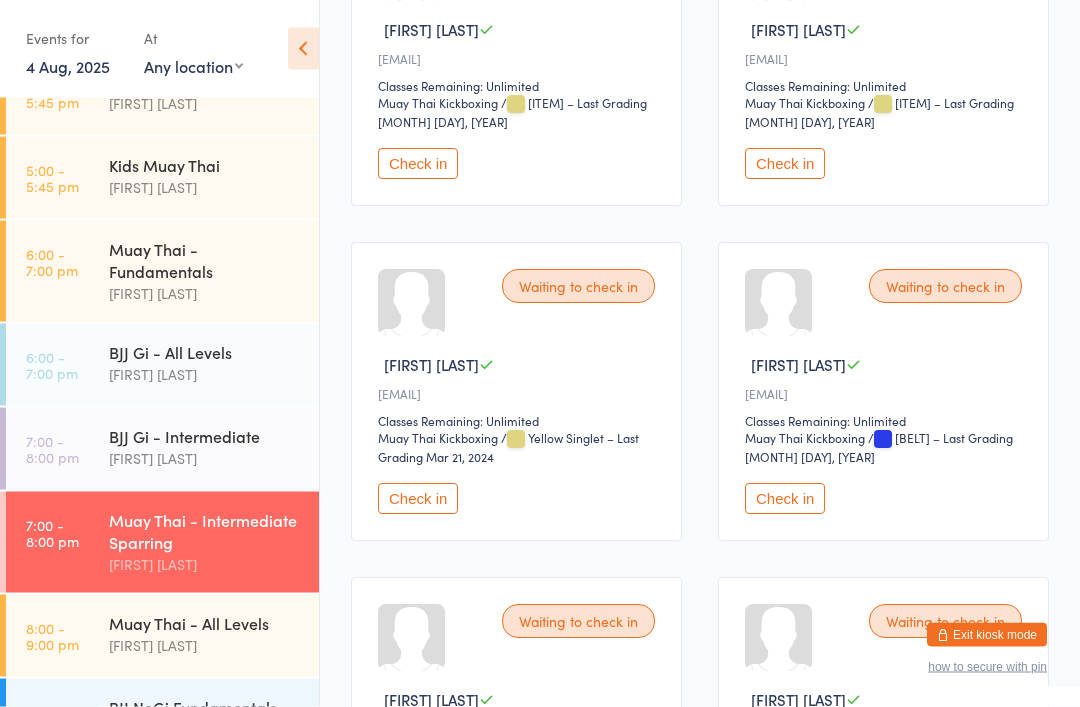 click on "Check in" at bounding box center (418, 164) 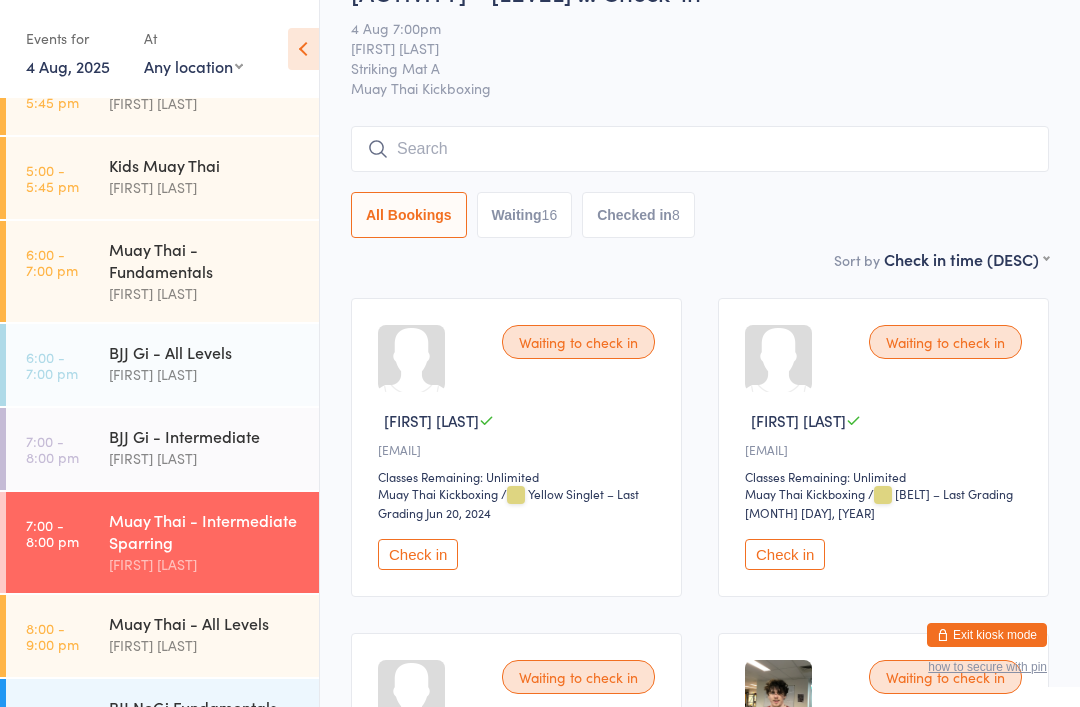 scroll, scrollTop: 54, scrollLeft: 0, axis: vertical 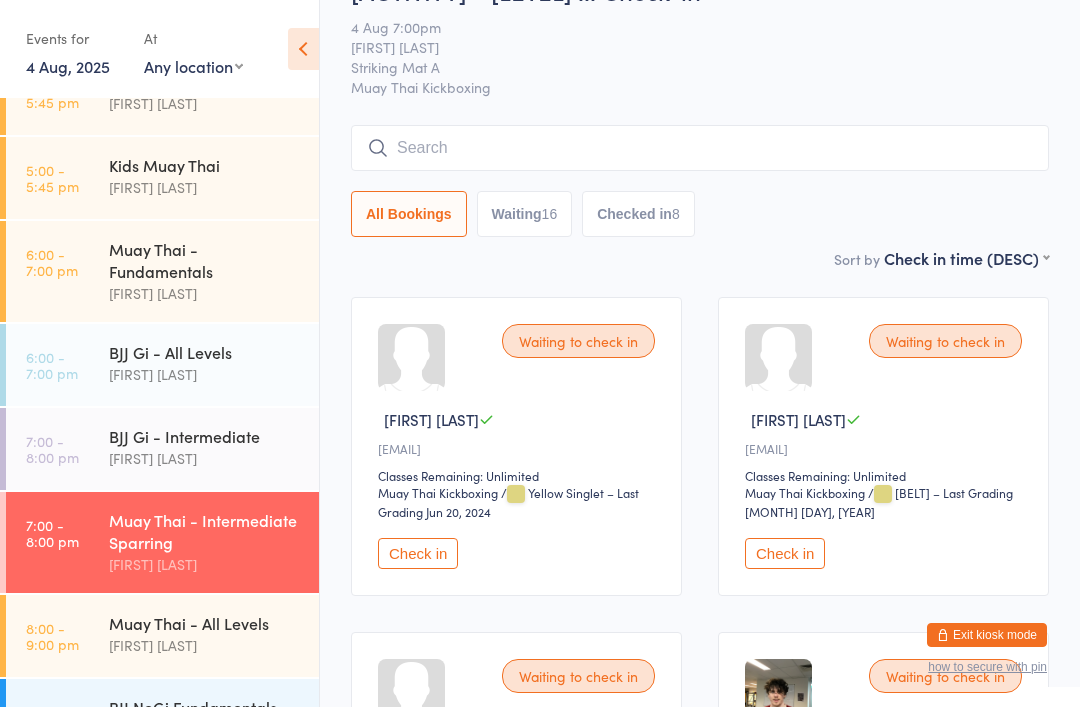 click on "Check in" at bounding box center (785, 553) 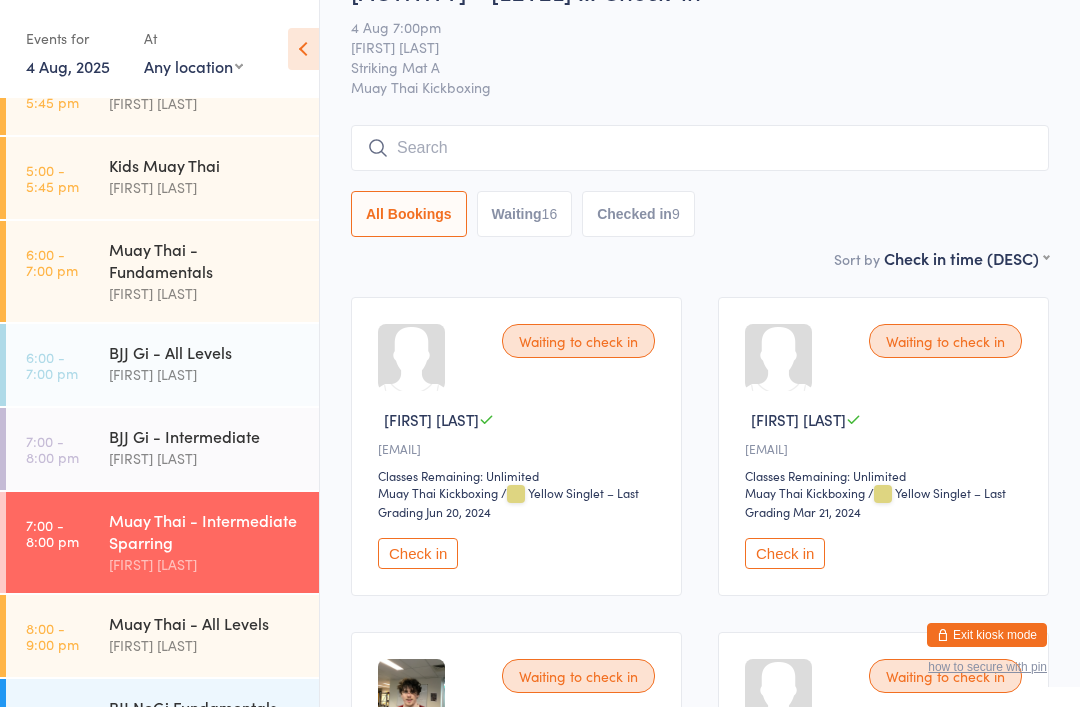 click on "[FIRST] [LAST]" at bounding box center (205, 374) 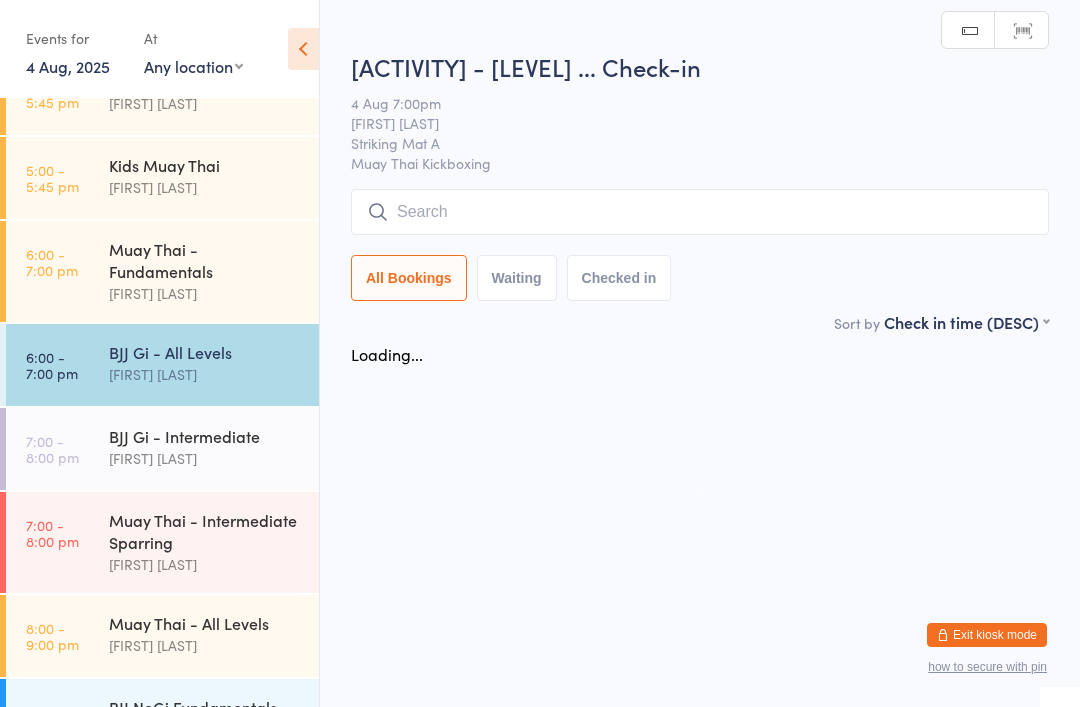 scroll, scrollTop: 0, scrollLeft: 0, axis: both 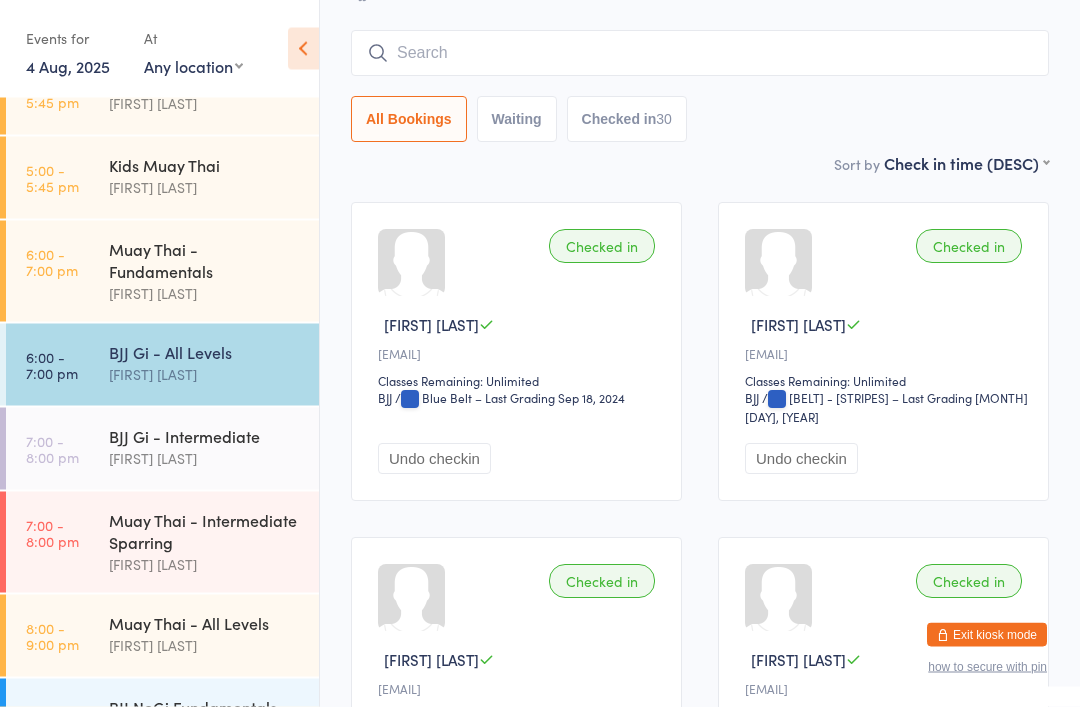 click on "Muay Thai - Intermediate Sparring" at bounding box center [205, 531] 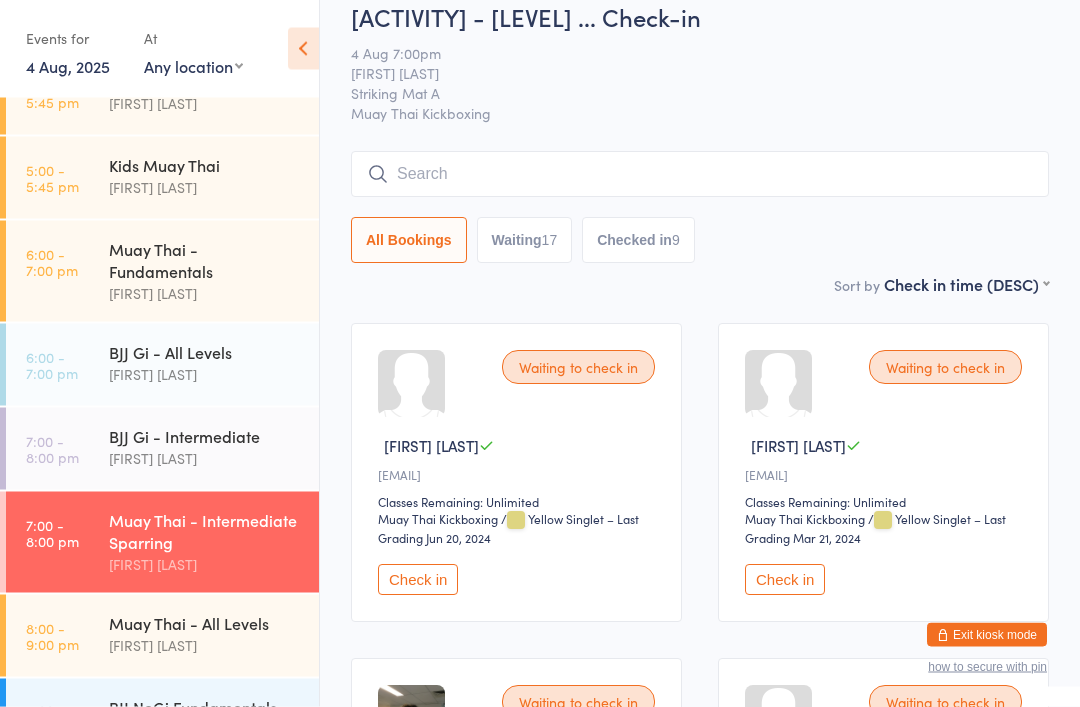 scroll, scrollTop: 0, scrollLeft: 0, axis: both 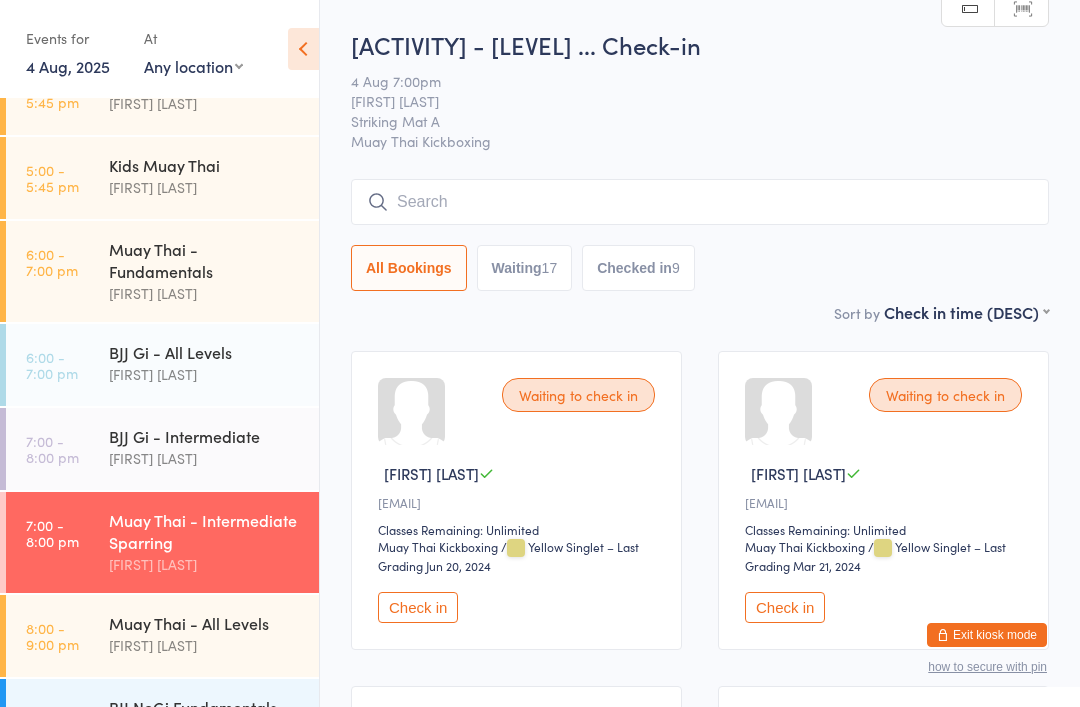 click at bounding box center (700, 202) 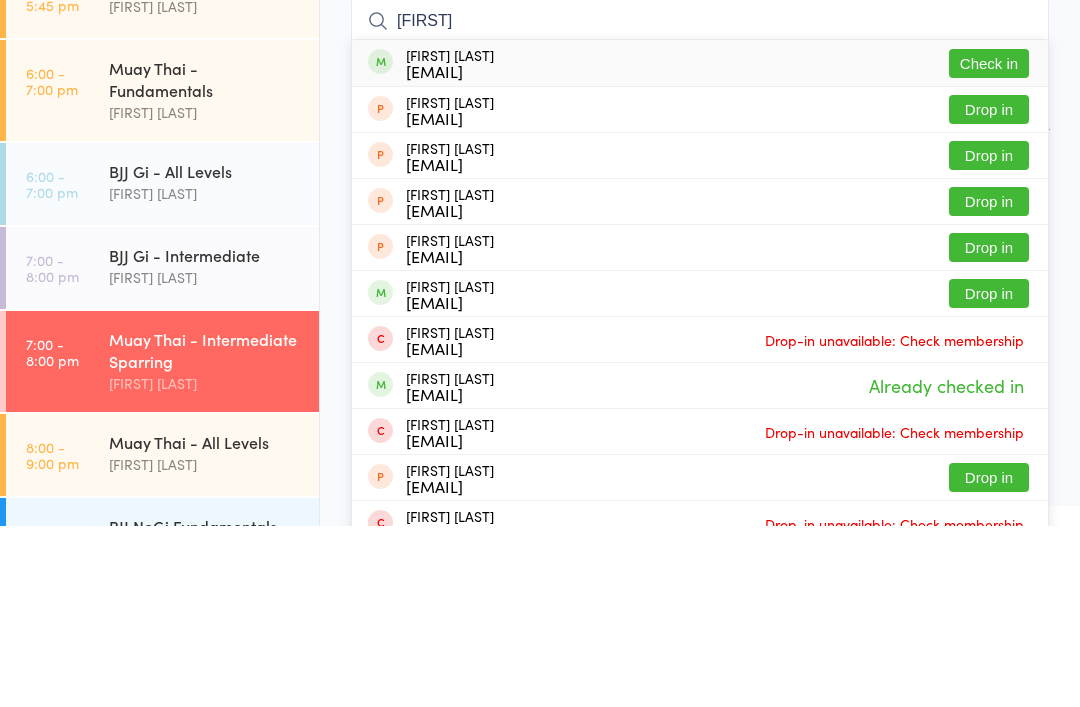 type on "[FIRST]" 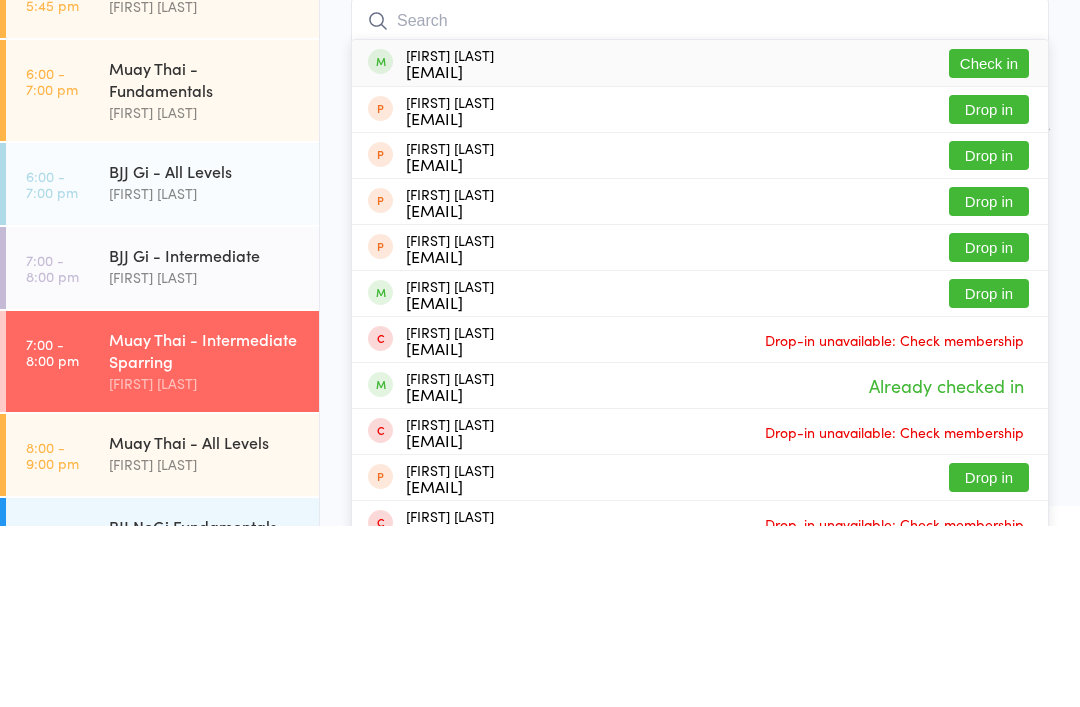 scroll, scrollTop: 181, scrollLeft: 0, axis: vertical 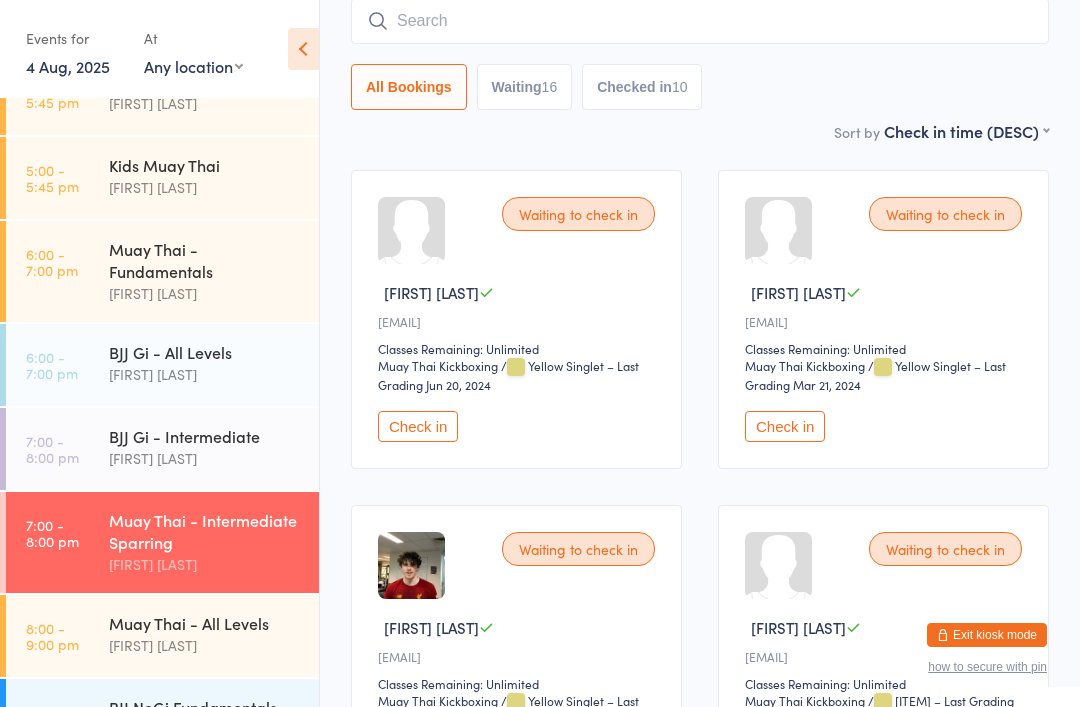 click on "Waiting 16" at bounding box center [525, 87] 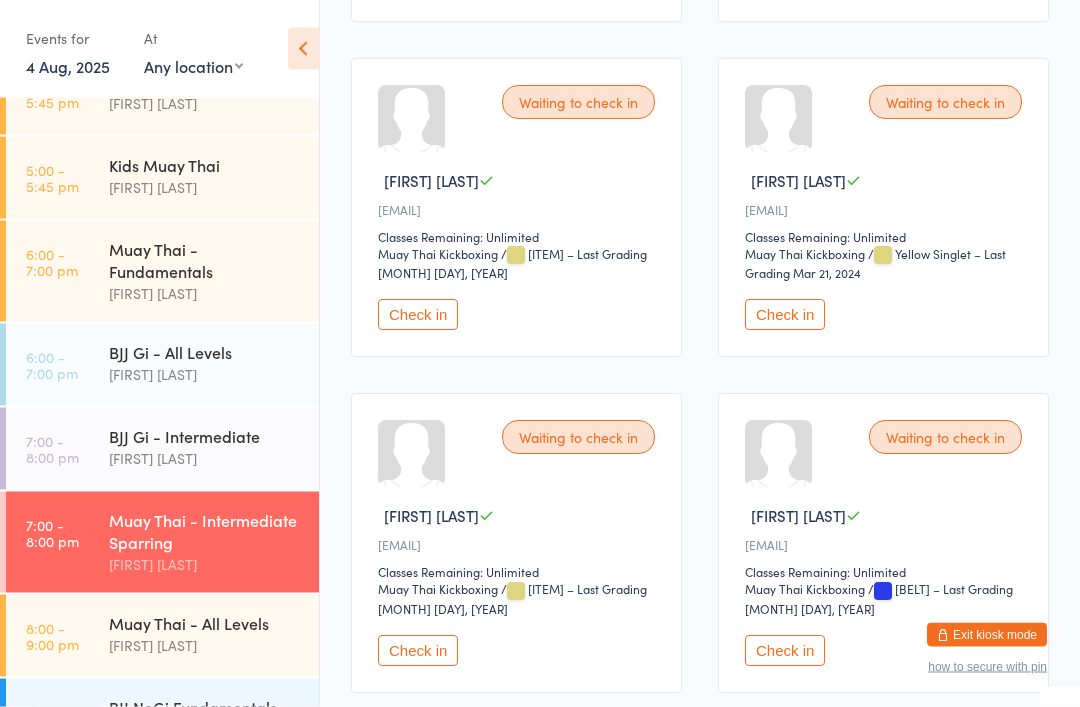 scroll, scrollTop: 2304, scrollLeft: 0, axis: vertical 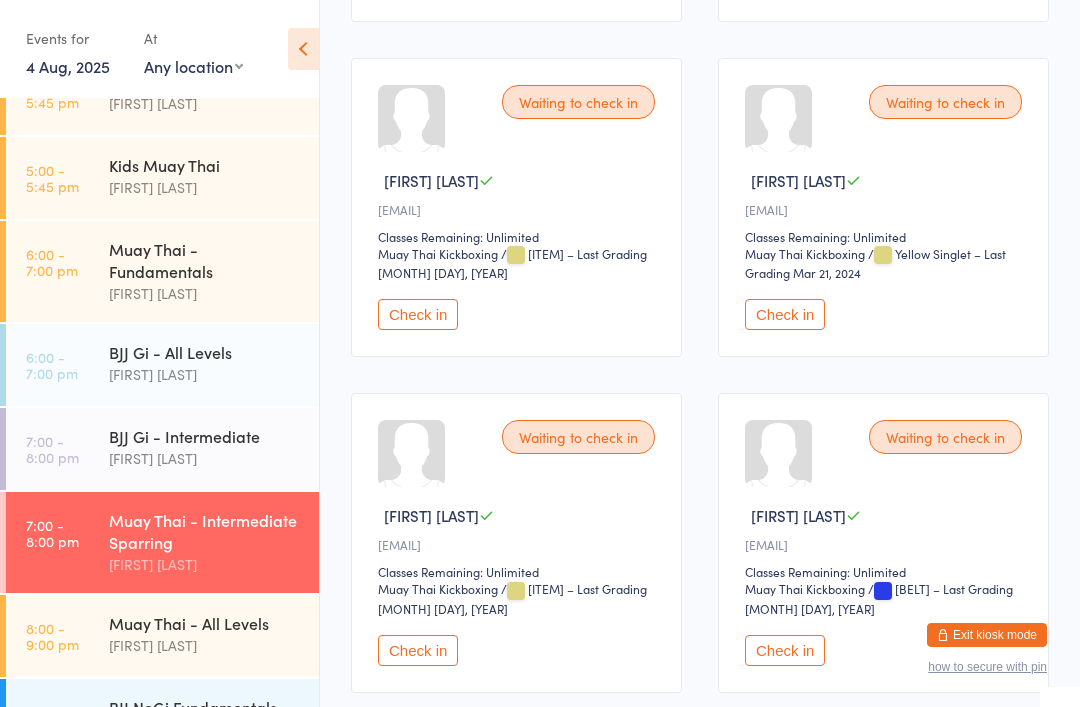 click on "Check in" at bounding box center [418, 314] 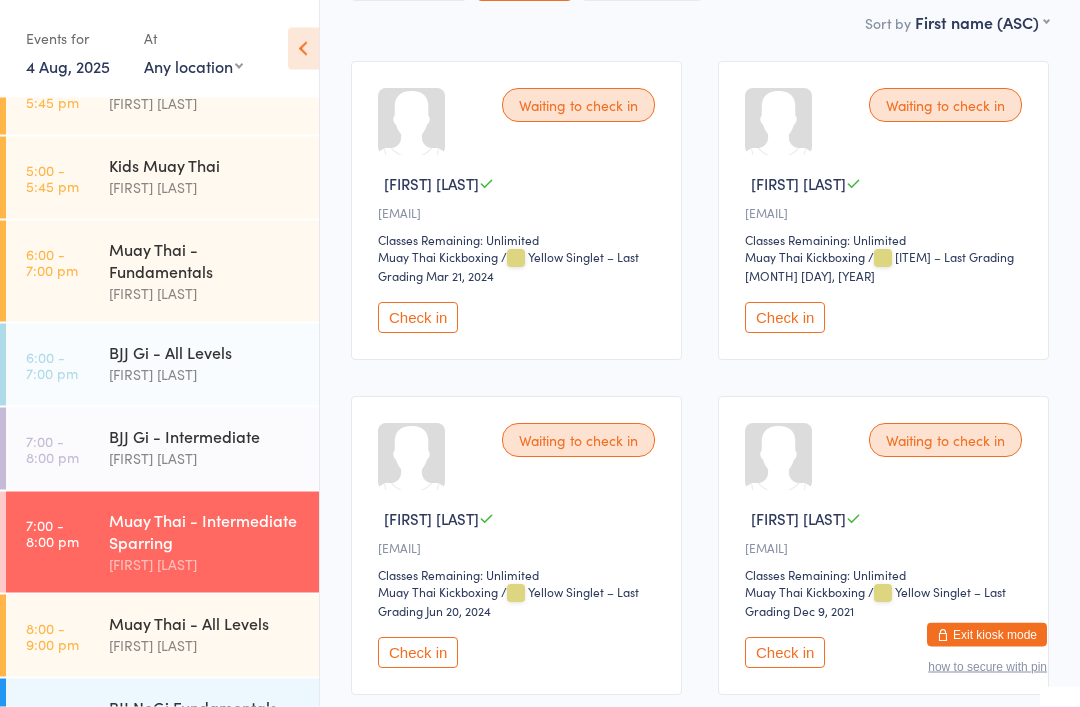 scroll, scrollTop: 292, scrollLeft: 0, axis: vertical 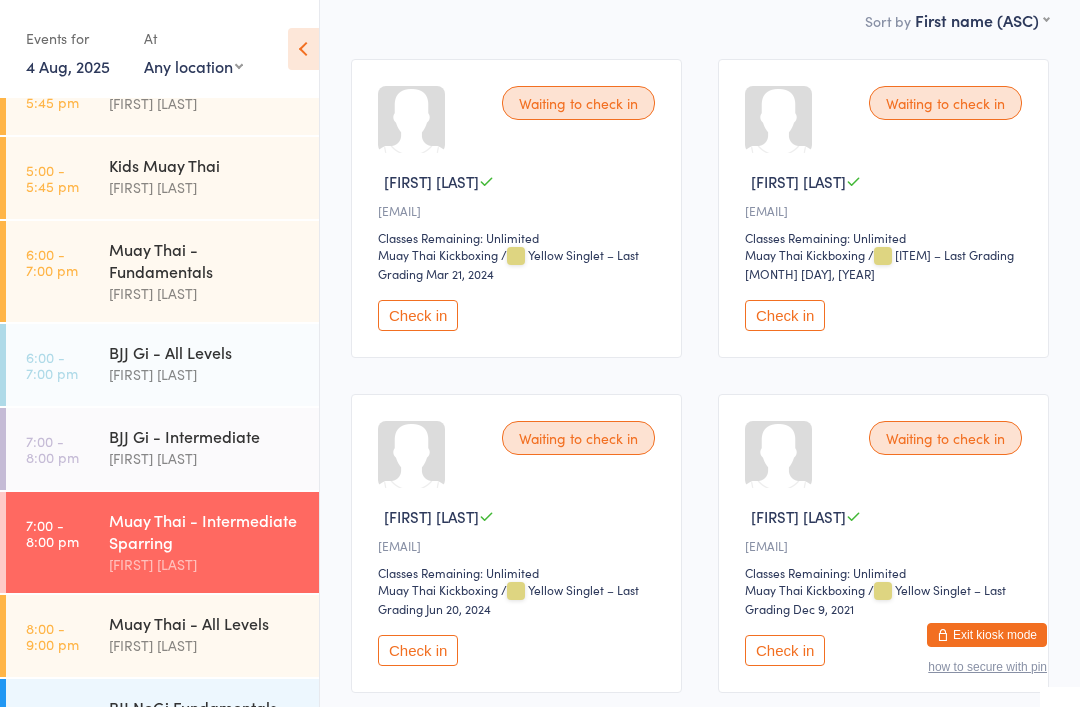 click on "Check in" at bounding box center (418, 650) 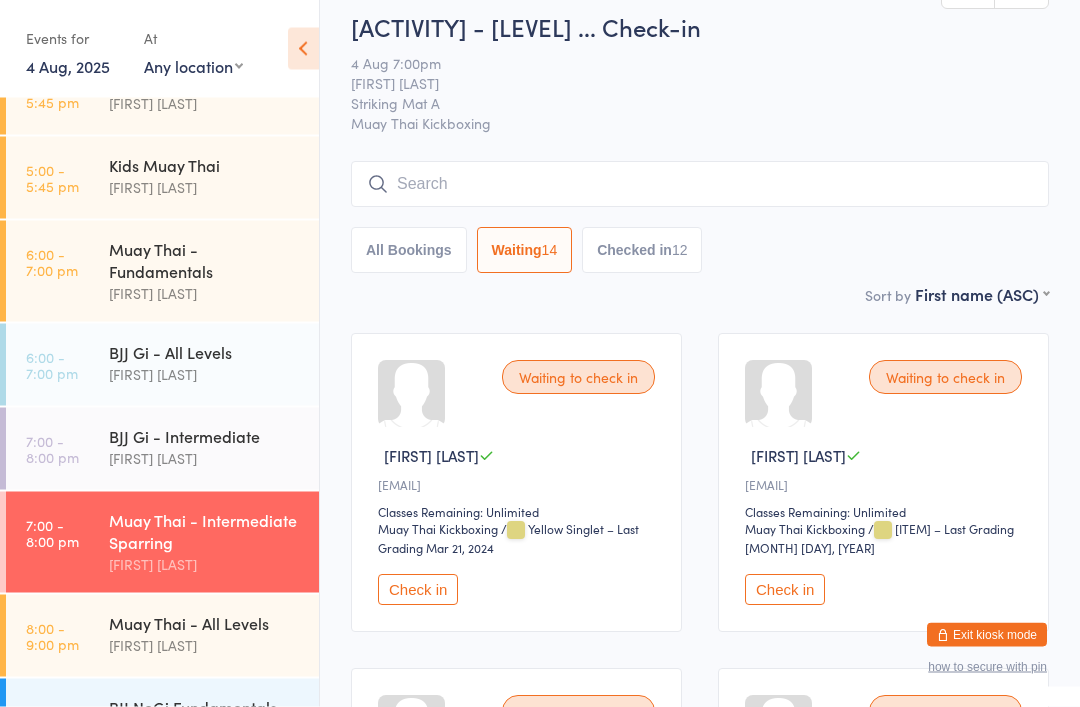 scroll, scrollTop: 0, scrollLeft: 0, axis: both 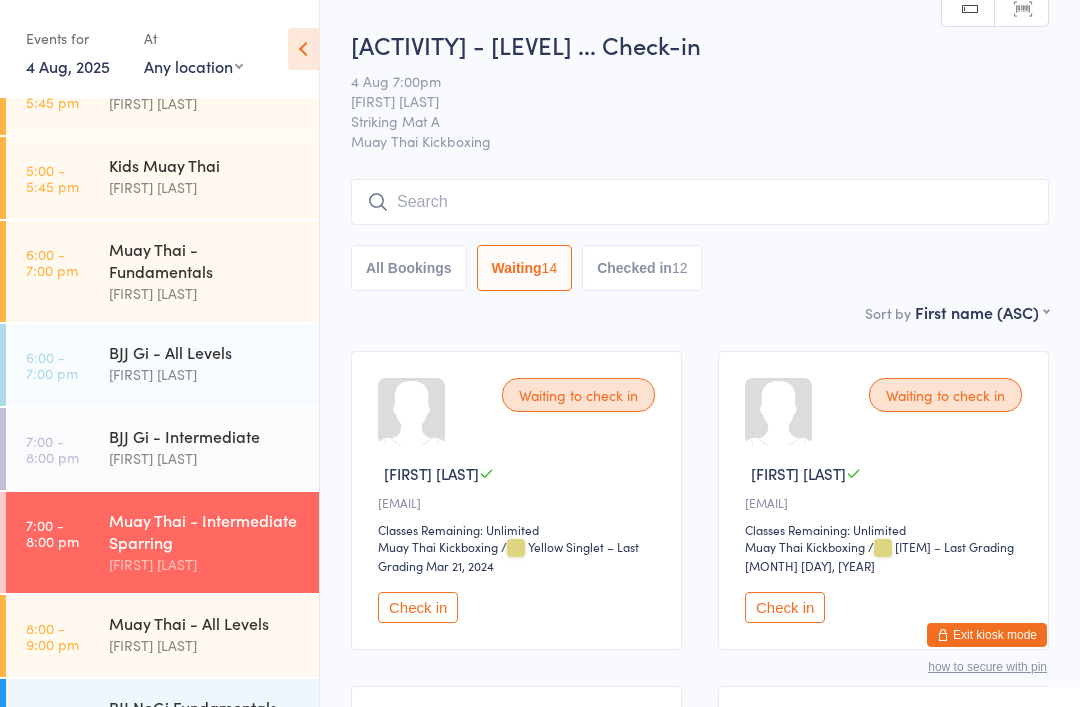 click on "BJJ Gi - Intermediate" at bounding box center (205, 436) 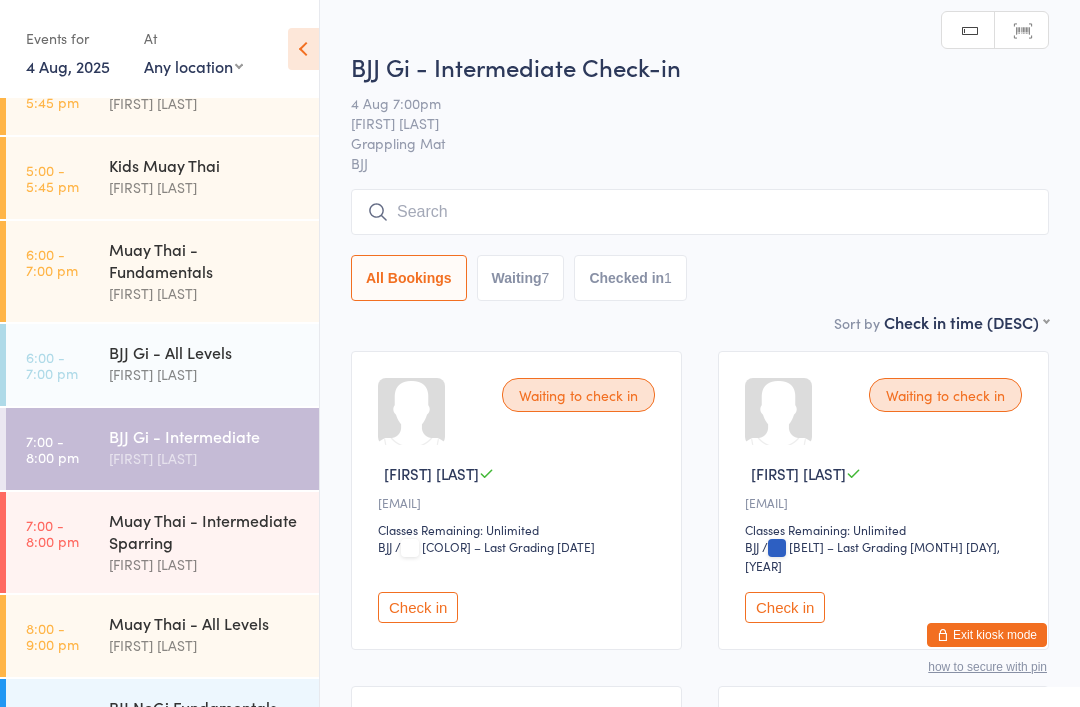 click at bounding box center [700, 212] 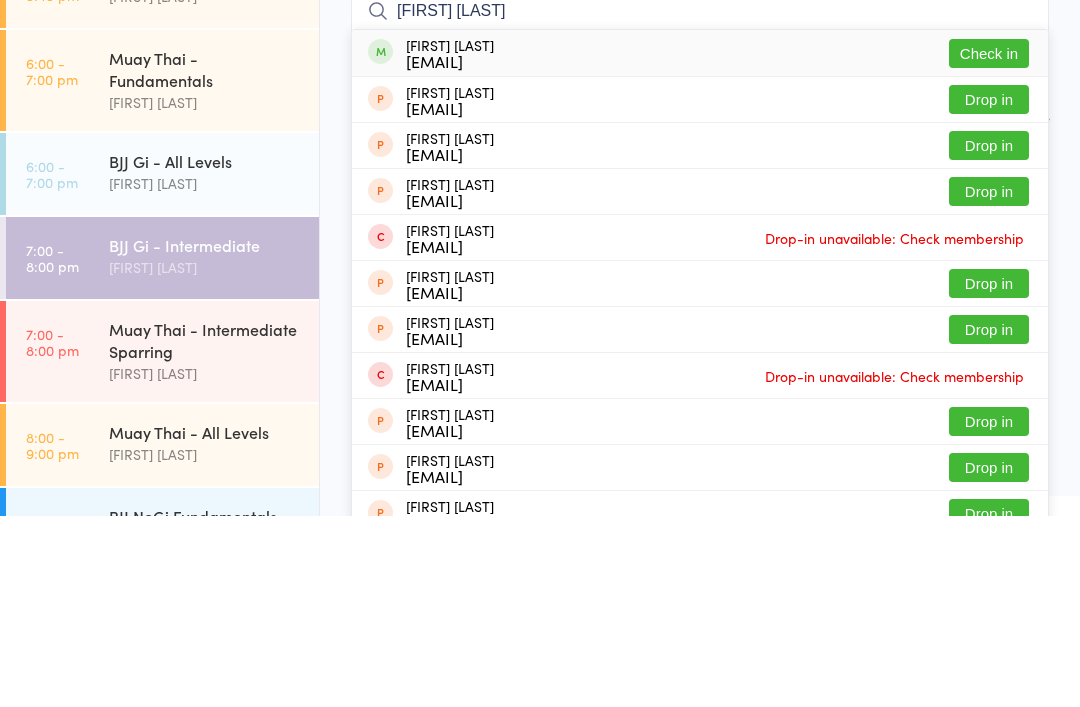 type on "[FIRST] [LAST]" 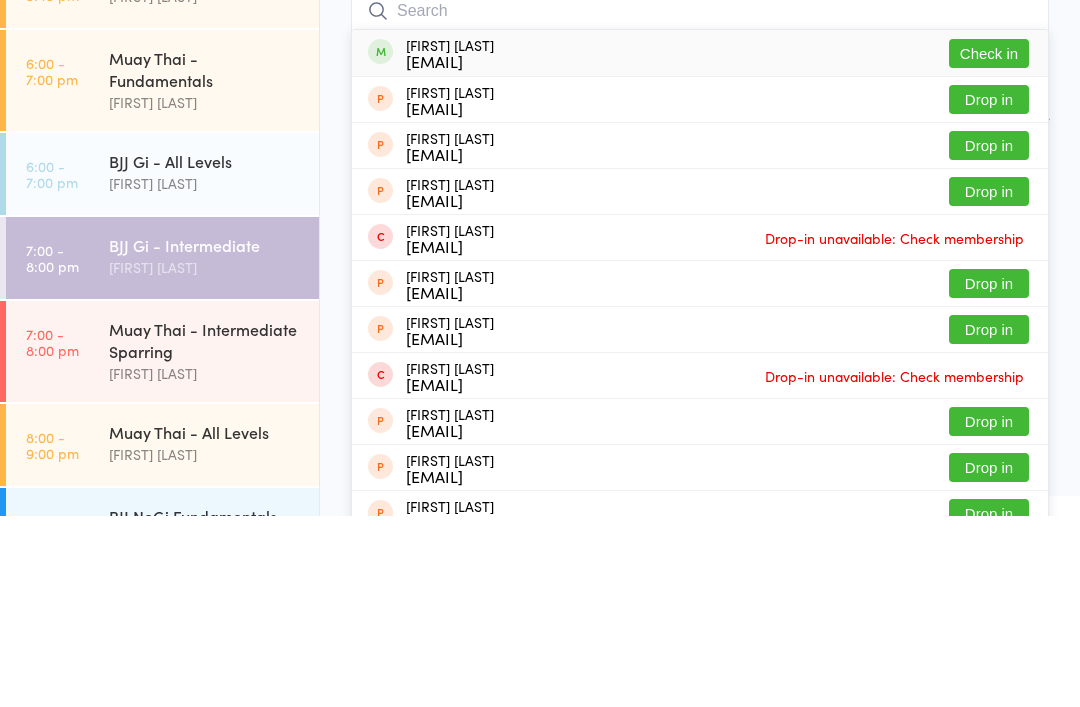 scroll, scrollTop: 191, scrollLeft: 0, axis: vertical 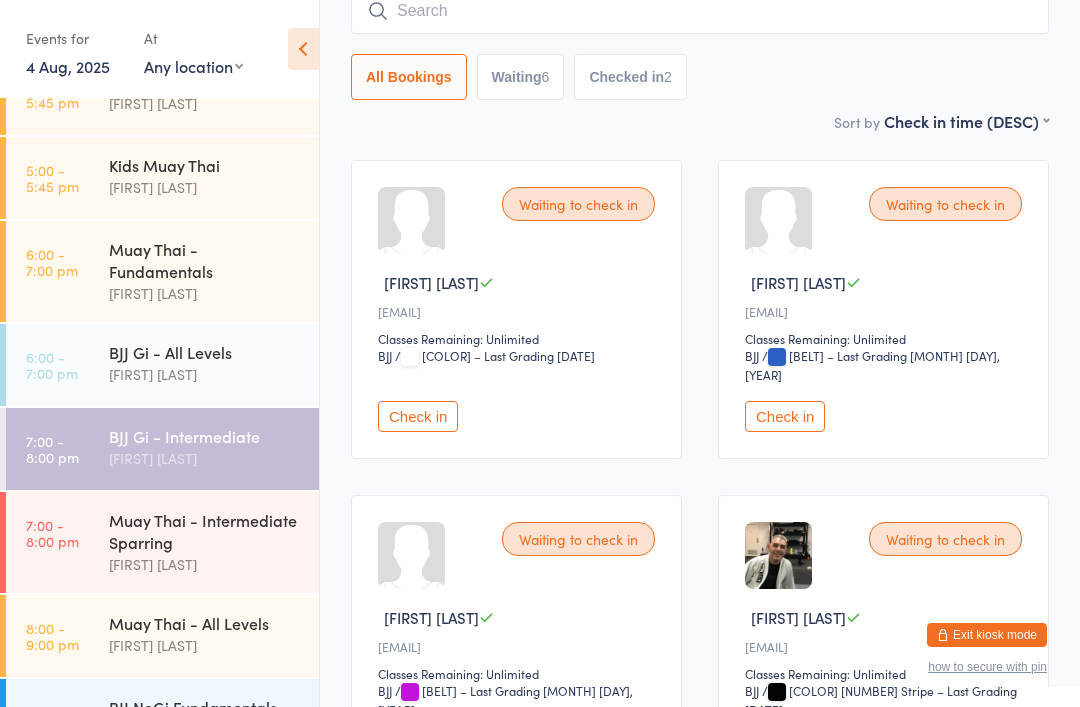 click at bounding box center [700, 11] 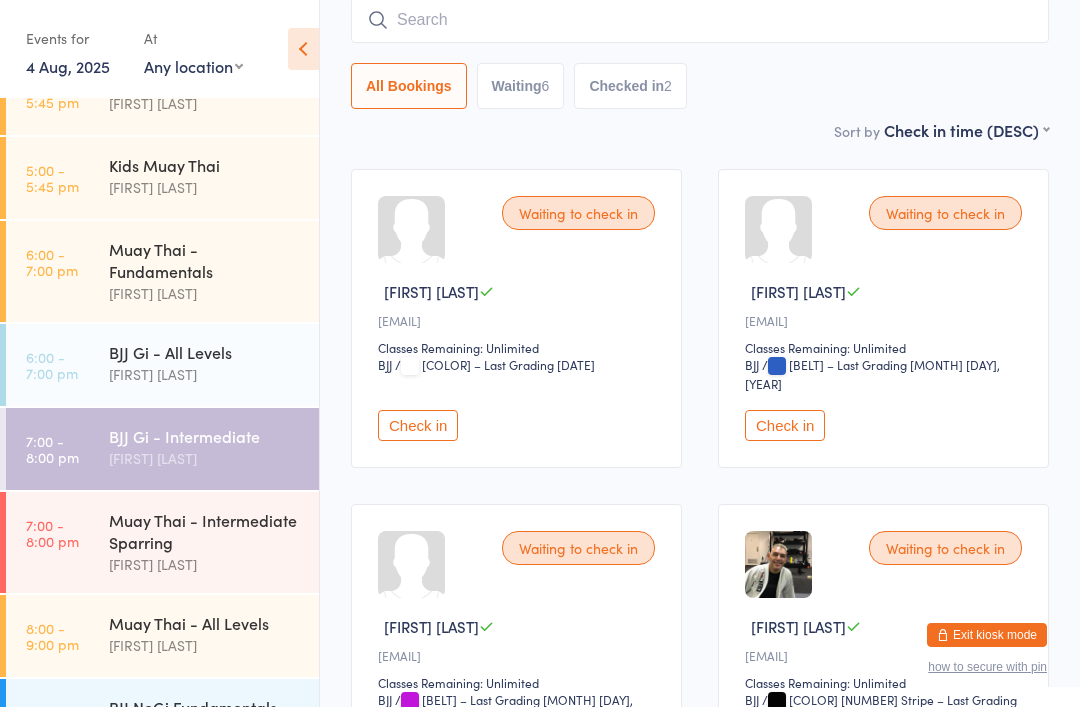 scroll, scrollTop: 181, scrollLeft: 0, axis: vertical 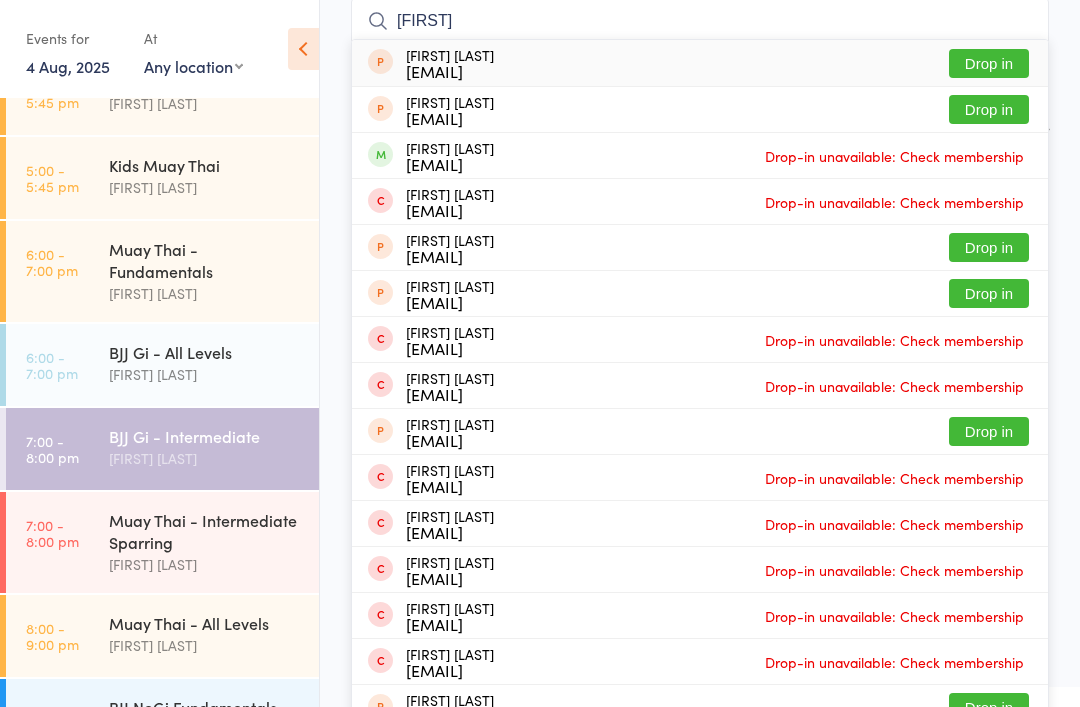 type on "[FIRST]" 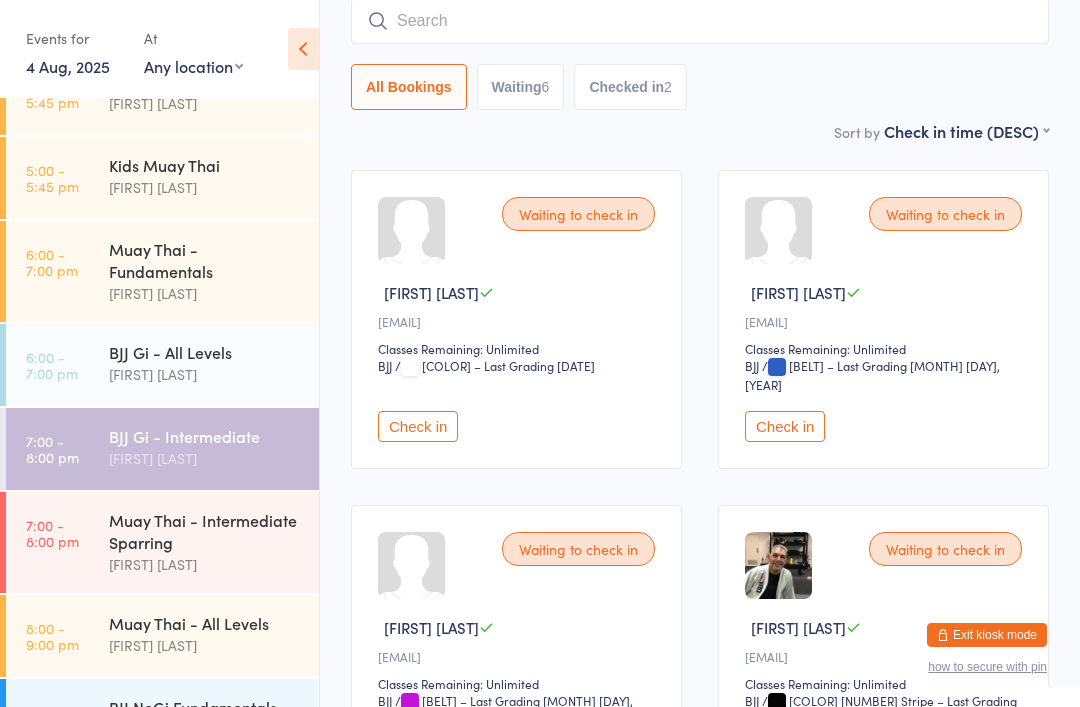 click on "Muay Thai - Fundamentals" at bounding box center (205, 260) 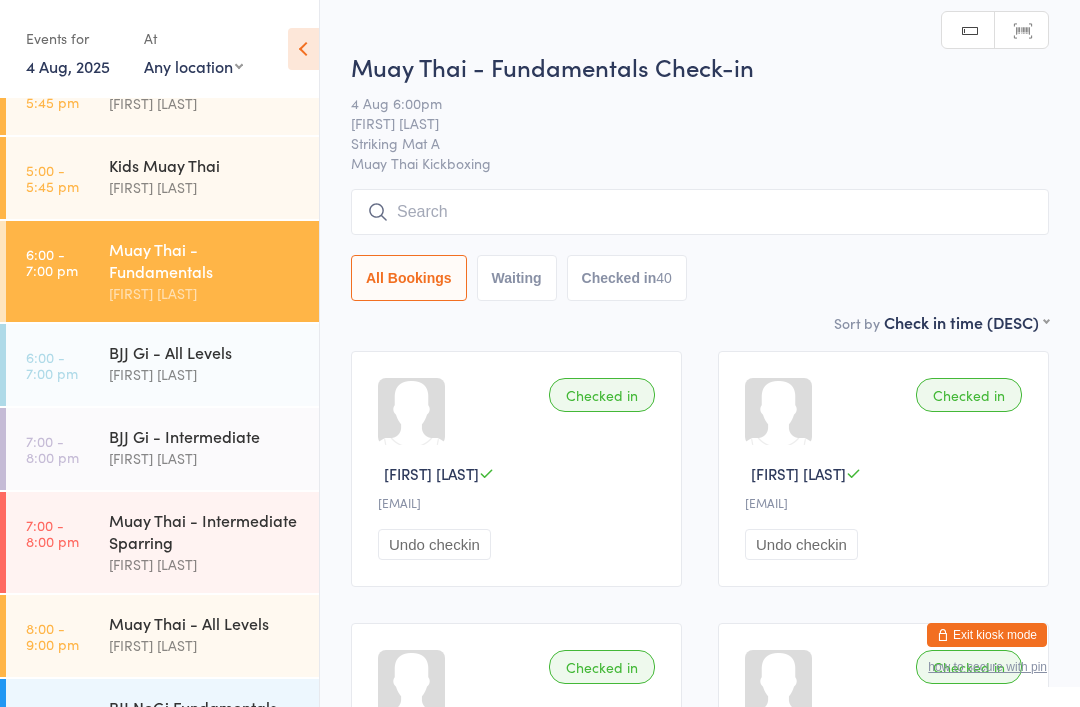 click on "Muay Thai - Intermediate Sparring" at bounding box center (205, 531) 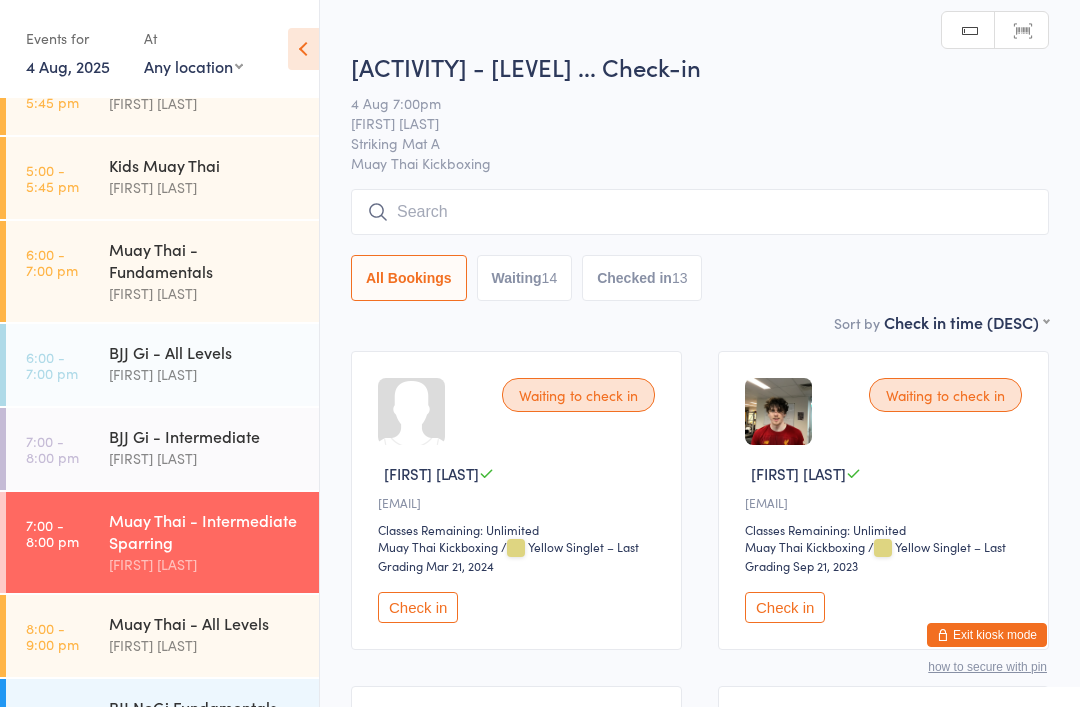 click at bounding box center [700, 212] 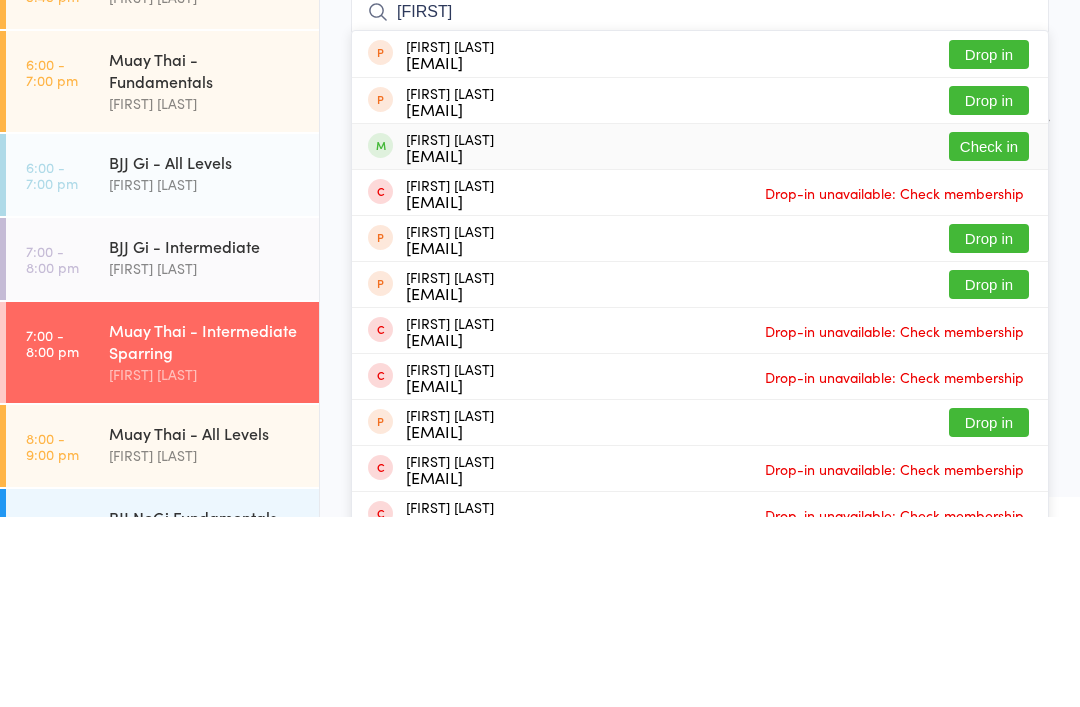 type on "[FIRST]" 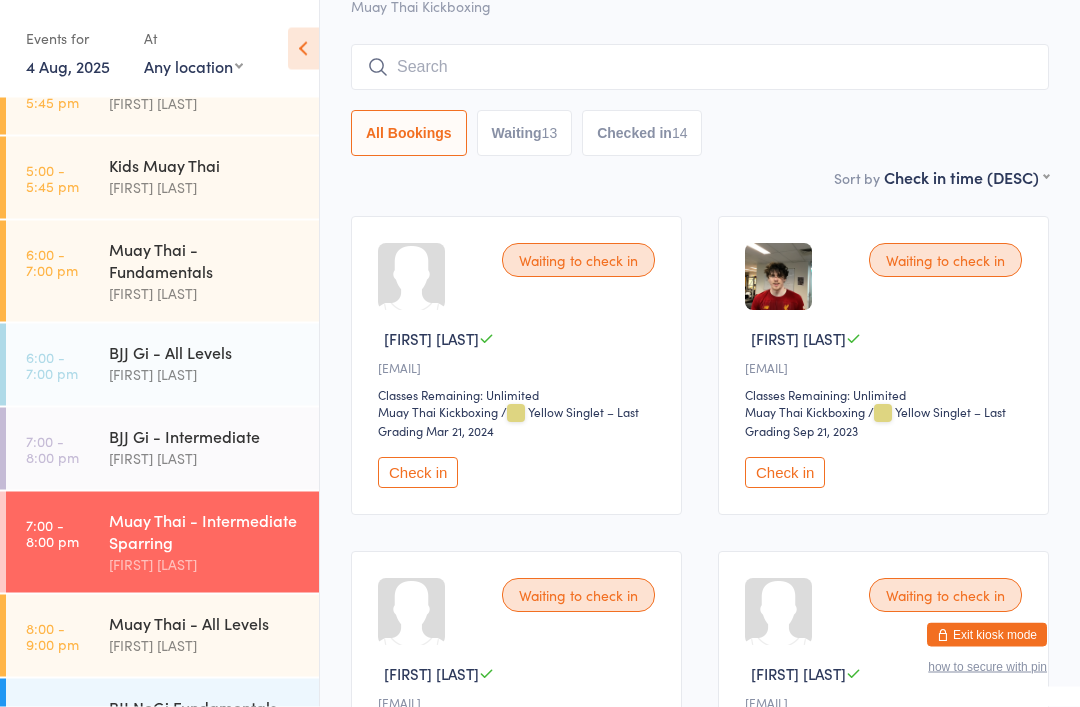 scroll, scrollTop: 134, scrollLeft: 0, axis: vertical 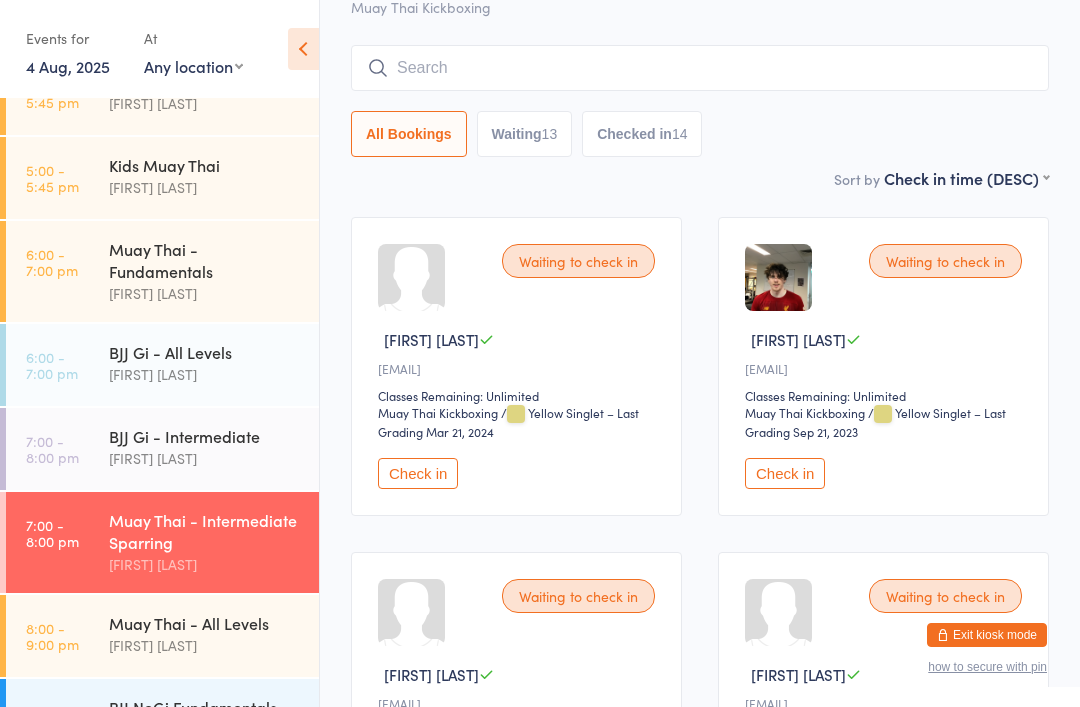 click at bounding box center [700, 68] 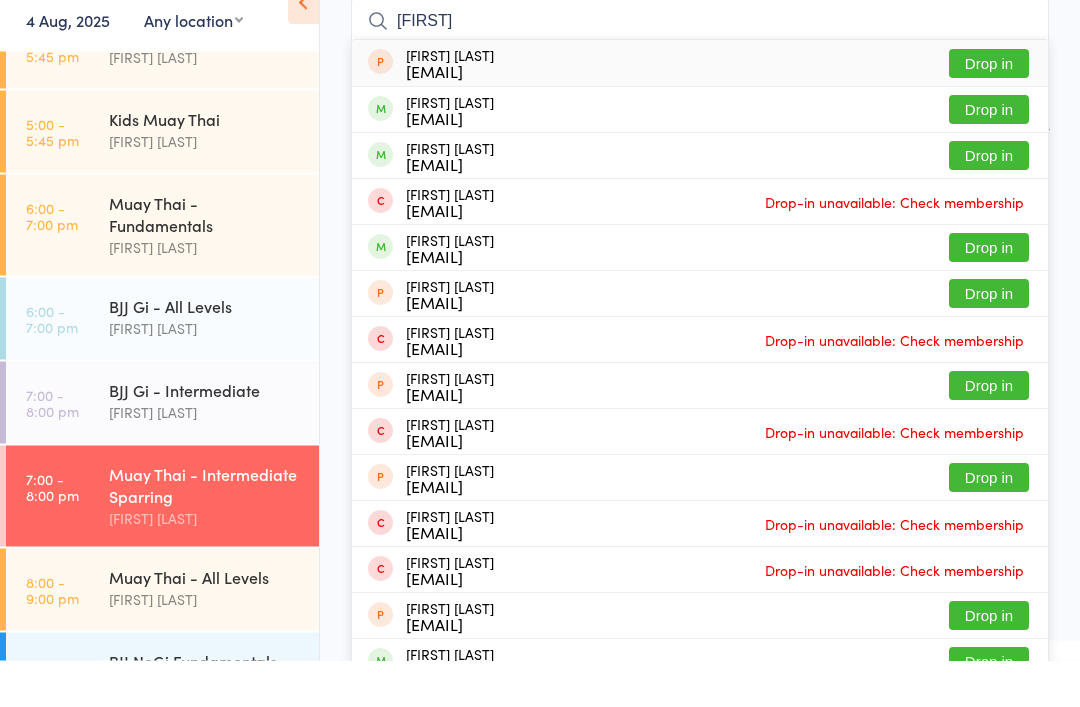 type on "[FIRST]" 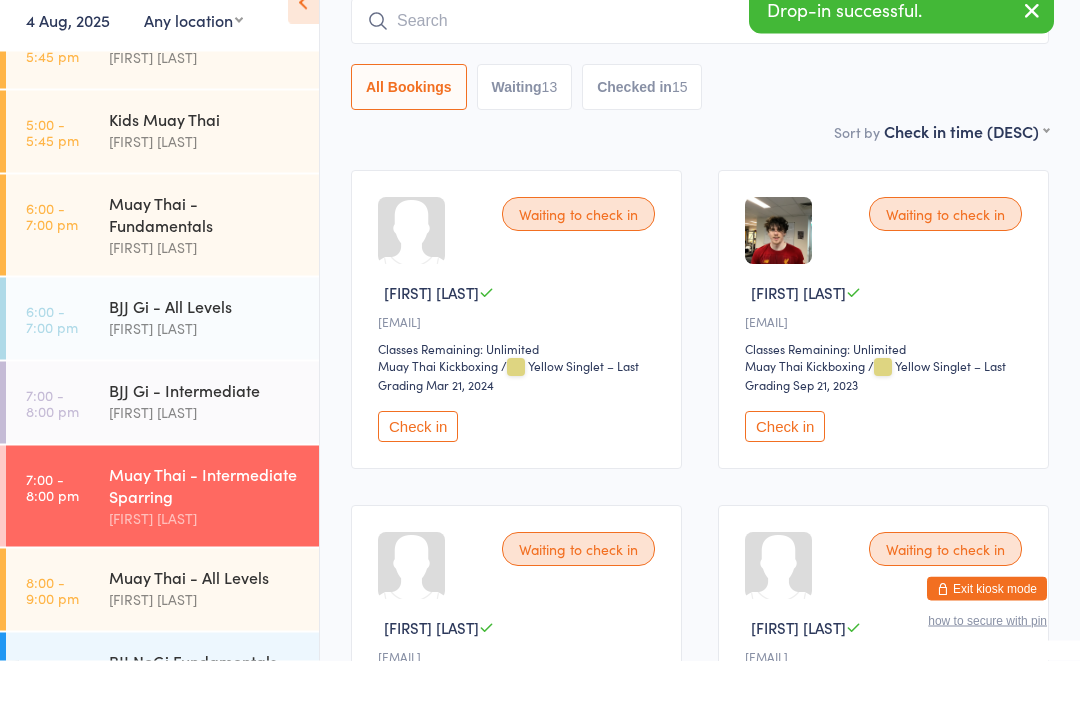 scroll, scrollTop: 181, scrollLeft: 0, axis: vertical 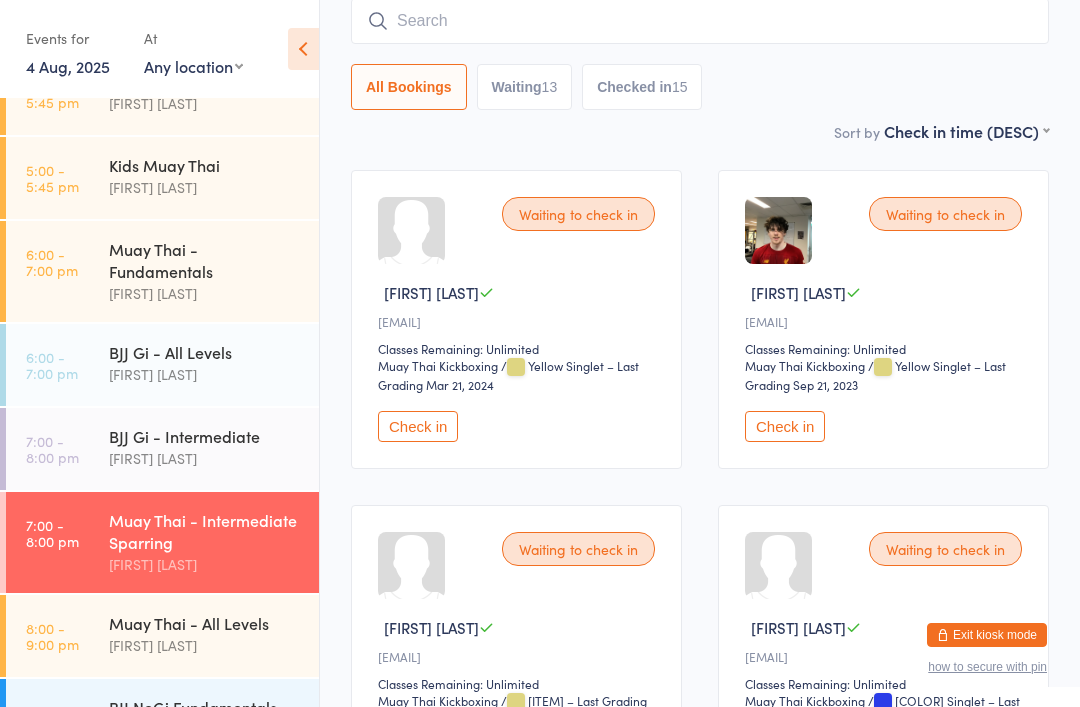 click at bounding box center [700, 21] 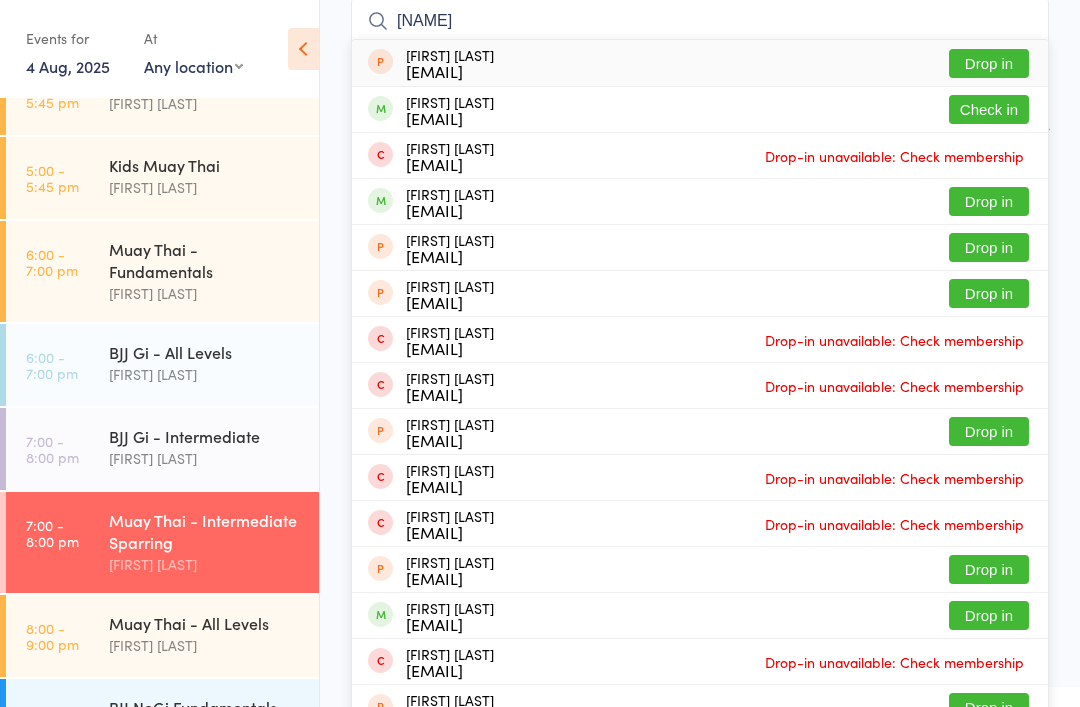 type on "[NAME]" 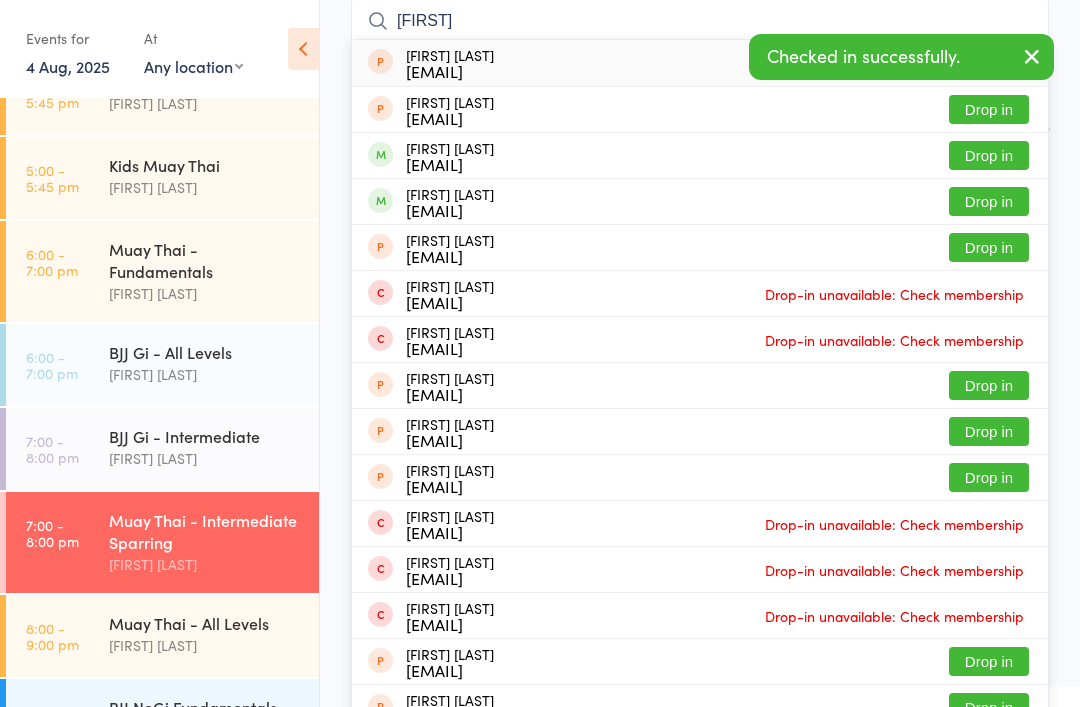 type on "[FIRST]" 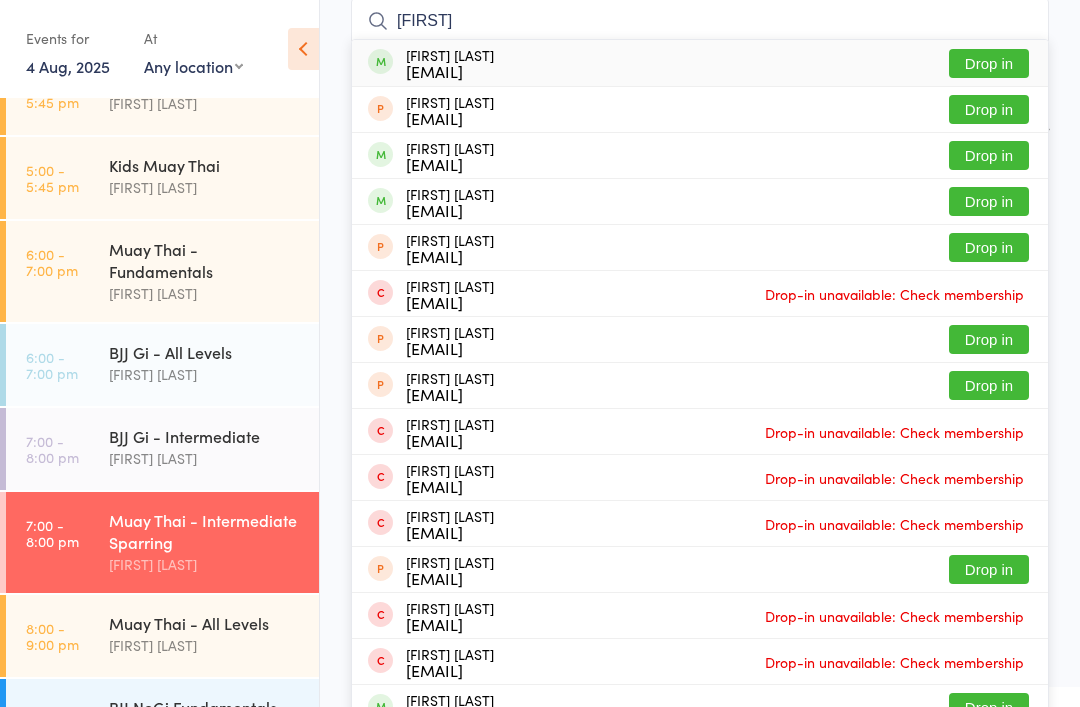 type on "[FIRST]" 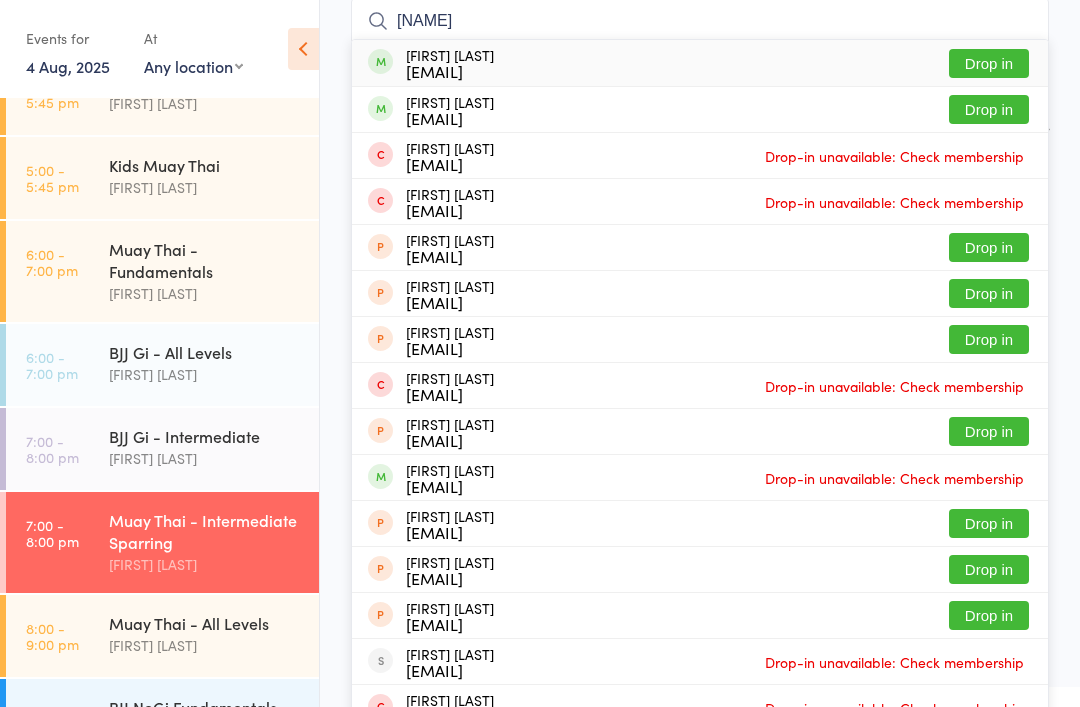 type on "[NAME]" 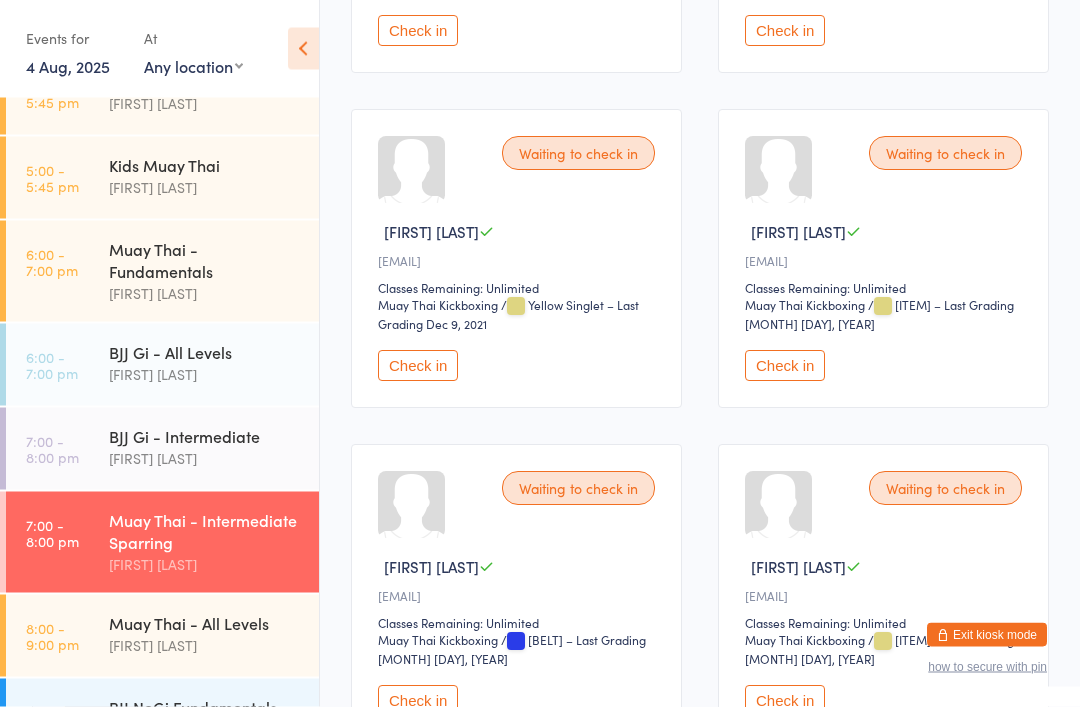 scroll, scrollTop: 1583, scrollLeft: 0, axis: vertical 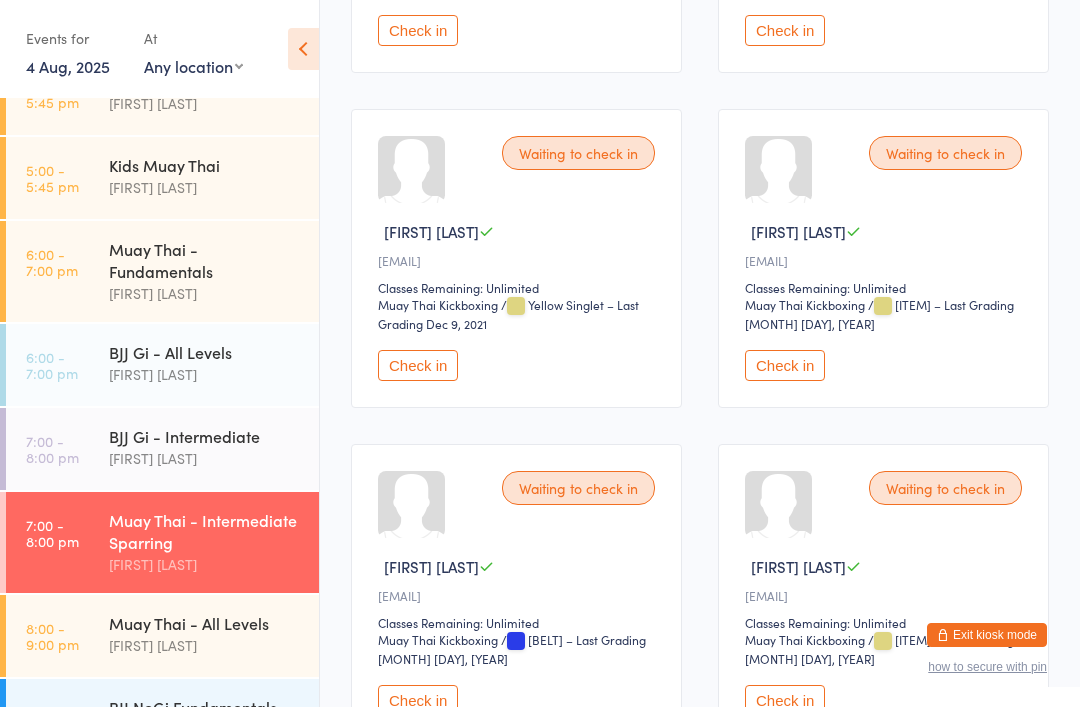 click on "Check in" at bounding box center (785, 365) 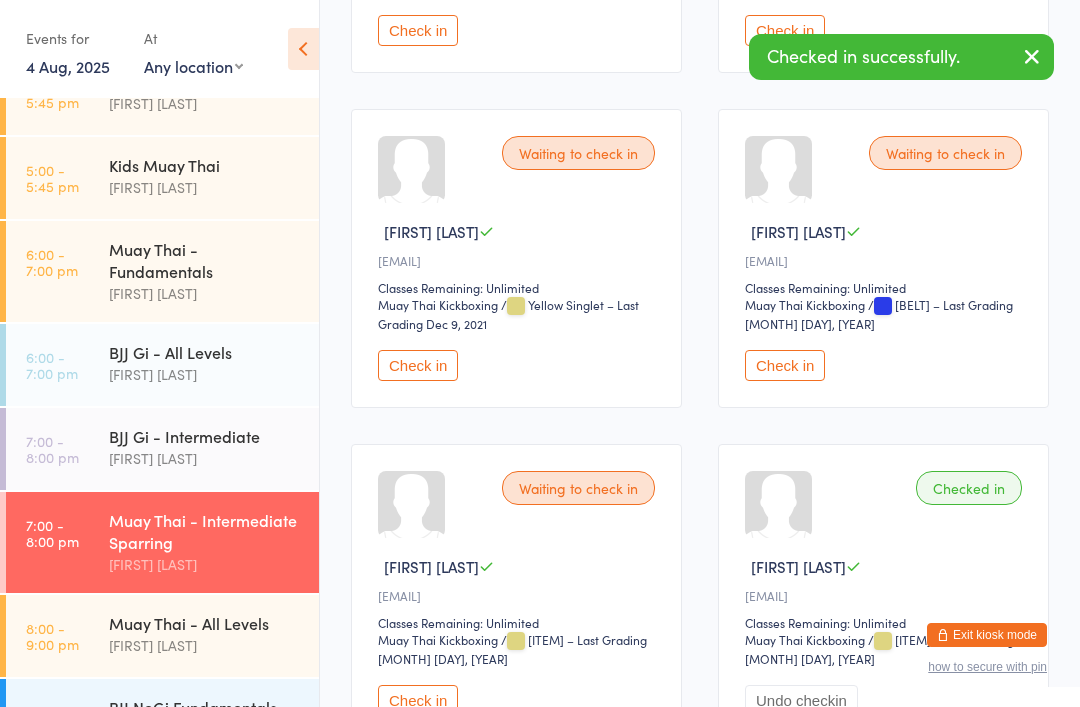 click on "Muay Thai - All Levels" at bounding box center (205, 623) 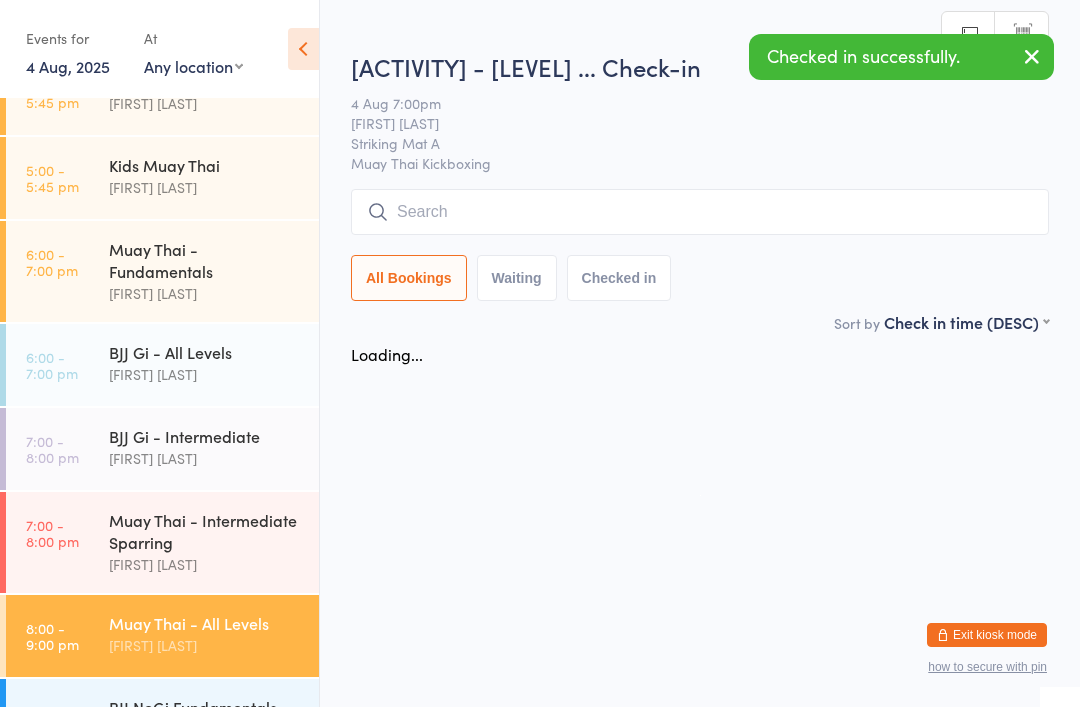 scroll, scrollTop: 0, scrollLeft: 0, axis: both 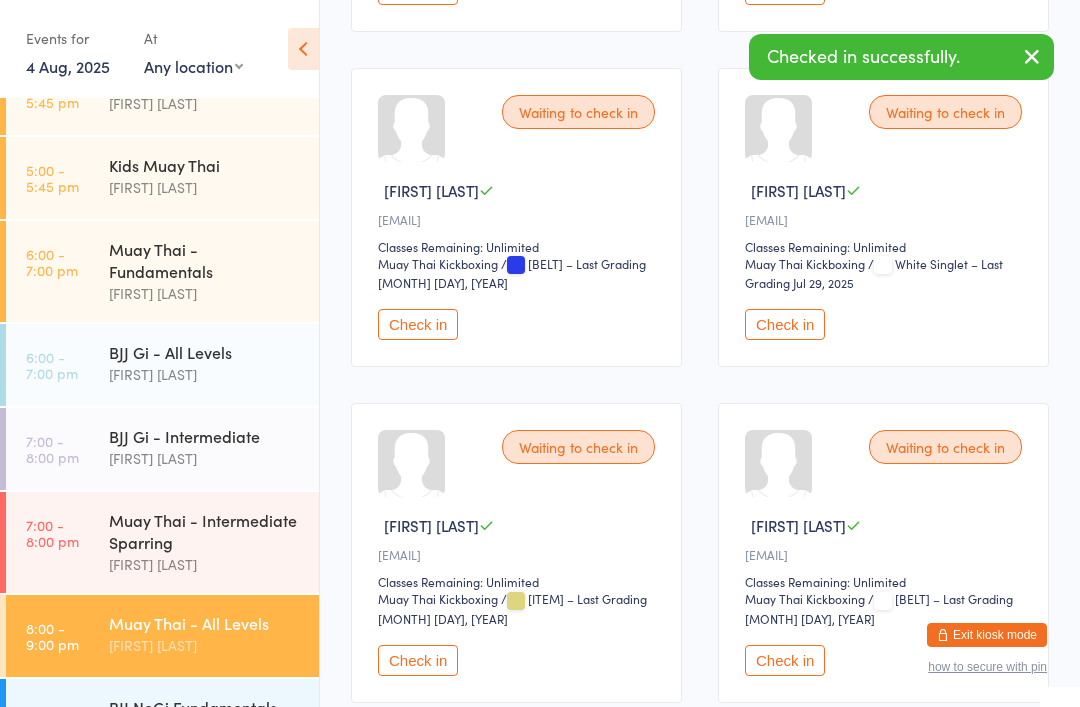 click on "Check in" at bounding box center [418, 660] 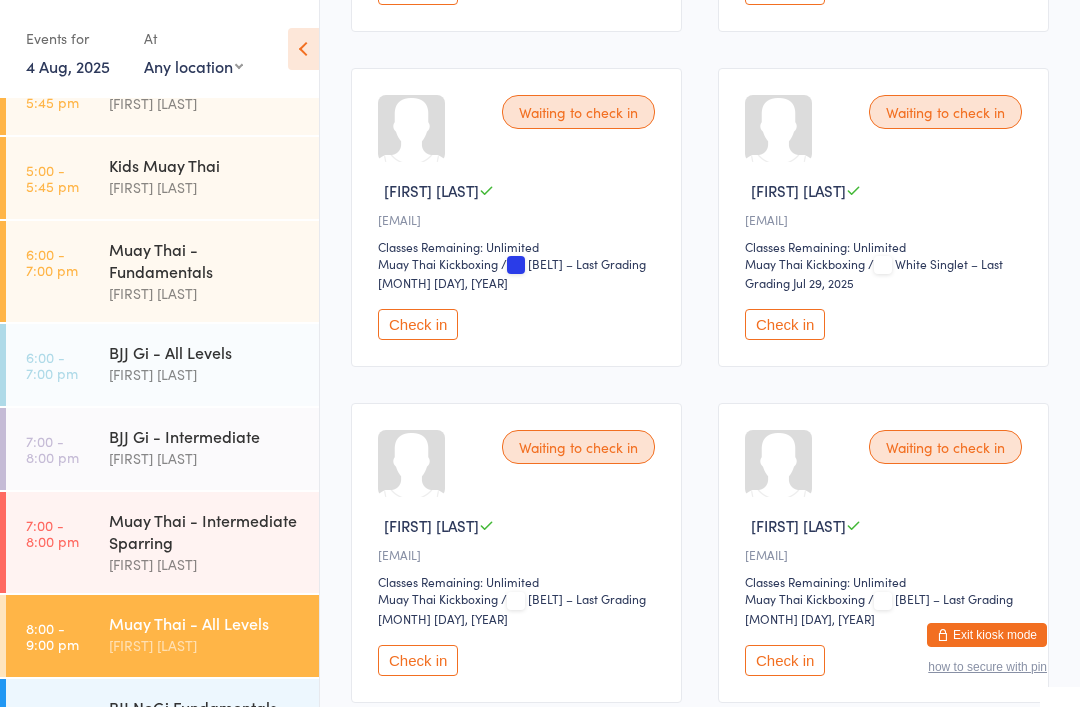 click on "Muay Thai - Intermediate Sparring" at bounding box center [205, 531] 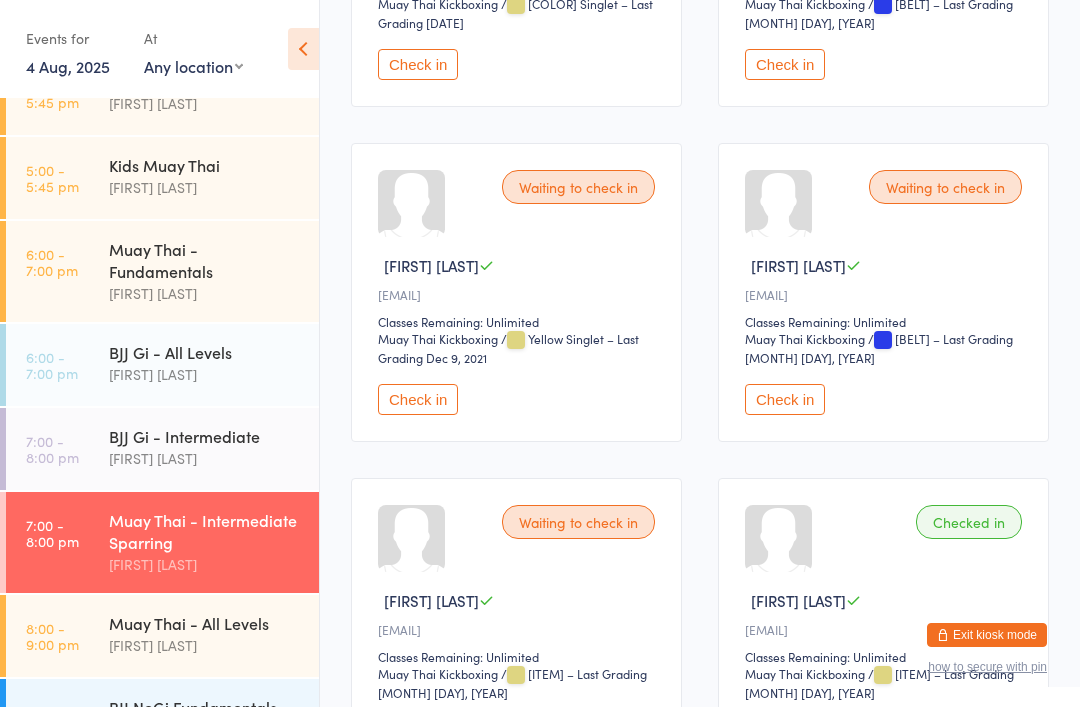 scroll, scrollTop: 1558, scrollLeft: 0, axis: vertical 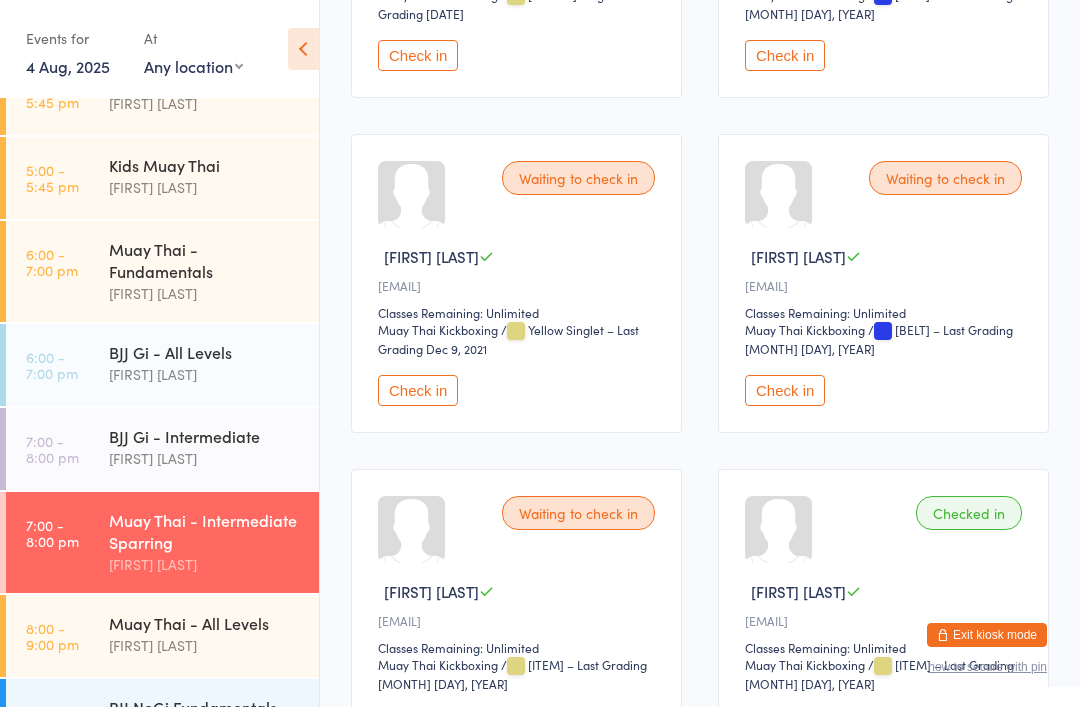 click on "Check in" at bounding box center [785, 390] 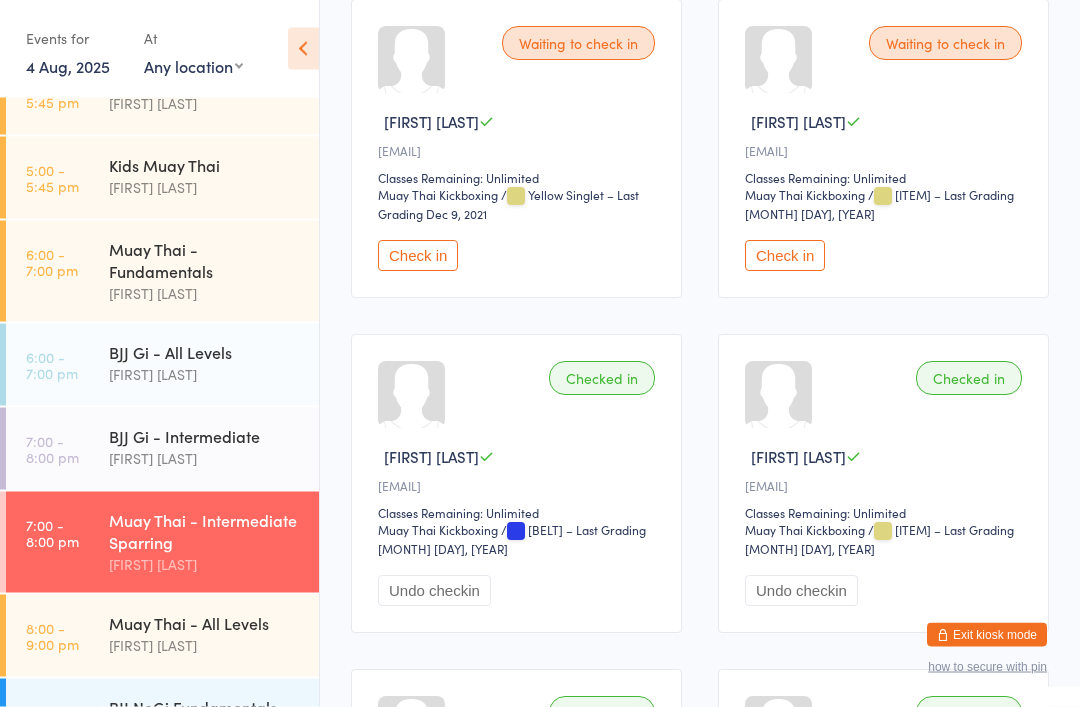 scroll, scrollTop: 1692, scrollLeft: 0, axis: vertical 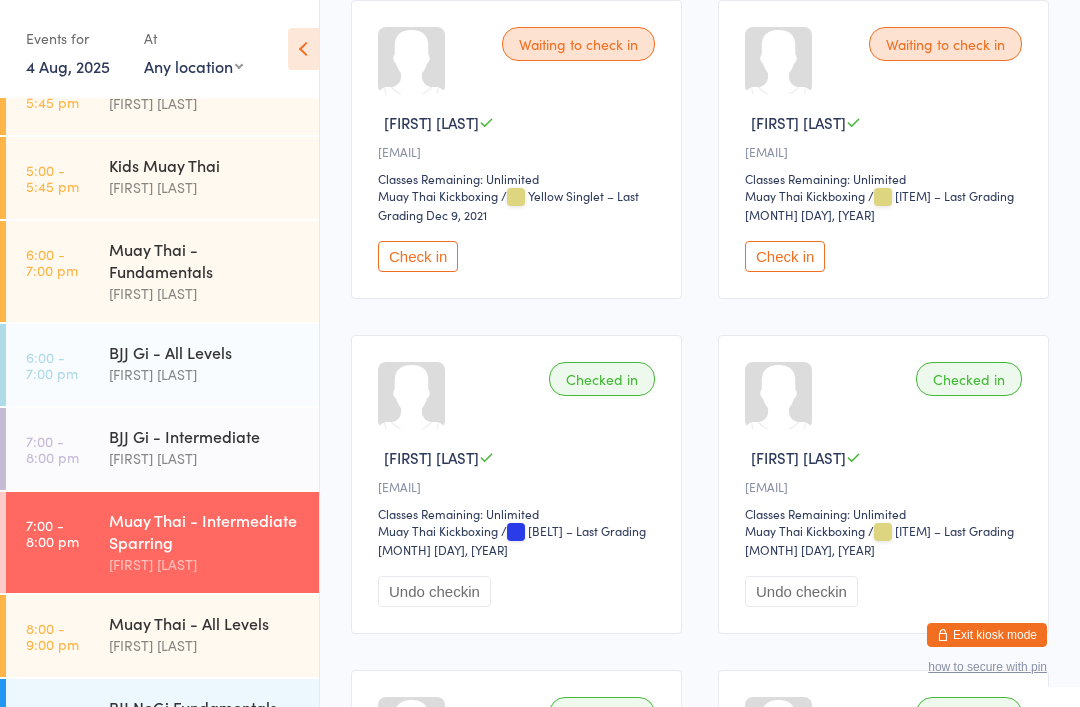 click on "Muay Thai - Intermediate Sparring" at bounding box center [205, 531] 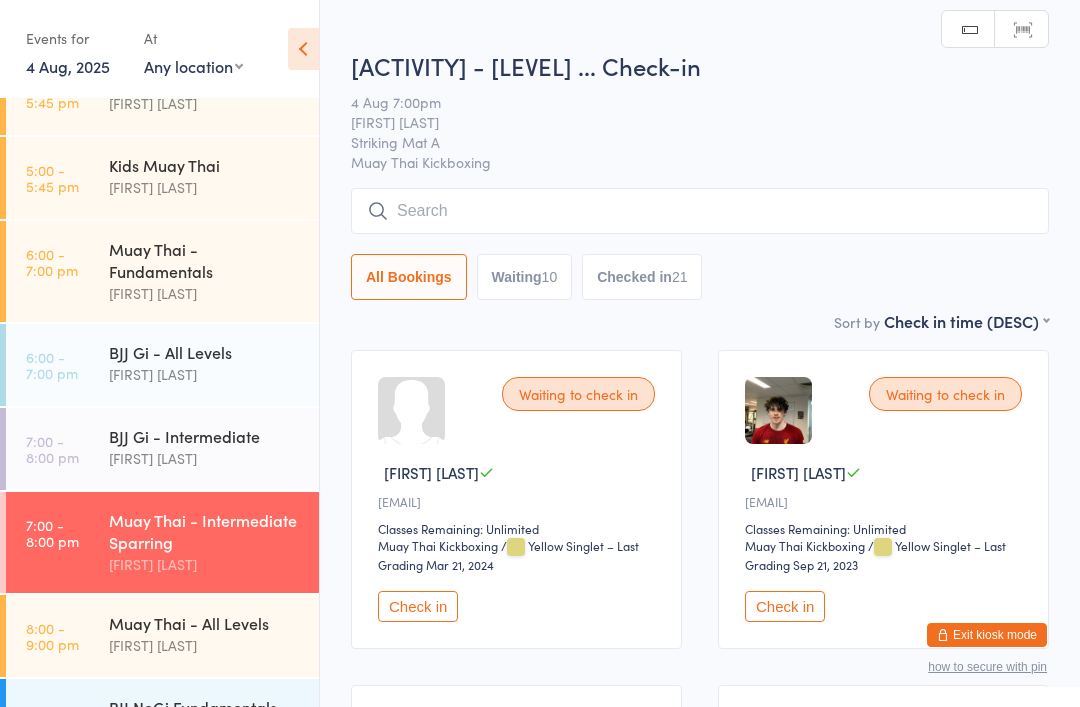 scroll, scrollTop: 0, scrollLeft: 0, axis: both 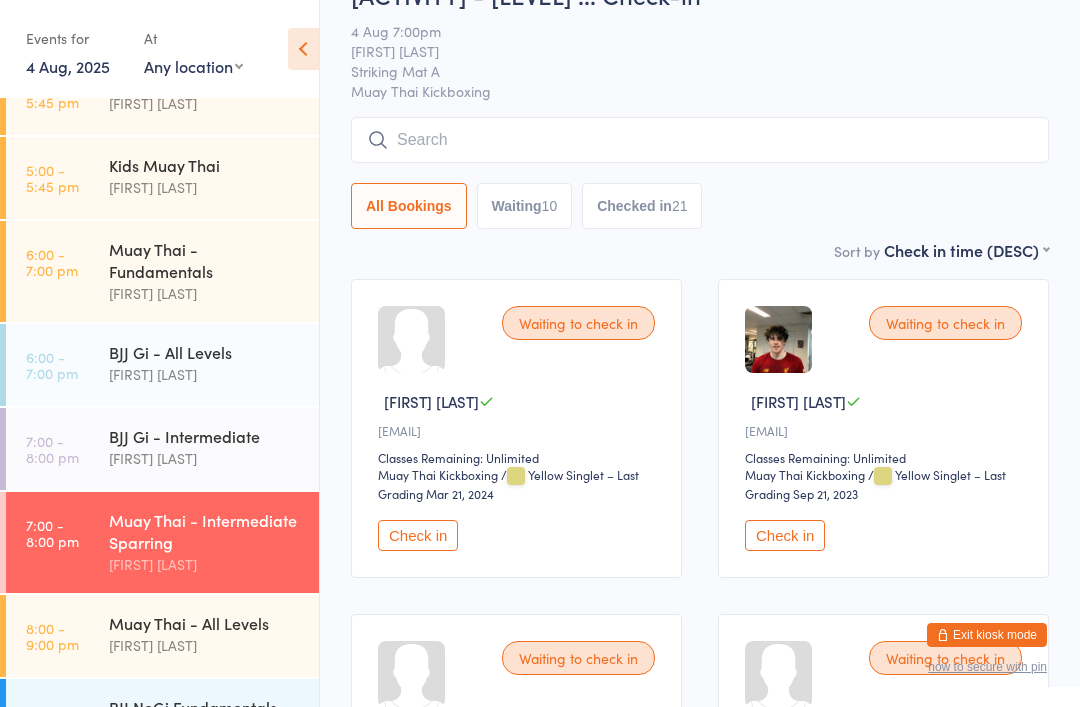 click at bounding box center [700, 140] 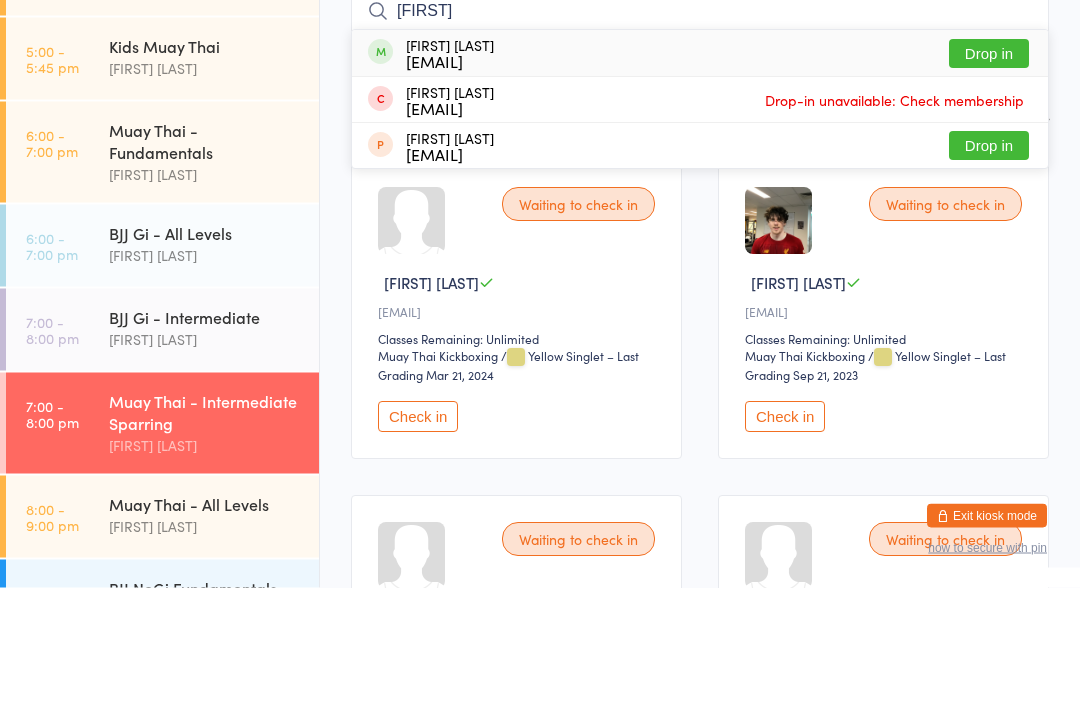 click on "[FIRST]" at bounding box center [700, 131] 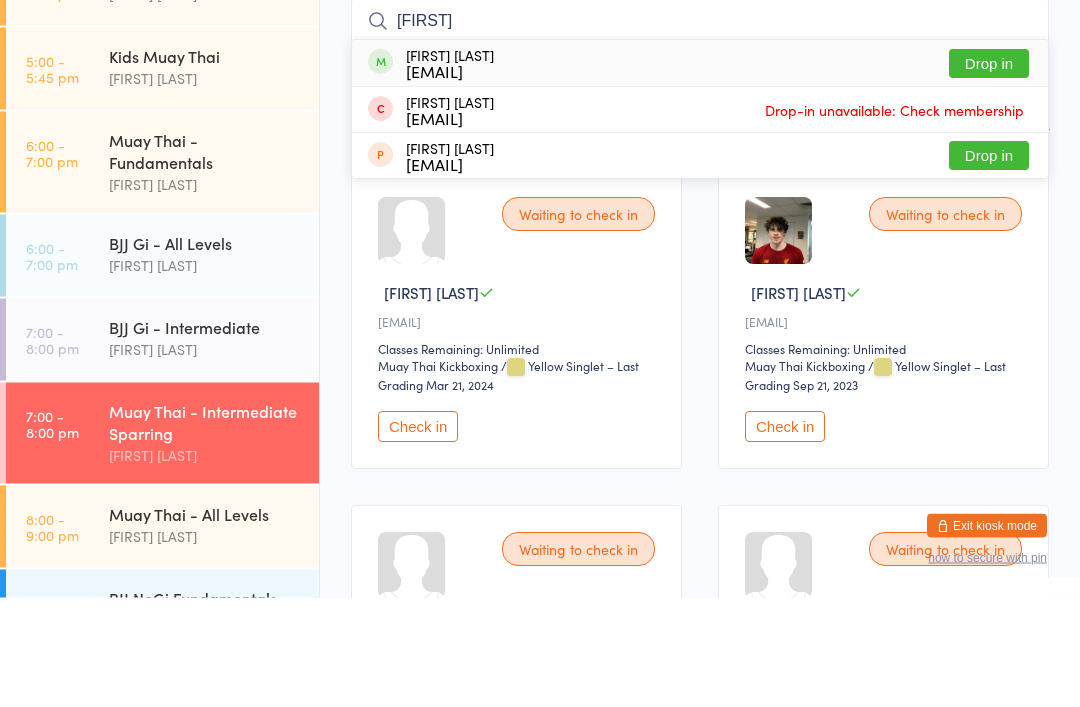 type on "[FIRST]" 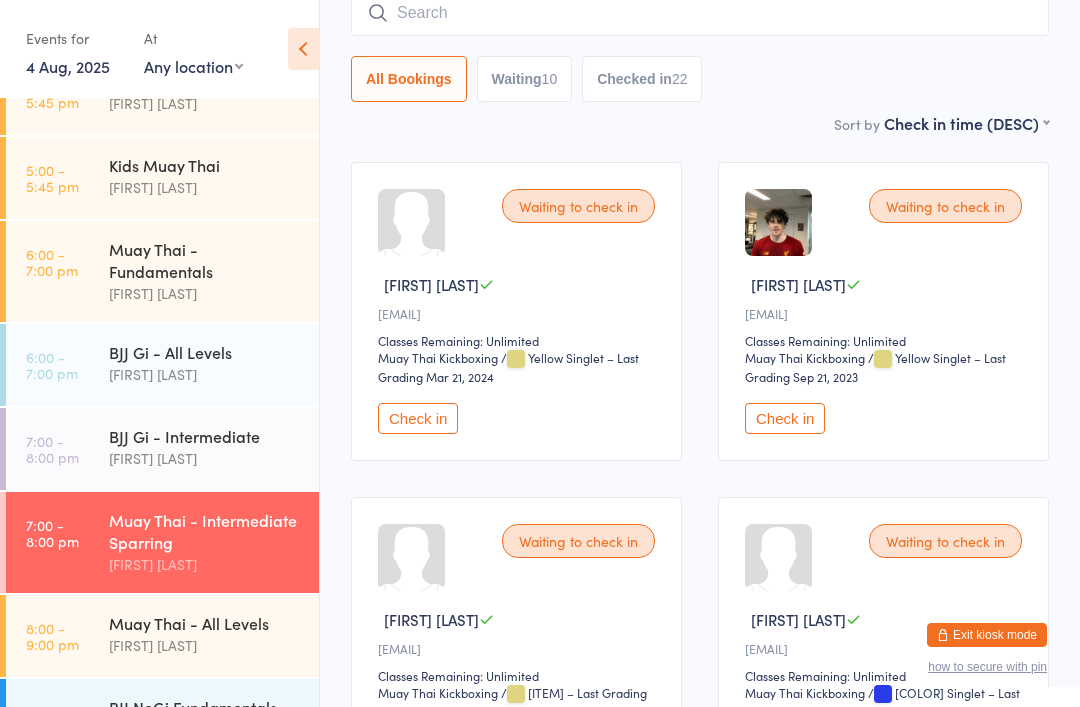 scroll, scrollTop: 0, scrollLeft: 0, axis: both 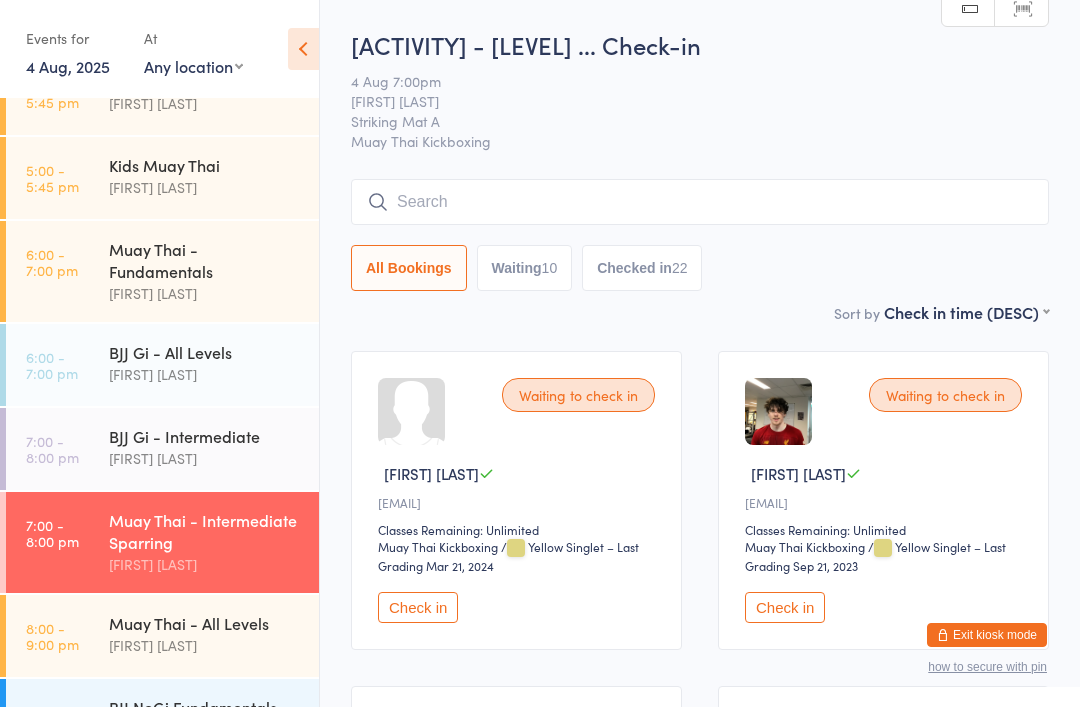 click at bounding box center (700, 202) 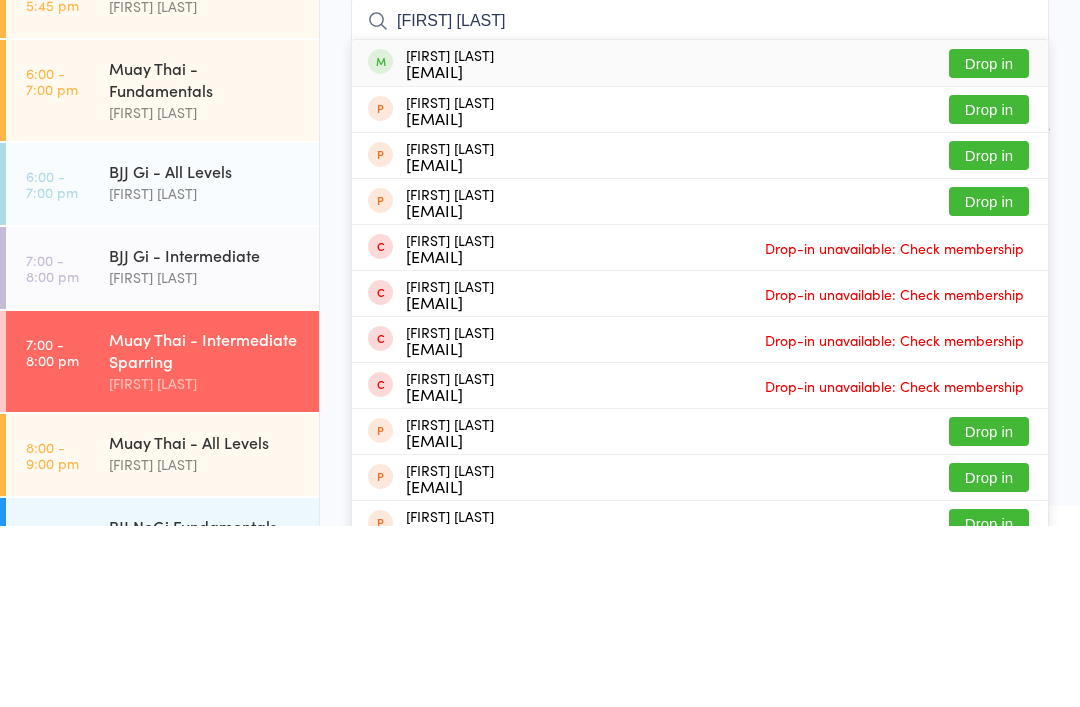 type on "[FIRST] [LAST]" 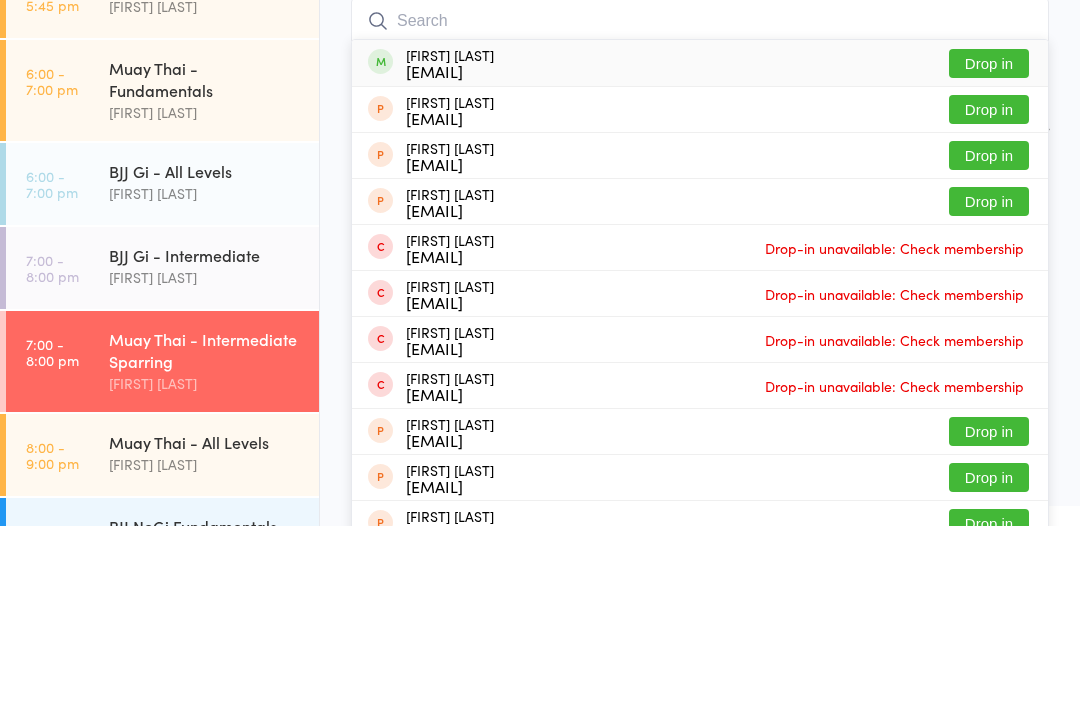 scroll, scrollTop: 181, scrollLeft: 0, axis: vertical 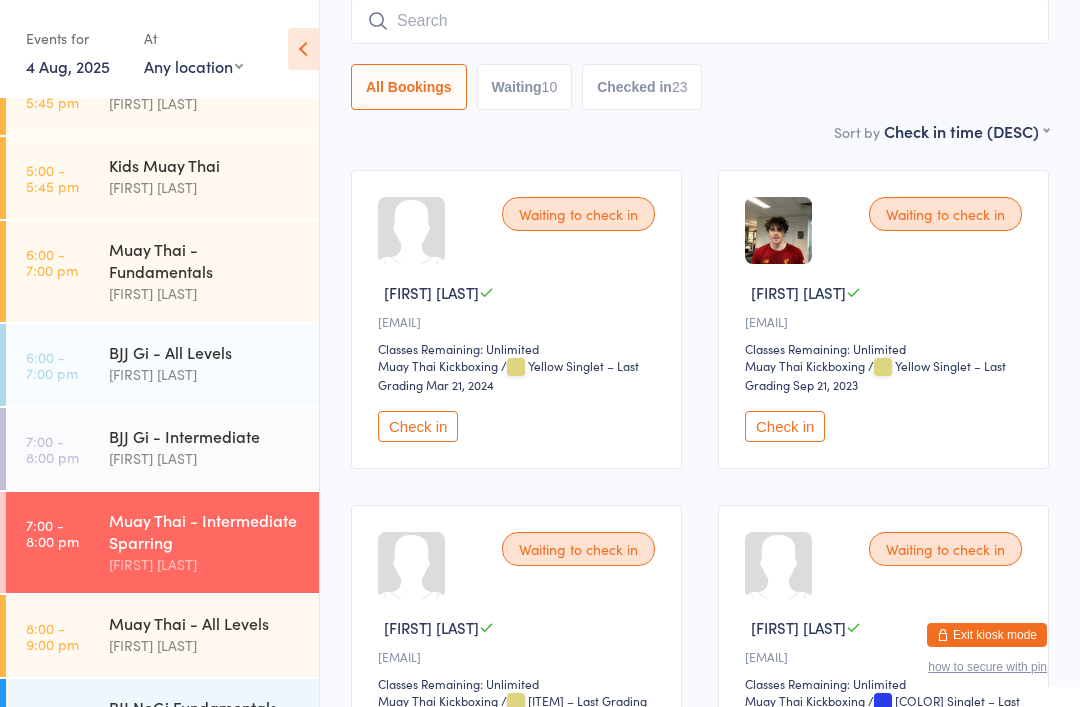 click at bounding box center [700, 21] 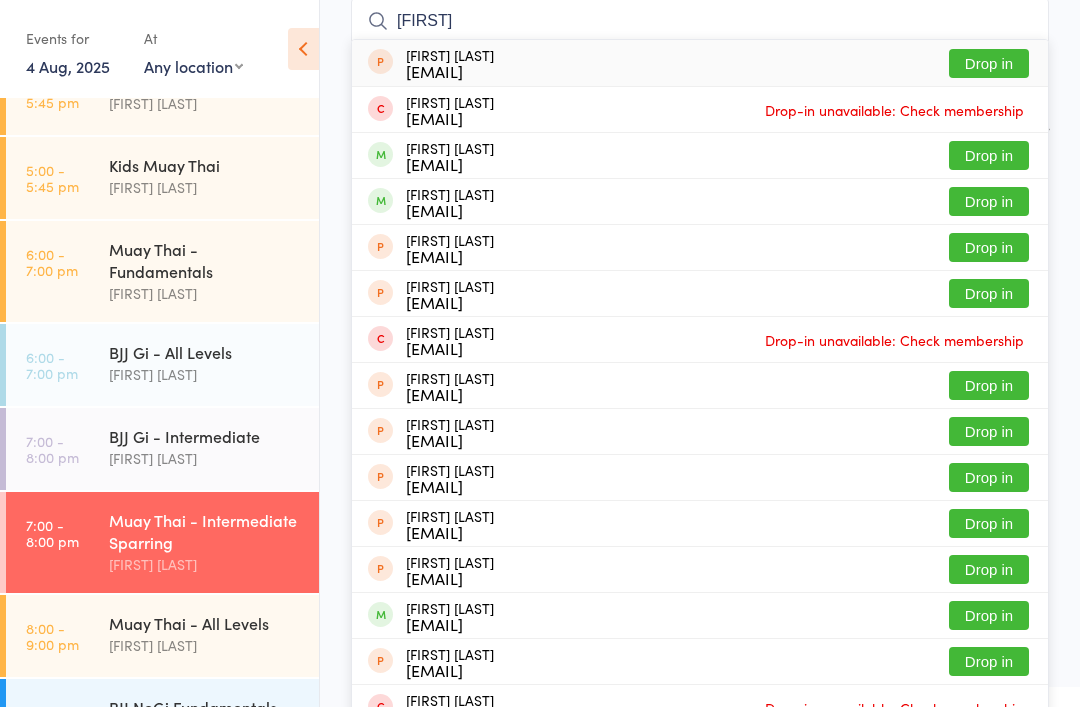 type on "[FIRST]" 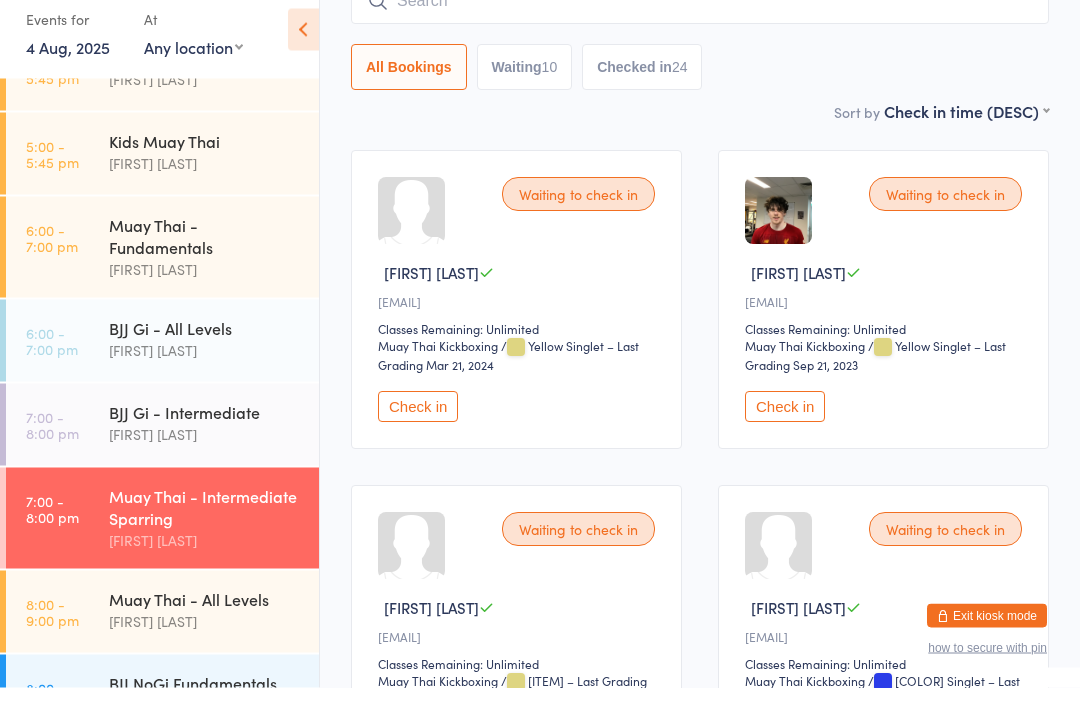 scroll, scrollTop: 381, scrollLeft: 0, axis: vertical 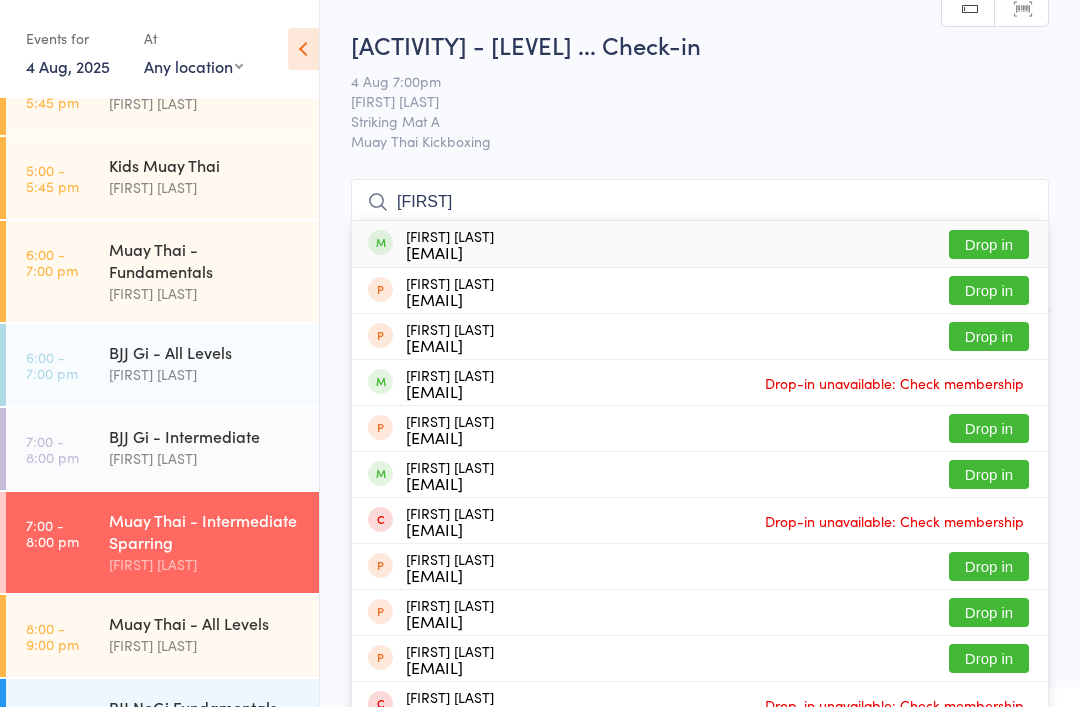 type on "[FIRST]" 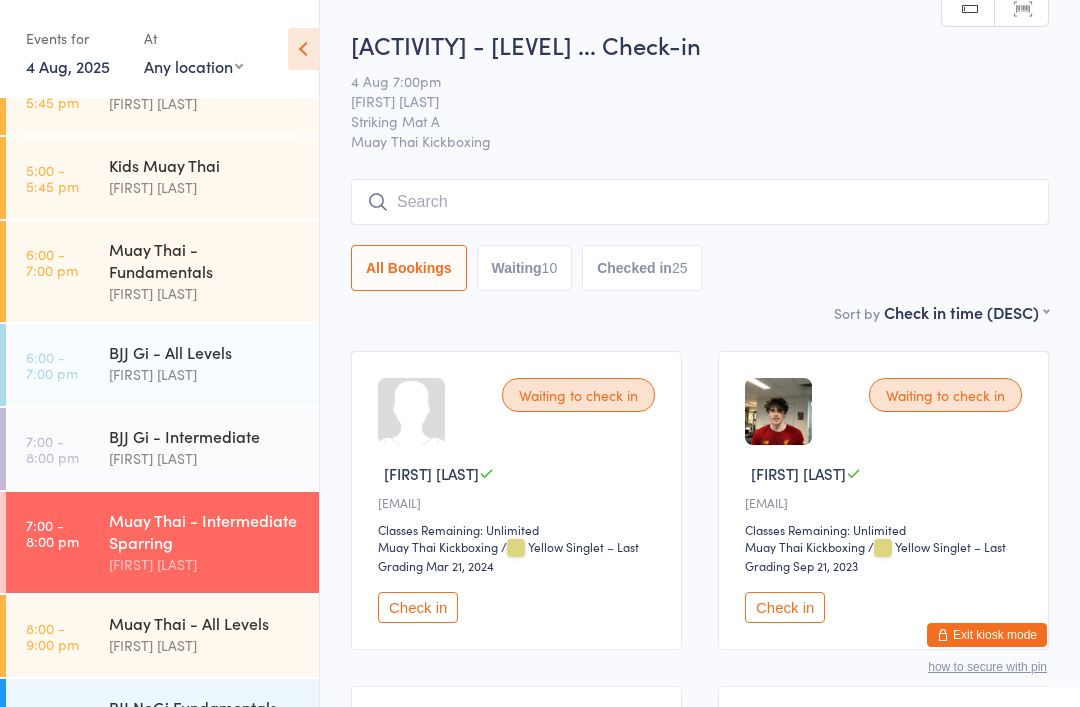 click at bounding box center (700, 202) 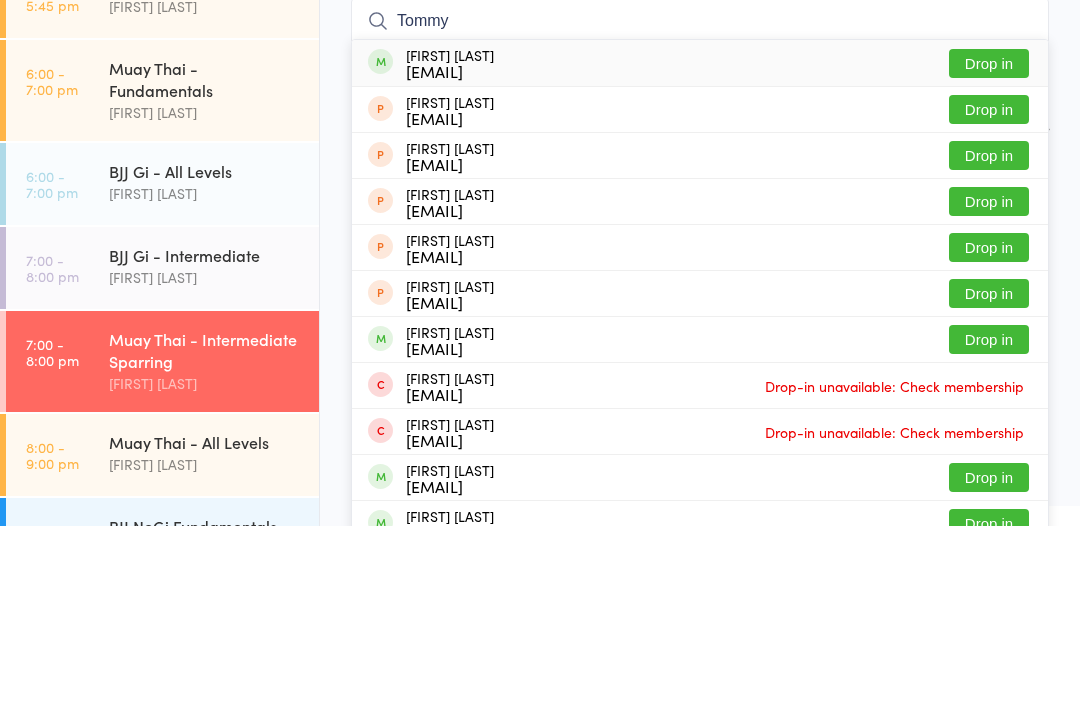 type on "Tommy" 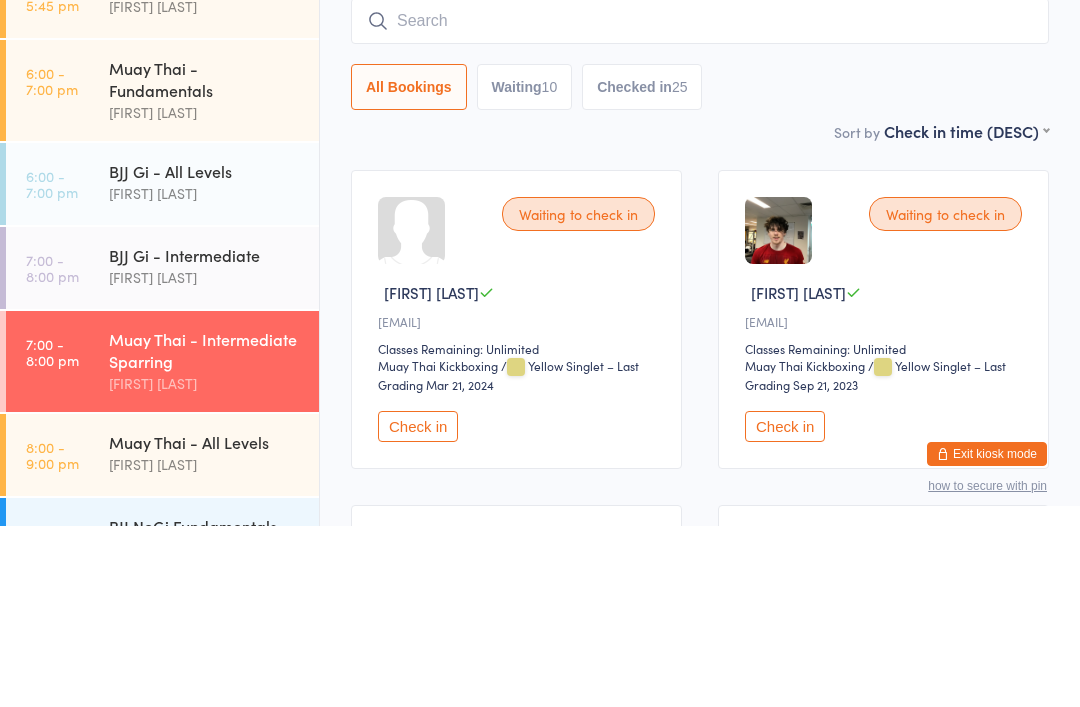 scroll, scrollTop: 181, scrollLeft: 0, axis: vertical 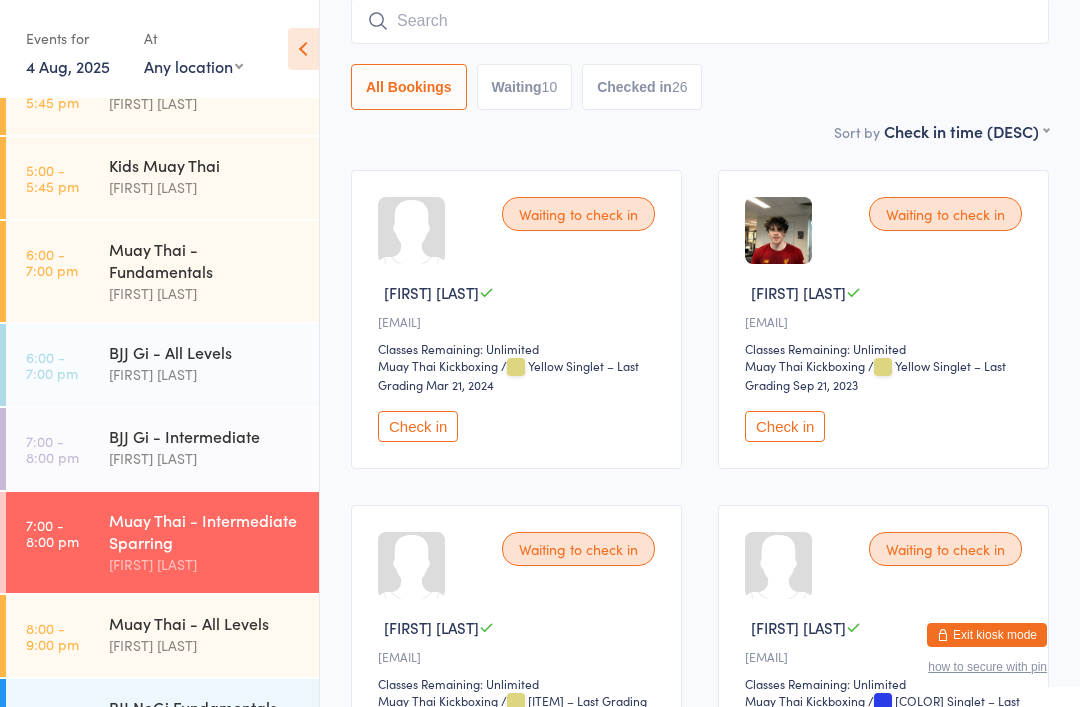 click at bounding box center (700, 21) 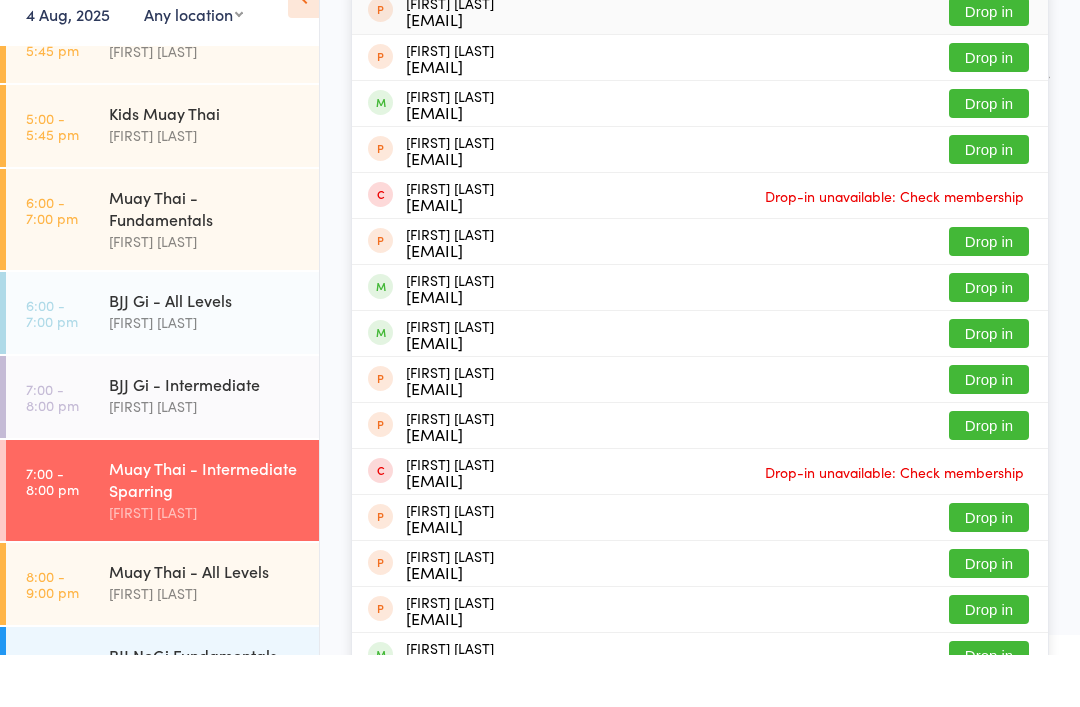 type on "Kian" 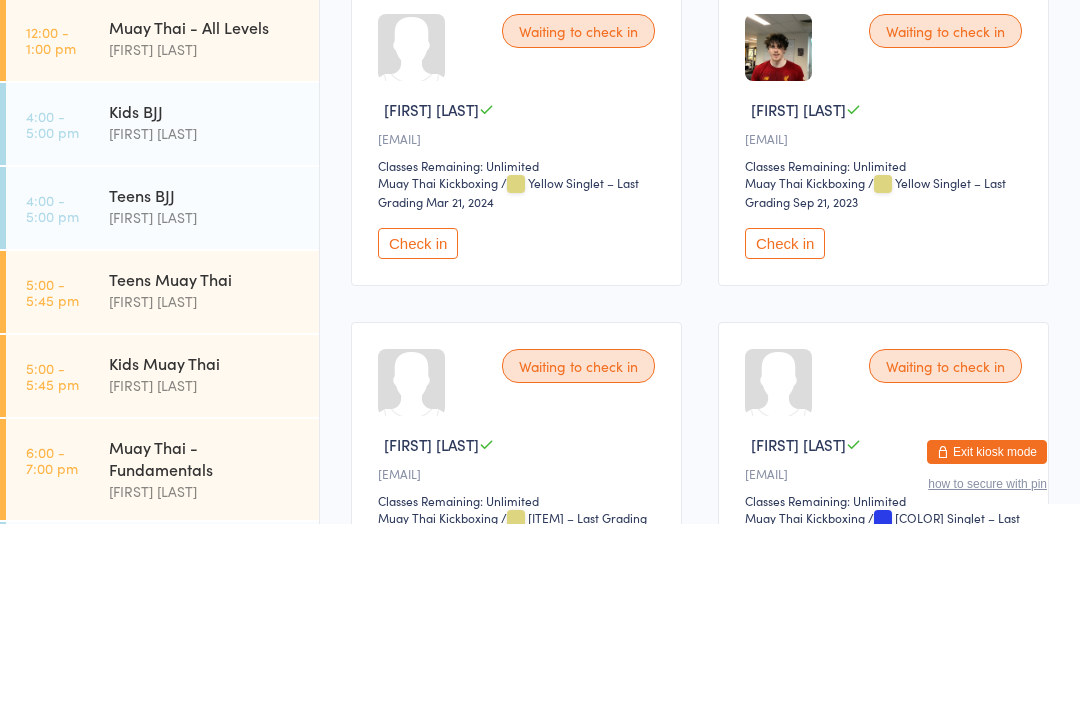 scroll, scrollTop: -1, scrollLeft: 0, axis: vertical 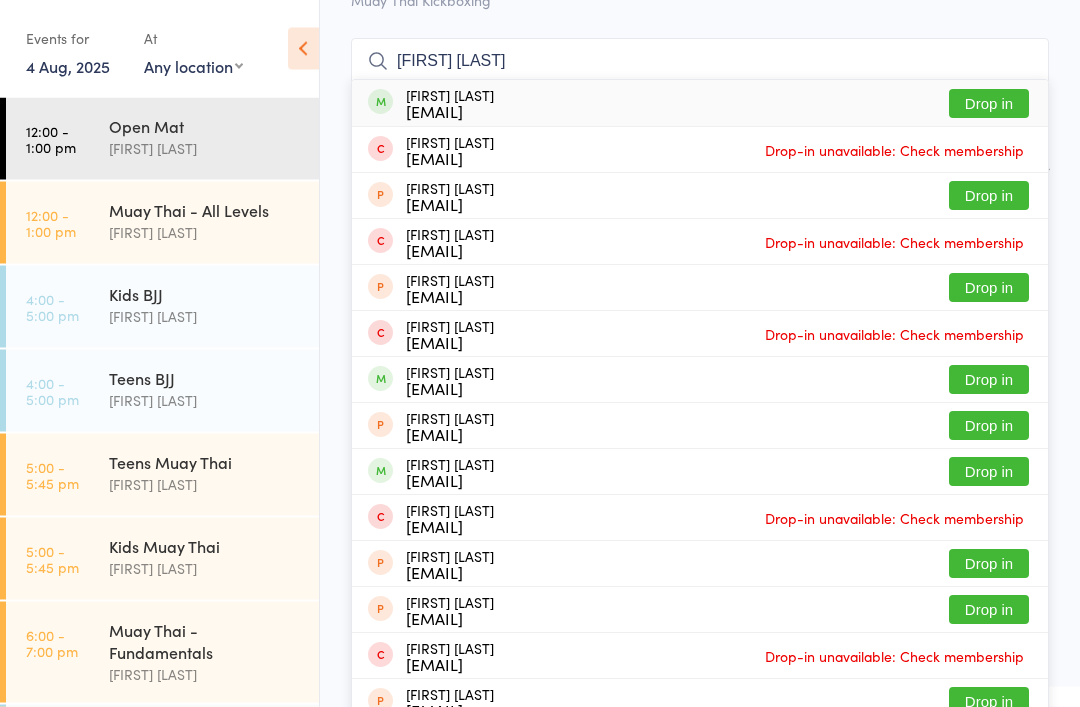 type on "[FIRST] [LAST]" 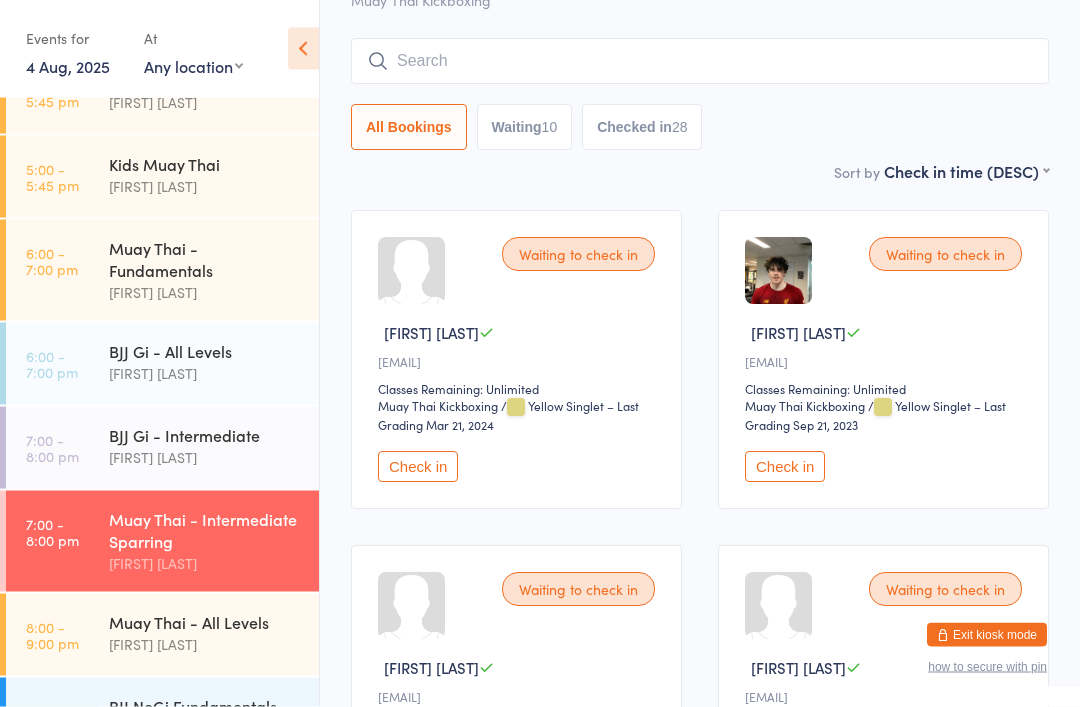 scroll, scrollTop: 381, scrollLeft: 0, axis: vertical 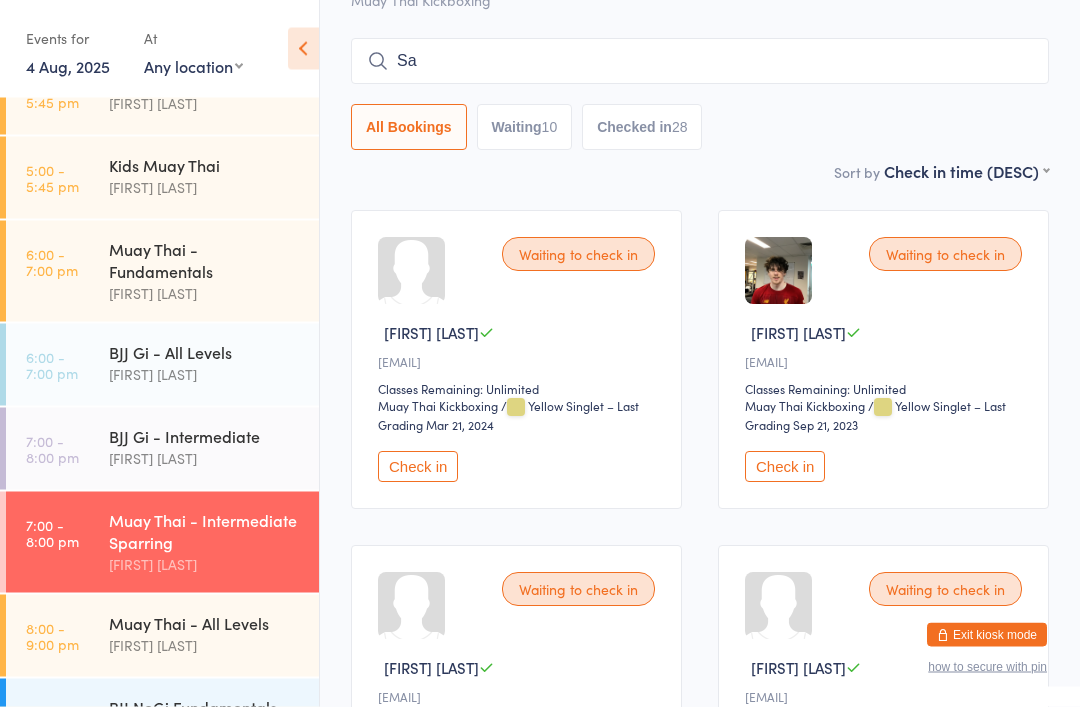 type on "Sam" 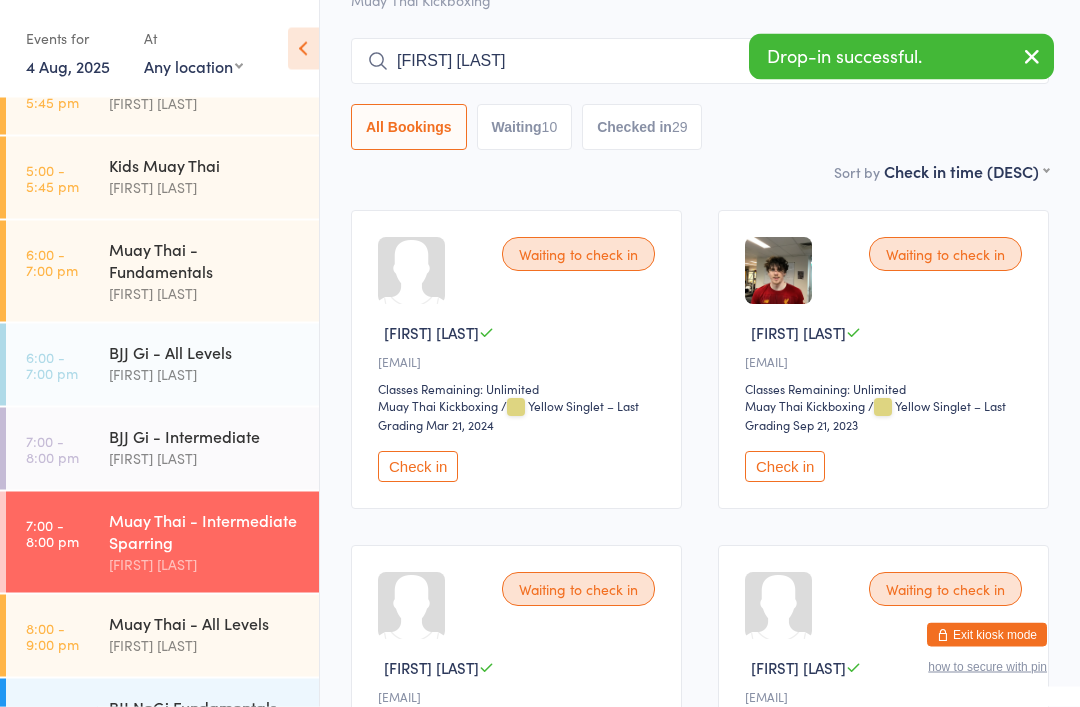 type on "[FIRST] [LAST]" 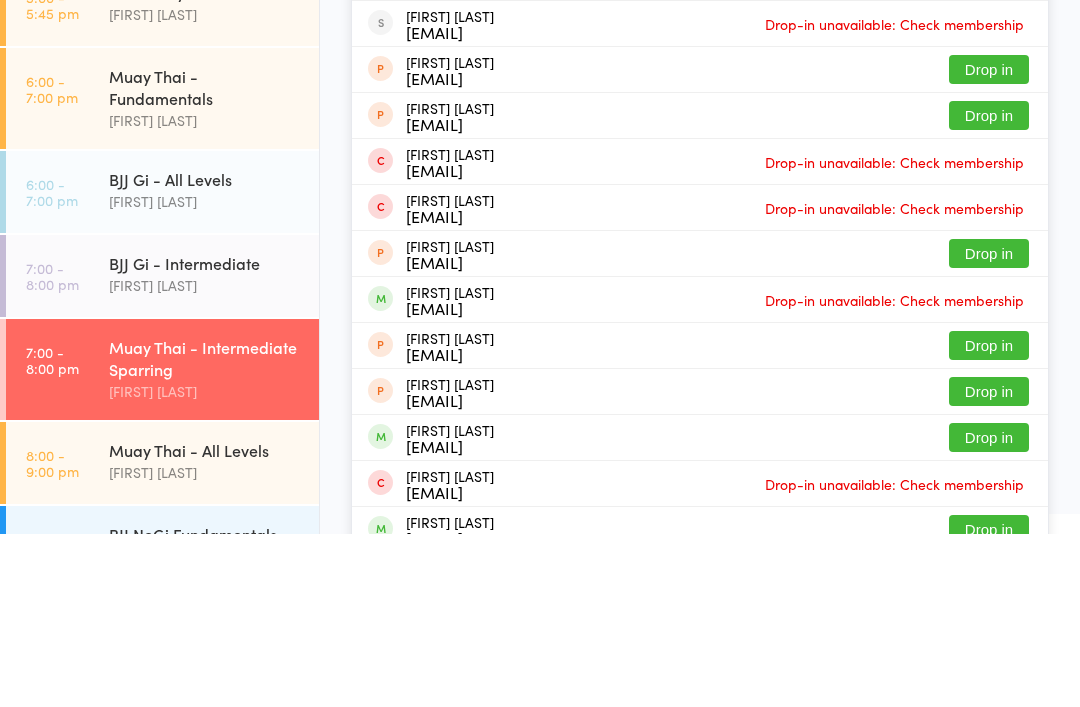 click on "[FIRST] [LAST]" at bounding box center [205, 374] 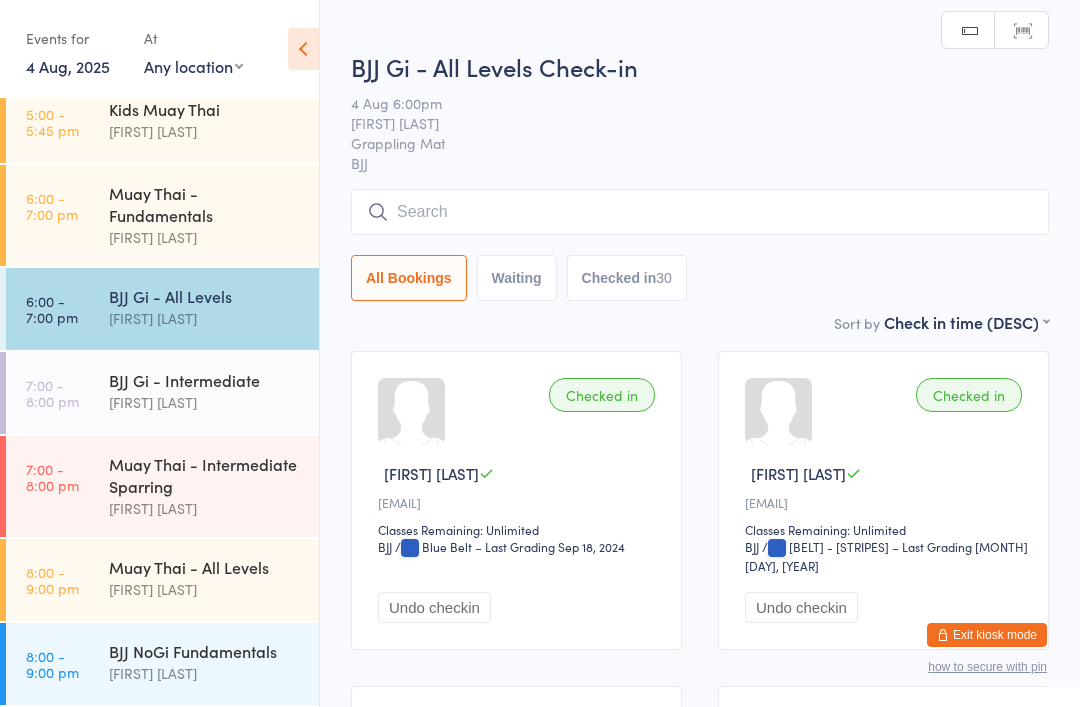 scroll, scrollTop: 445, scrollLeft: 0, axis: vertical 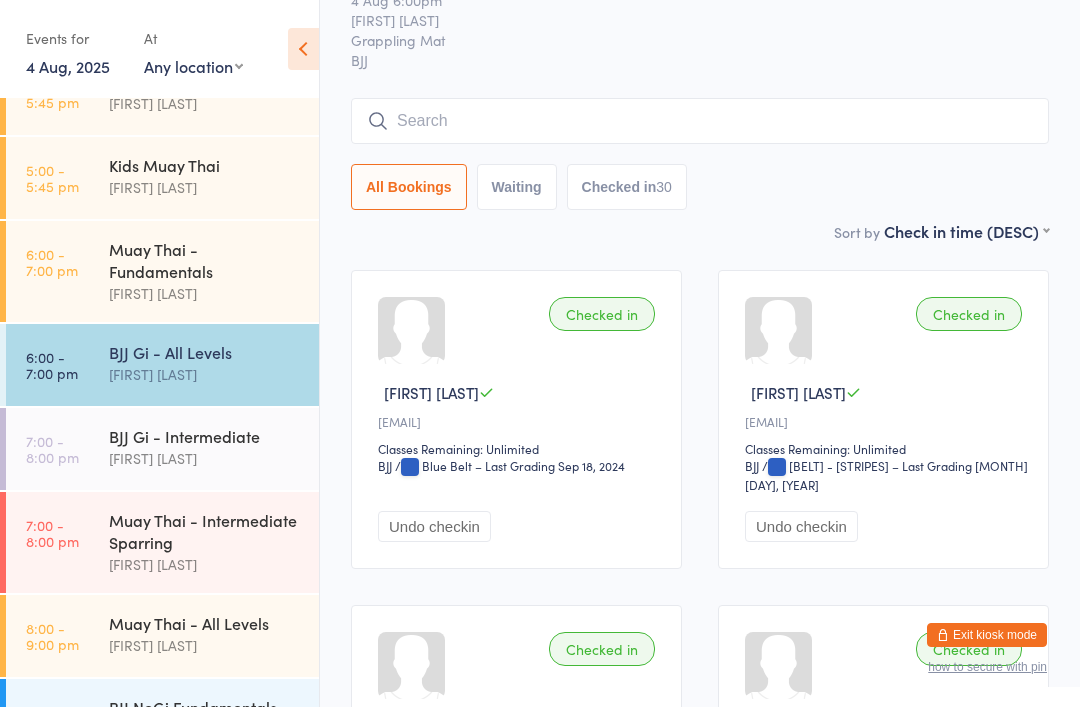 click on "BJJ NoGi Fundamentals" at bounding box center [205, 707] 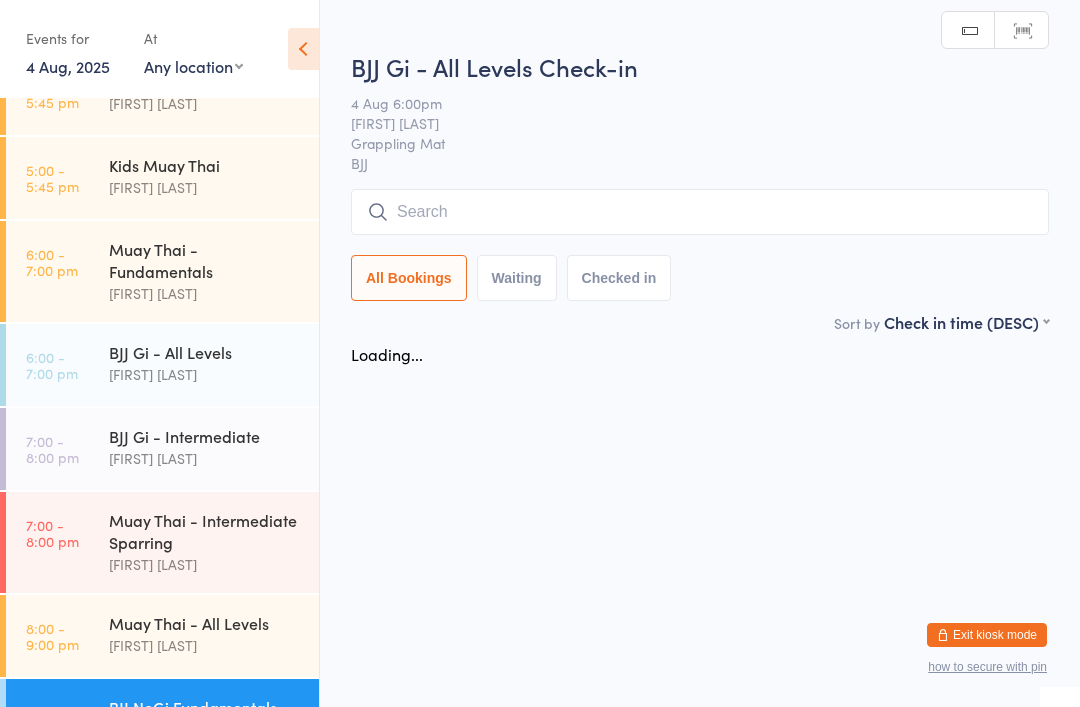 scroll, scrollTop: 0, scrollLeft: 0, axis: both 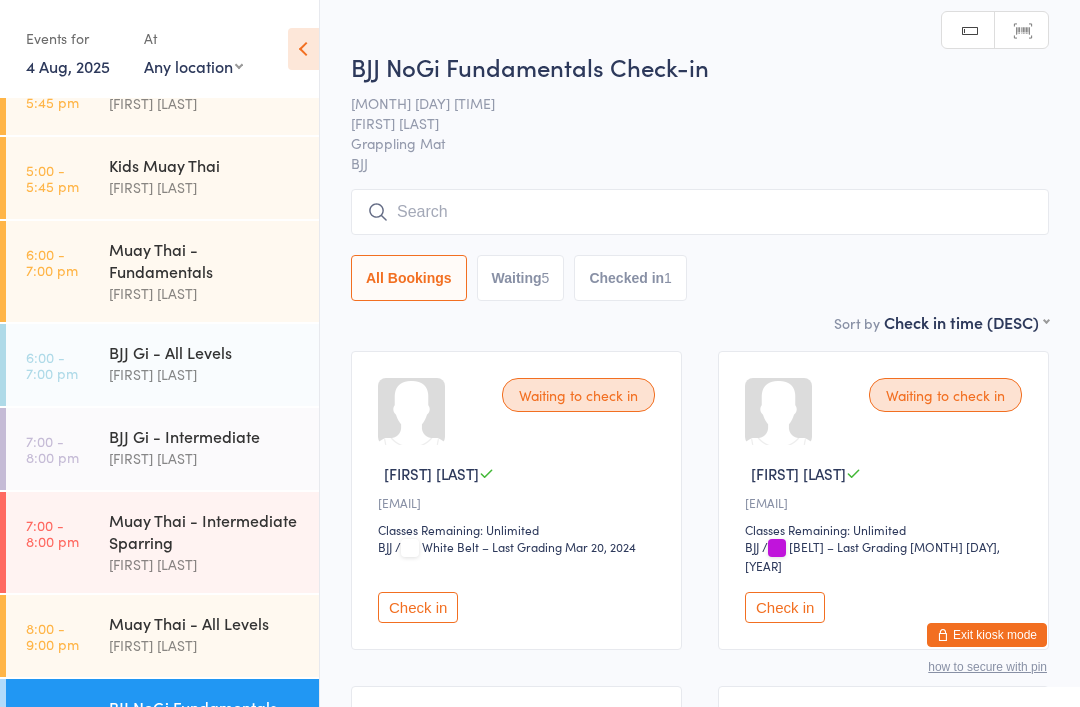 click at bounding box center (700, 212) 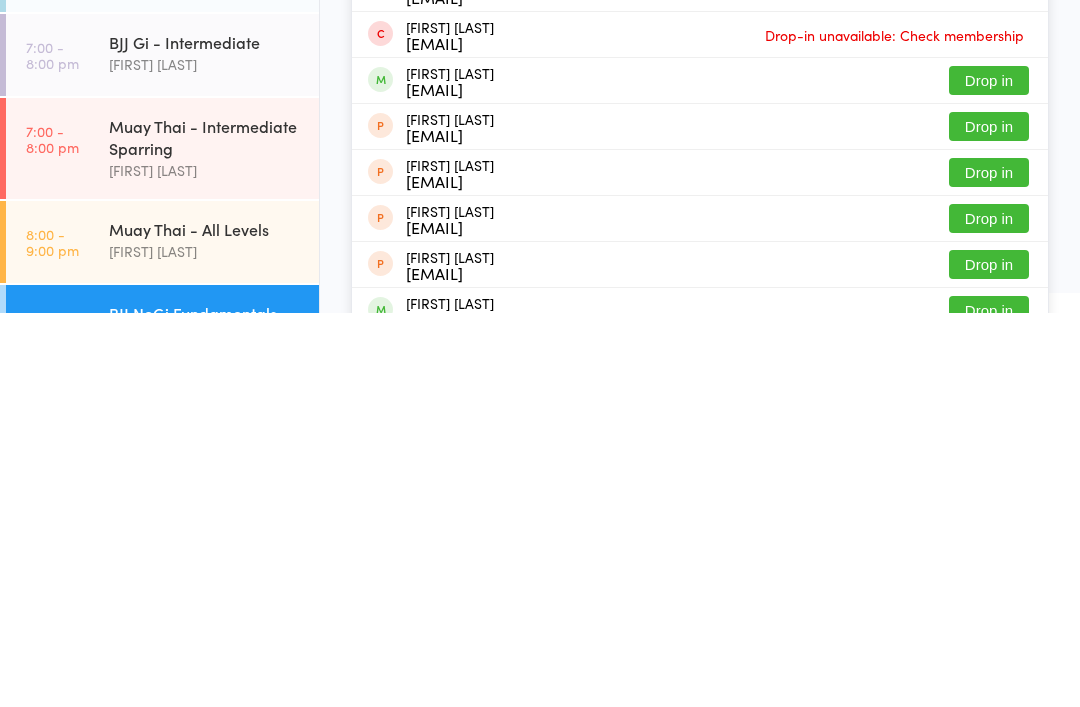 type on "Sam" 